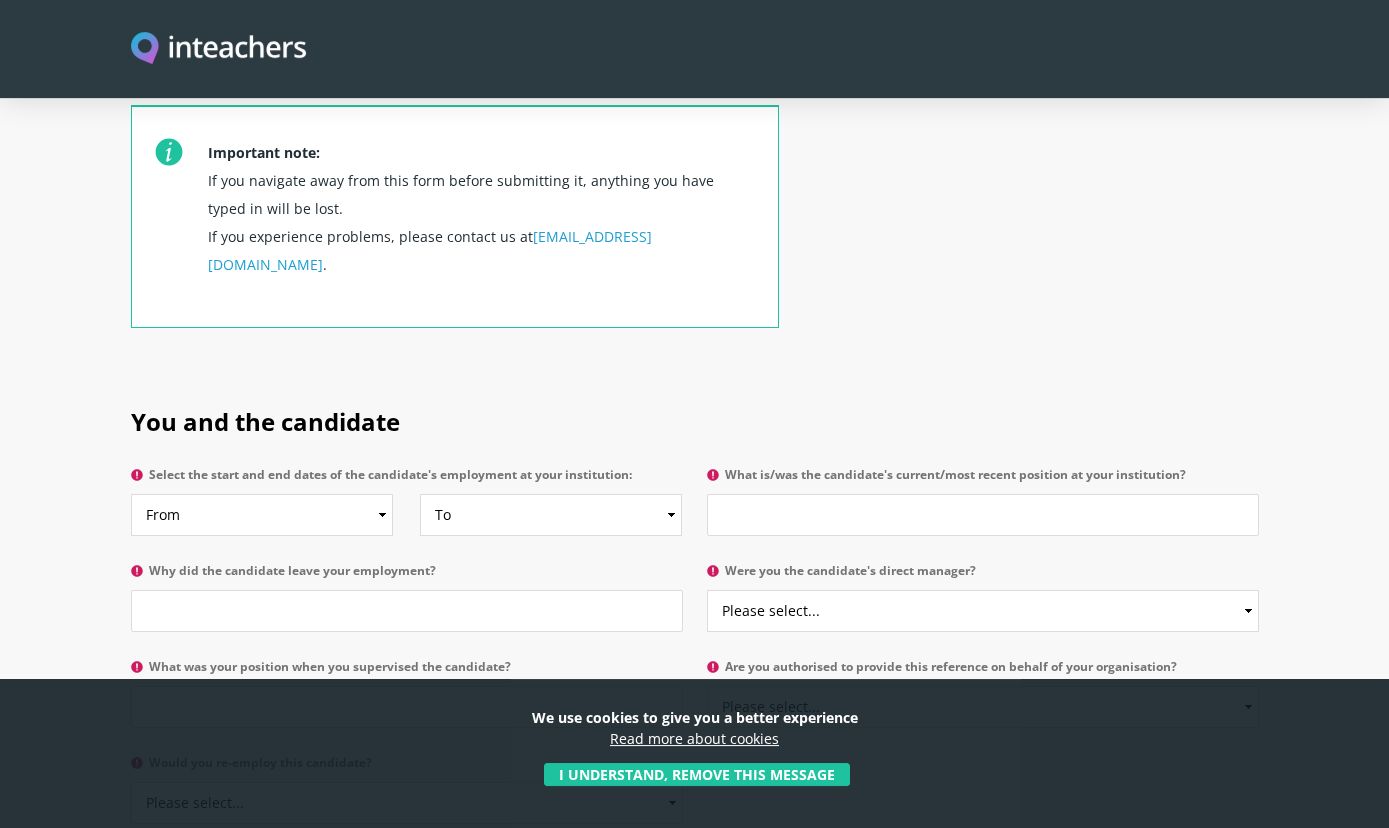 scroll, scrollTop: 732, scrollLeft: 0, axis: vertical 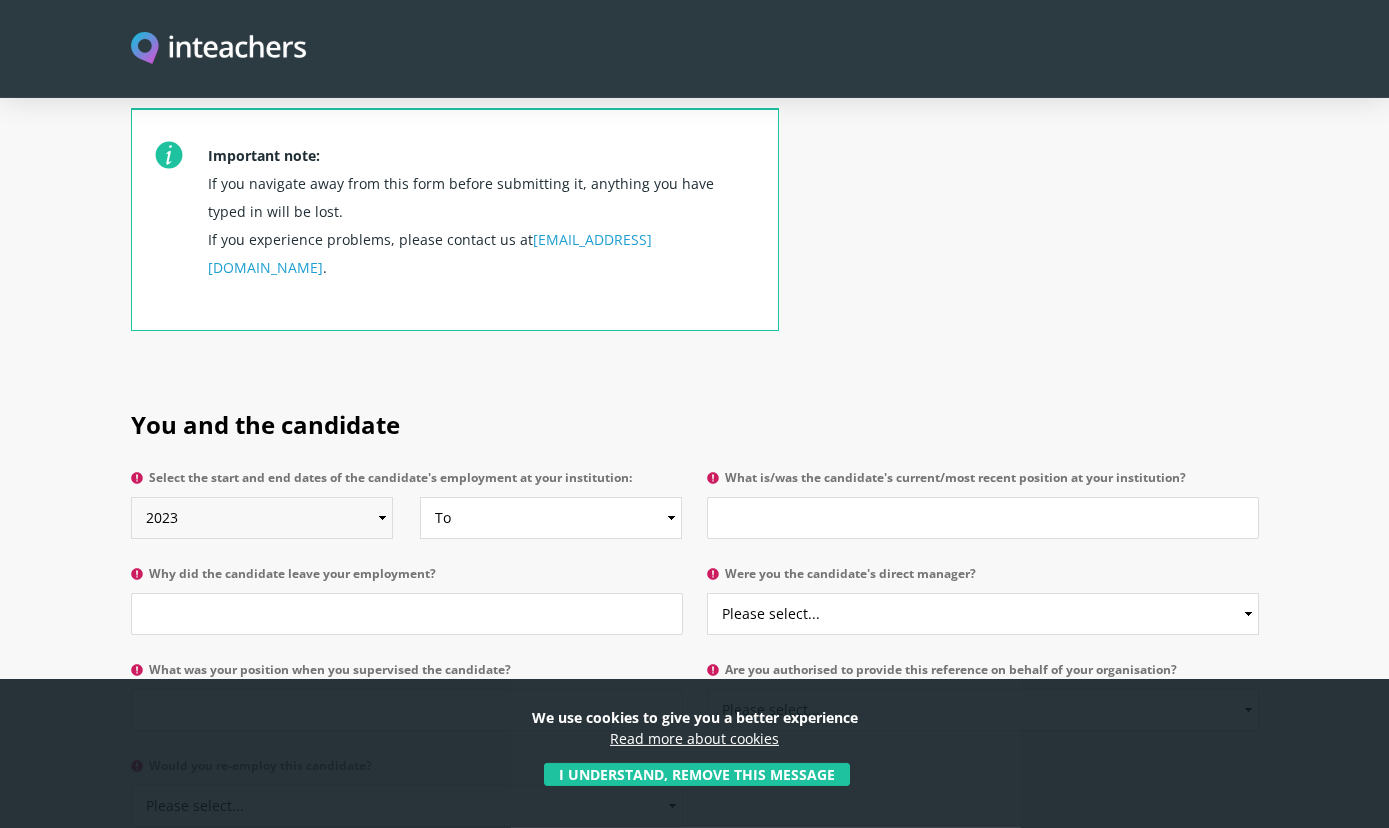 click on "2023" at bounding box center [0, 0] 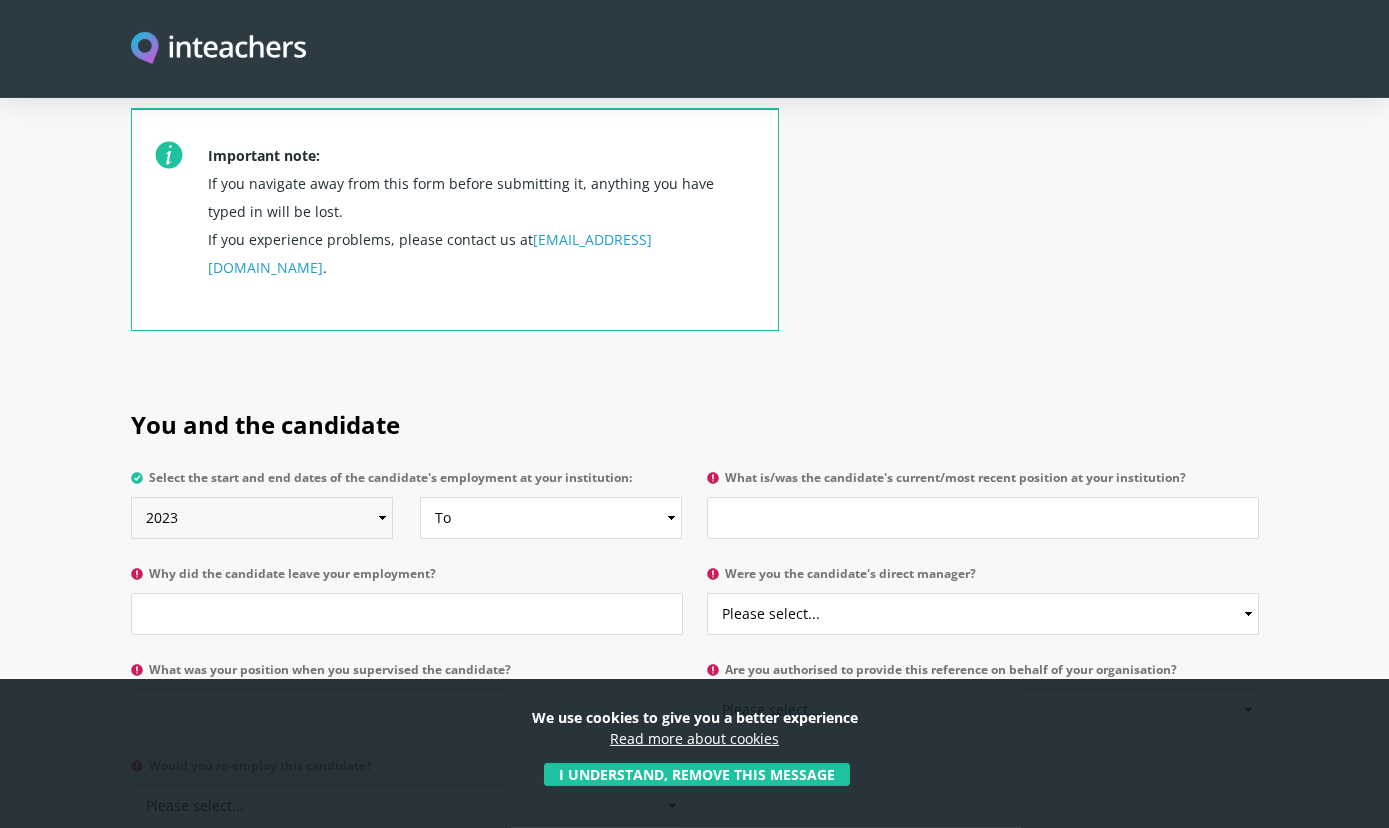click on "From
2025
2024
2023
2022
2021
2020
2019
2018
2017
2016
2015
2014
2013
2012
2011
2010
2009
2008
2007
2006
2005
2004
2003
2002
2001
2000
1999
1998
1997
1996
1995
1994
1993
1992
1991
1990
1989
1988
1987
1986
1985
1984
1983
1982
1981
1980
1979
1978
1977
1976
1975
1974
1973
1972
1971
1970" at bounding box center (262, 518) 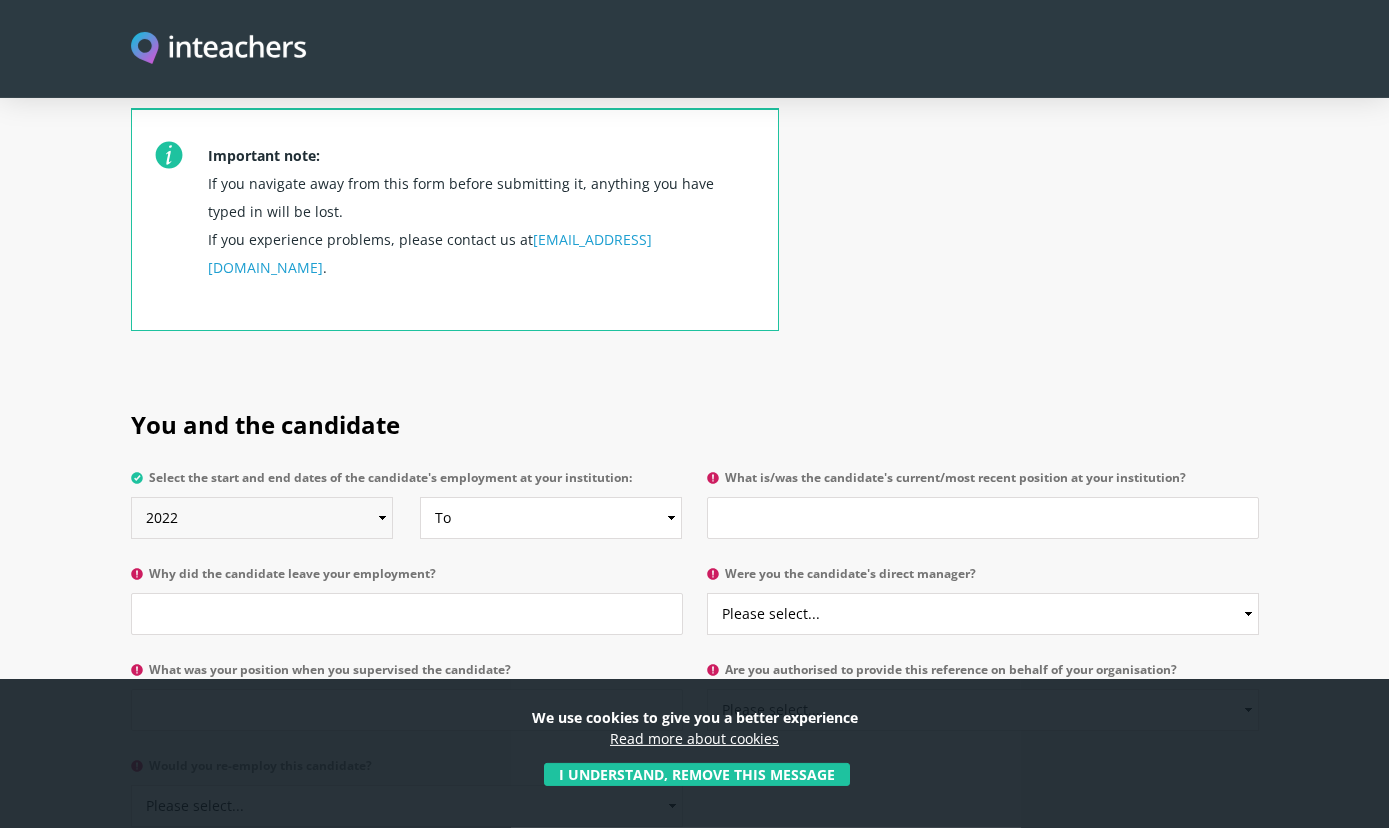 click on "2022" at bounding box center [0, 0] 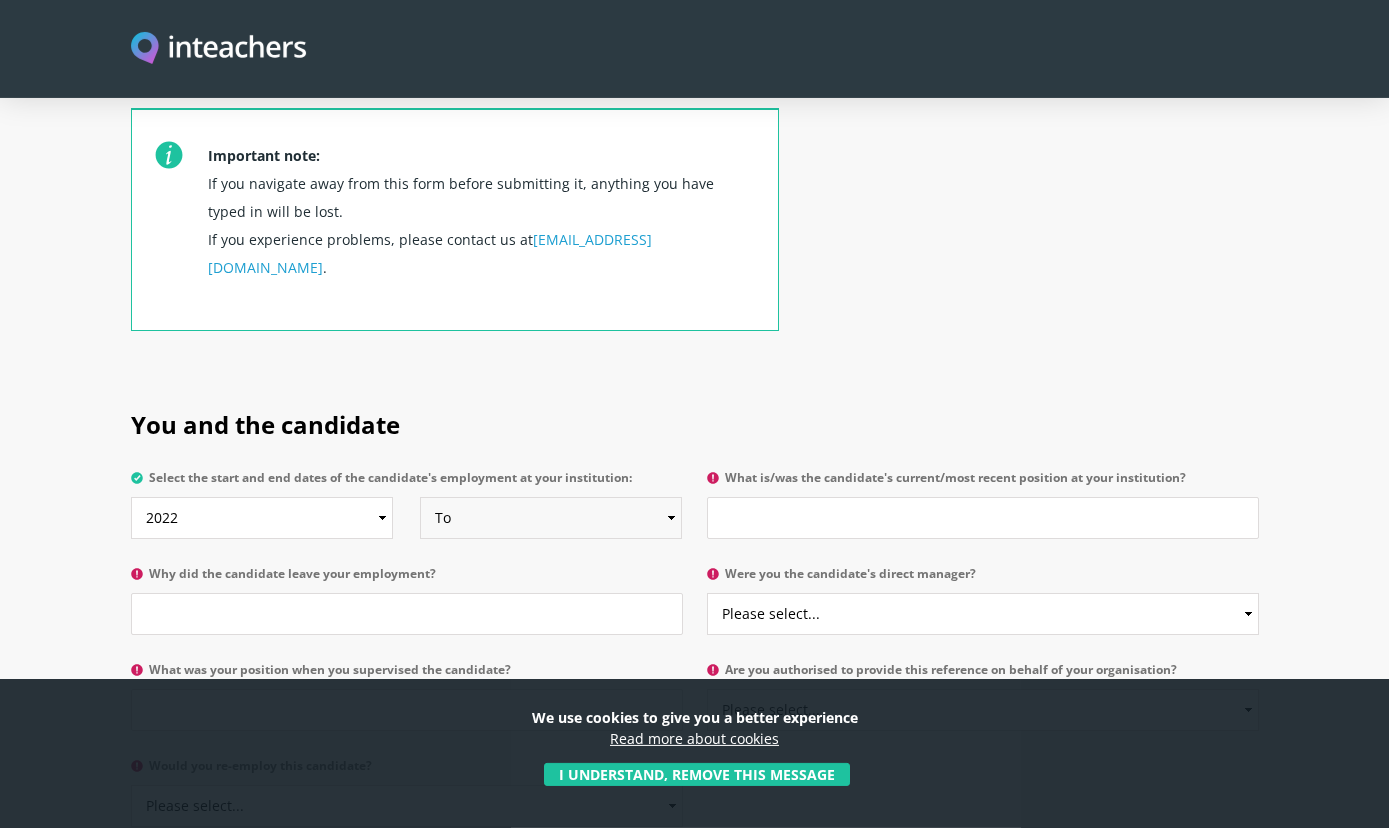 click on "To
Currently
2025
2024
2023
2022
2021
2020
2019
2018
2017
2016
2015
2014
2013
2012
2011
2010
2009
2008
2007
2006
2005
2004
2003
2002
2001
2000
1999
1998
1997
1996
1995
1994
1993
1992
1991
1990
1989
1988
1987
1986
1985
1984
1983
1982
1981
1980
1979
1978
1977
1976
1975
1974
1973
1972
1971
1970" at bounding box center [551, 518] 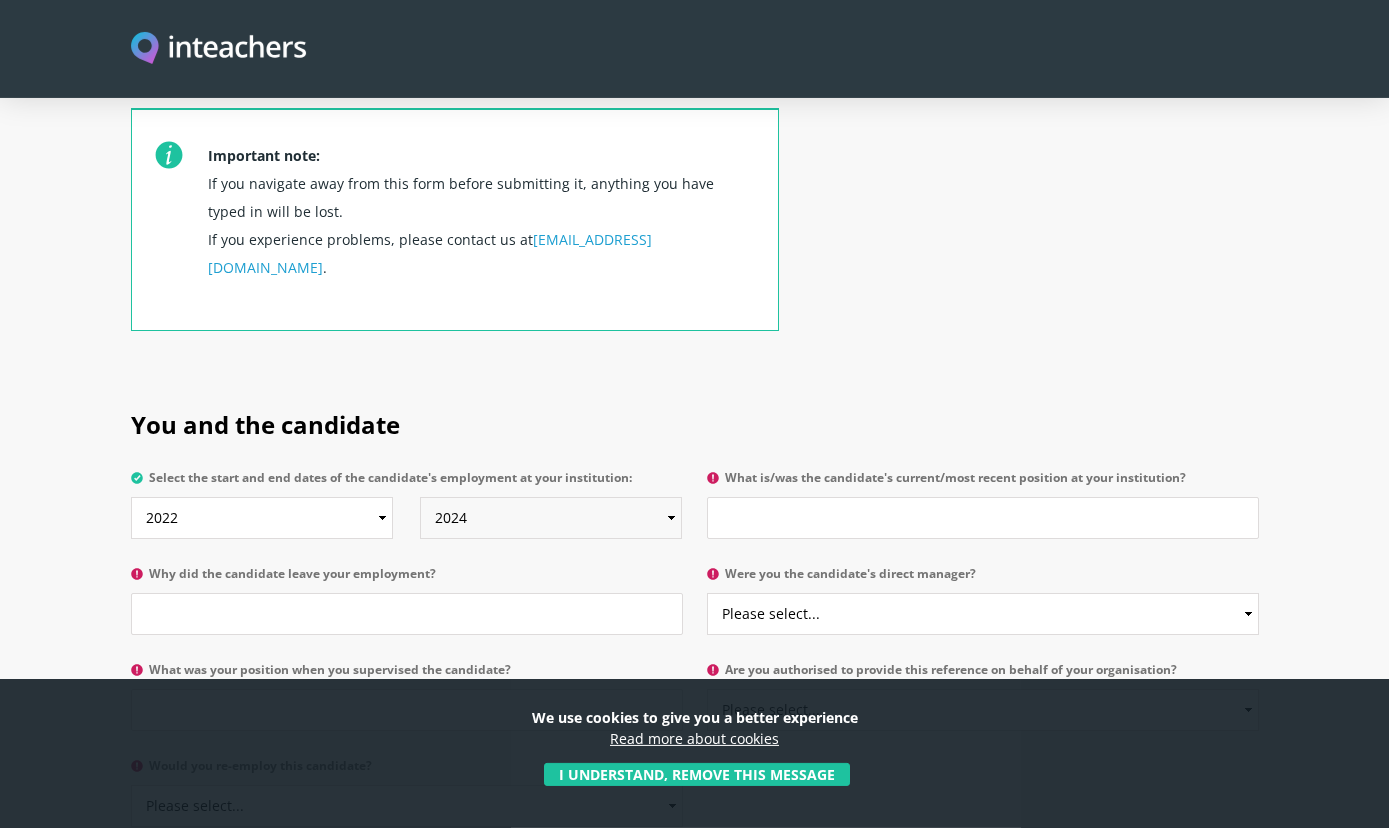 click on "2024" at bounding box center [0, 0] 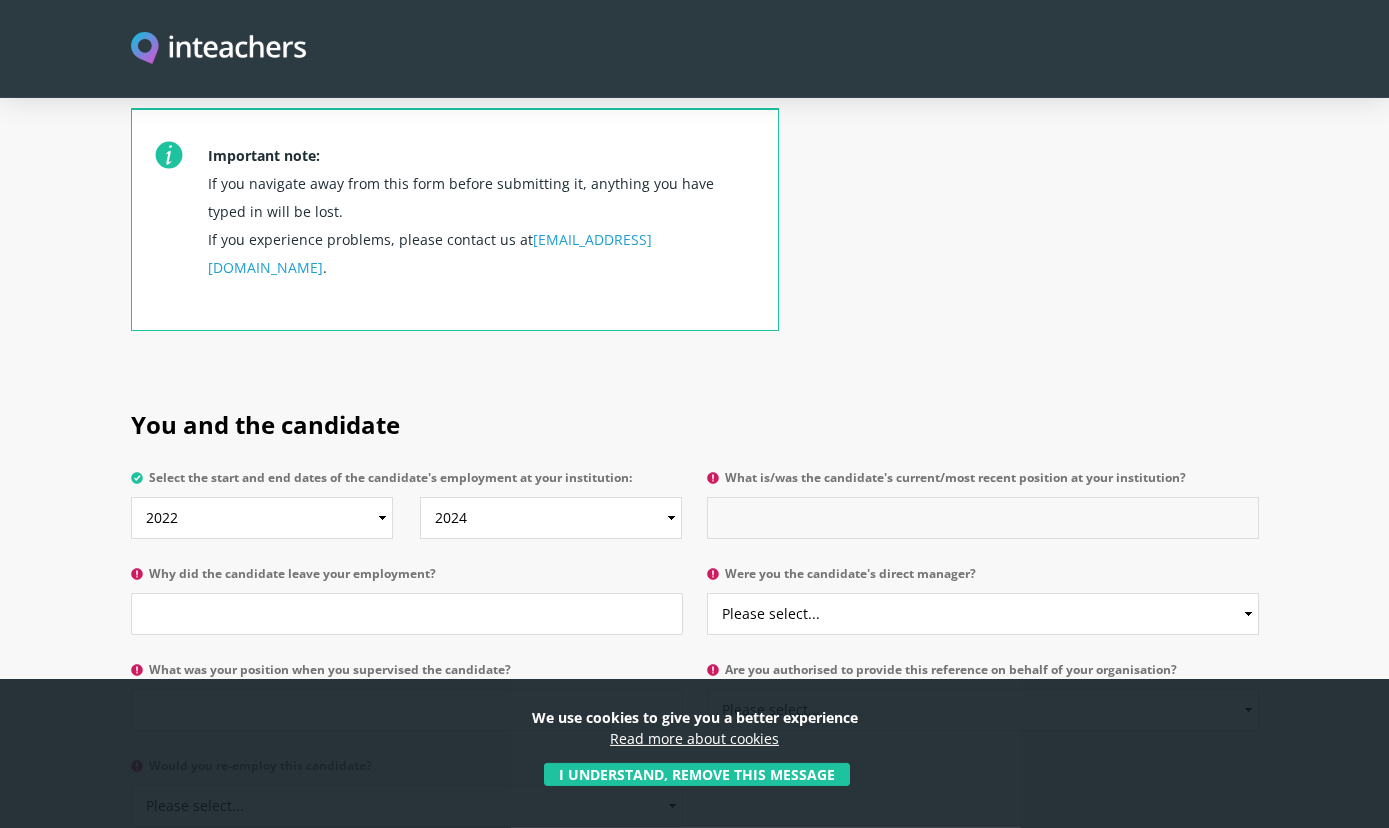 click on "What is/was the candidate's current/most recent position at your institution?" at bounding box center (983, 518) 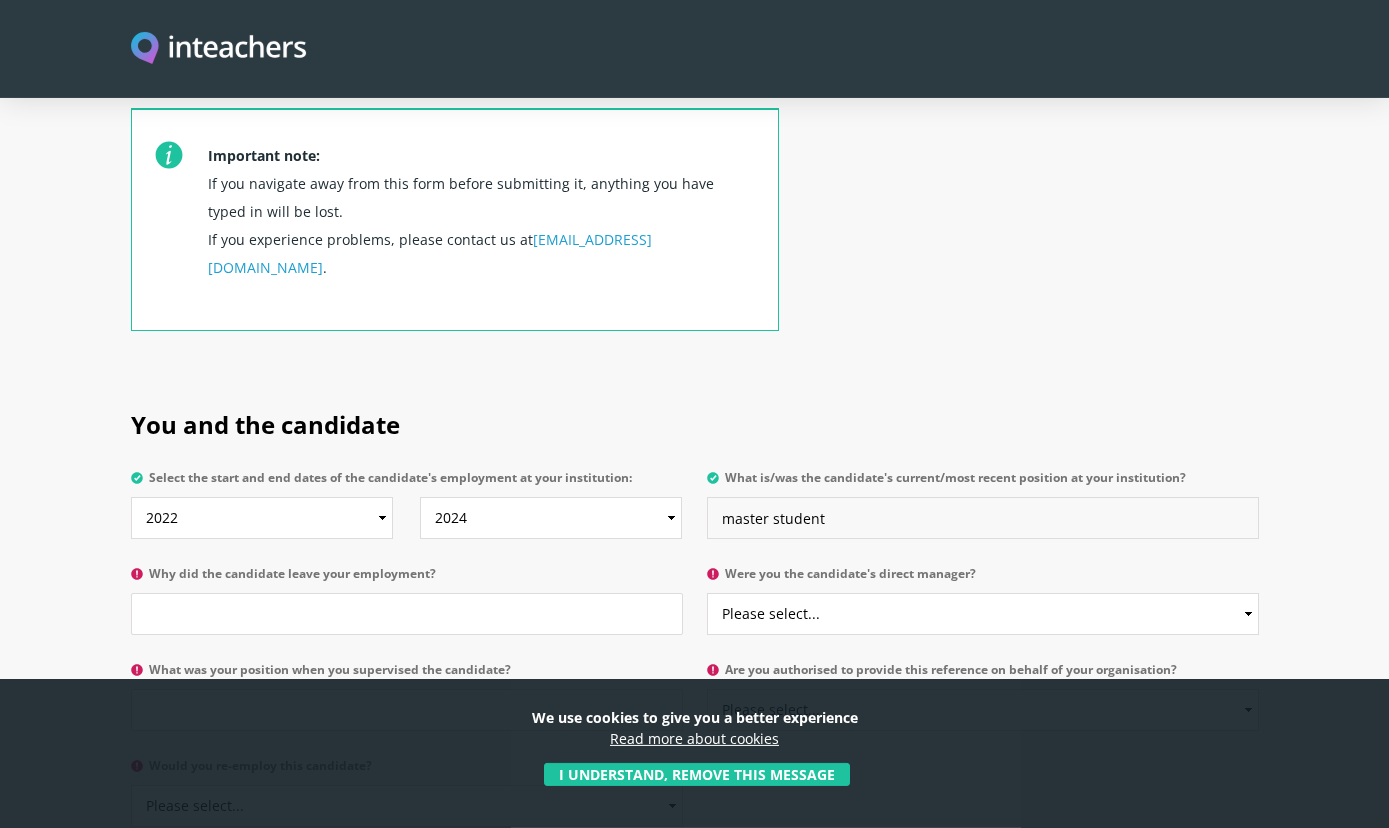type on "master student" 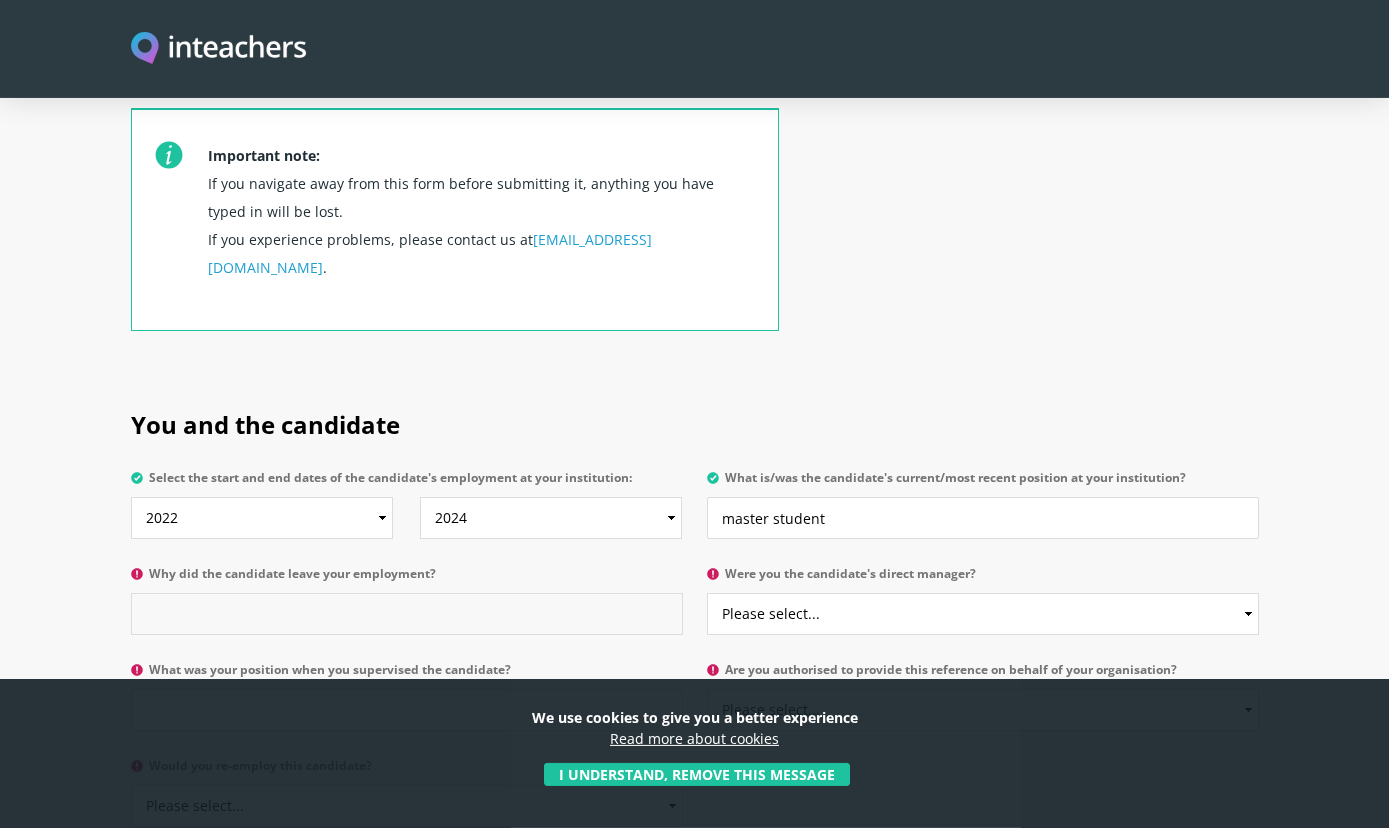click on "Why did the candidate leave your employment?" at bounding box center [407, 614] 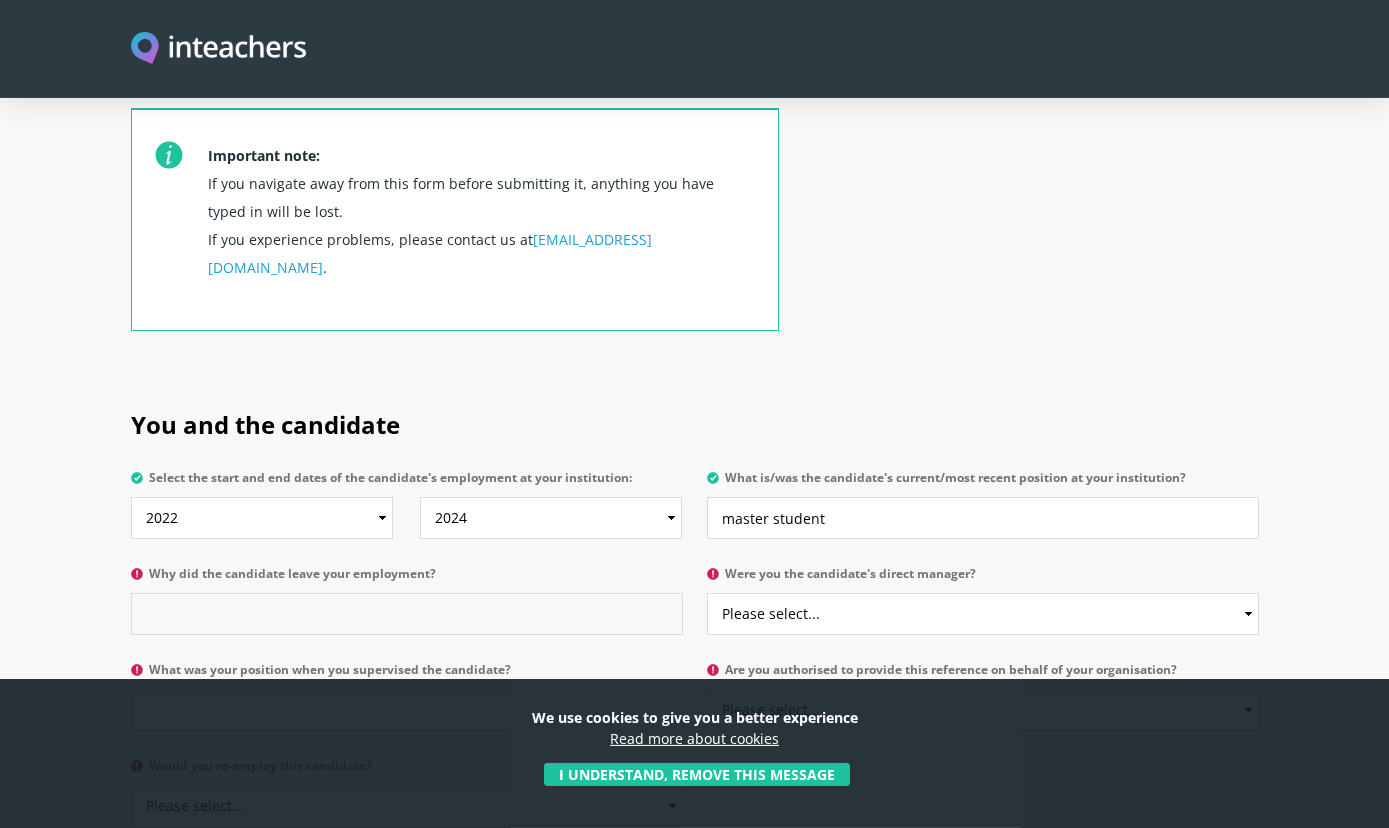 click on "Why did the candidate leave your employment?" at bounding box center (407, 614) 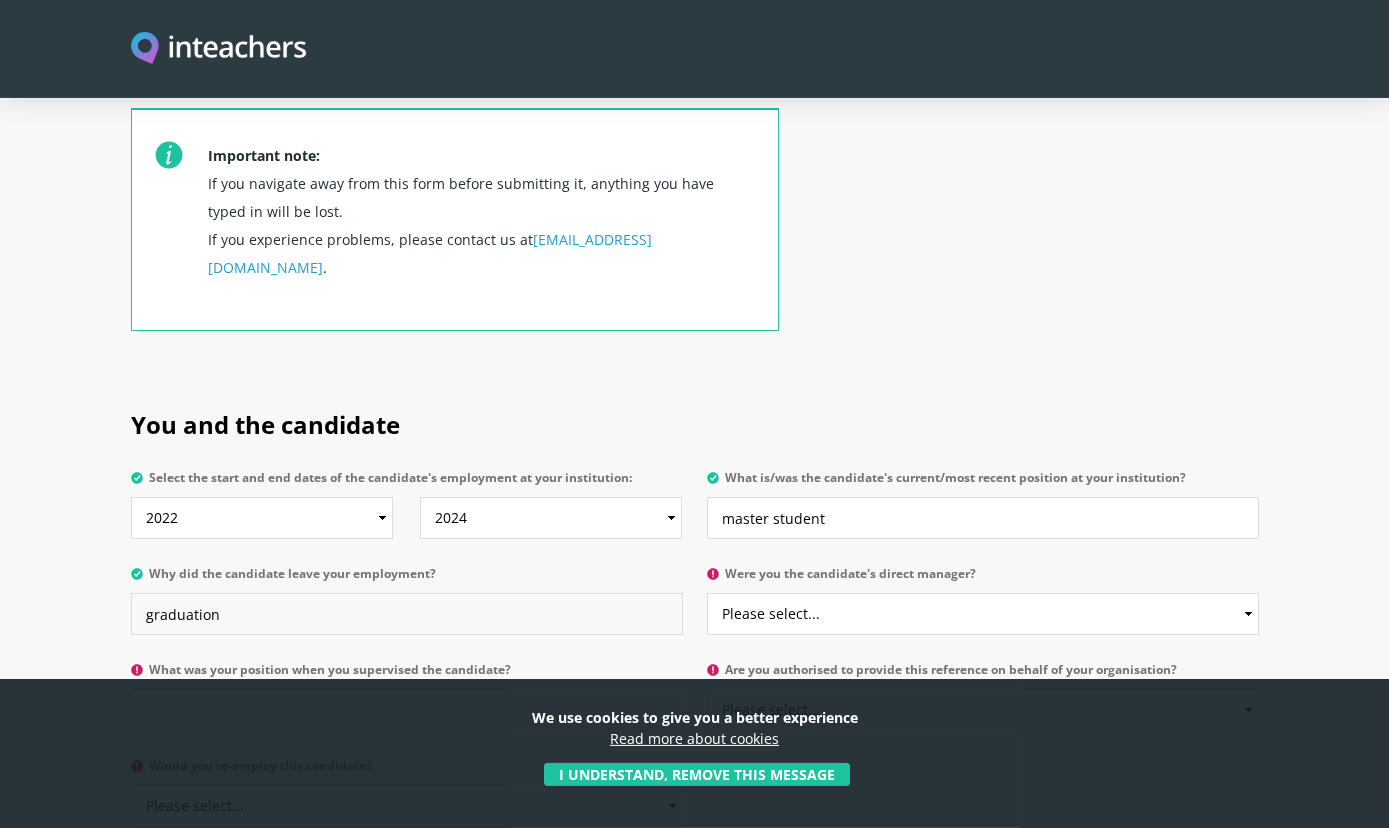 type on "graduation" 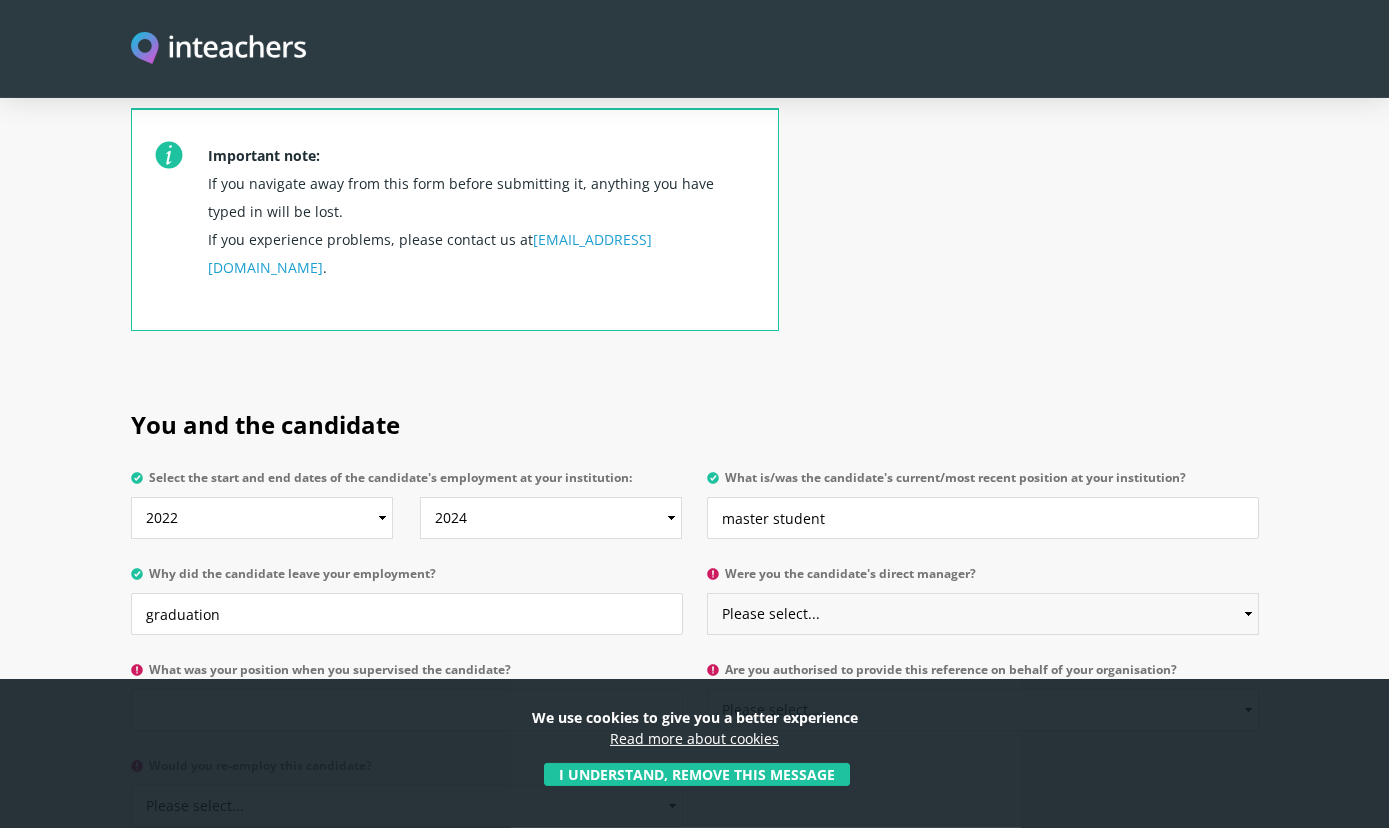 click on "Please select... Yes
No" at bounding box center [983, 614] 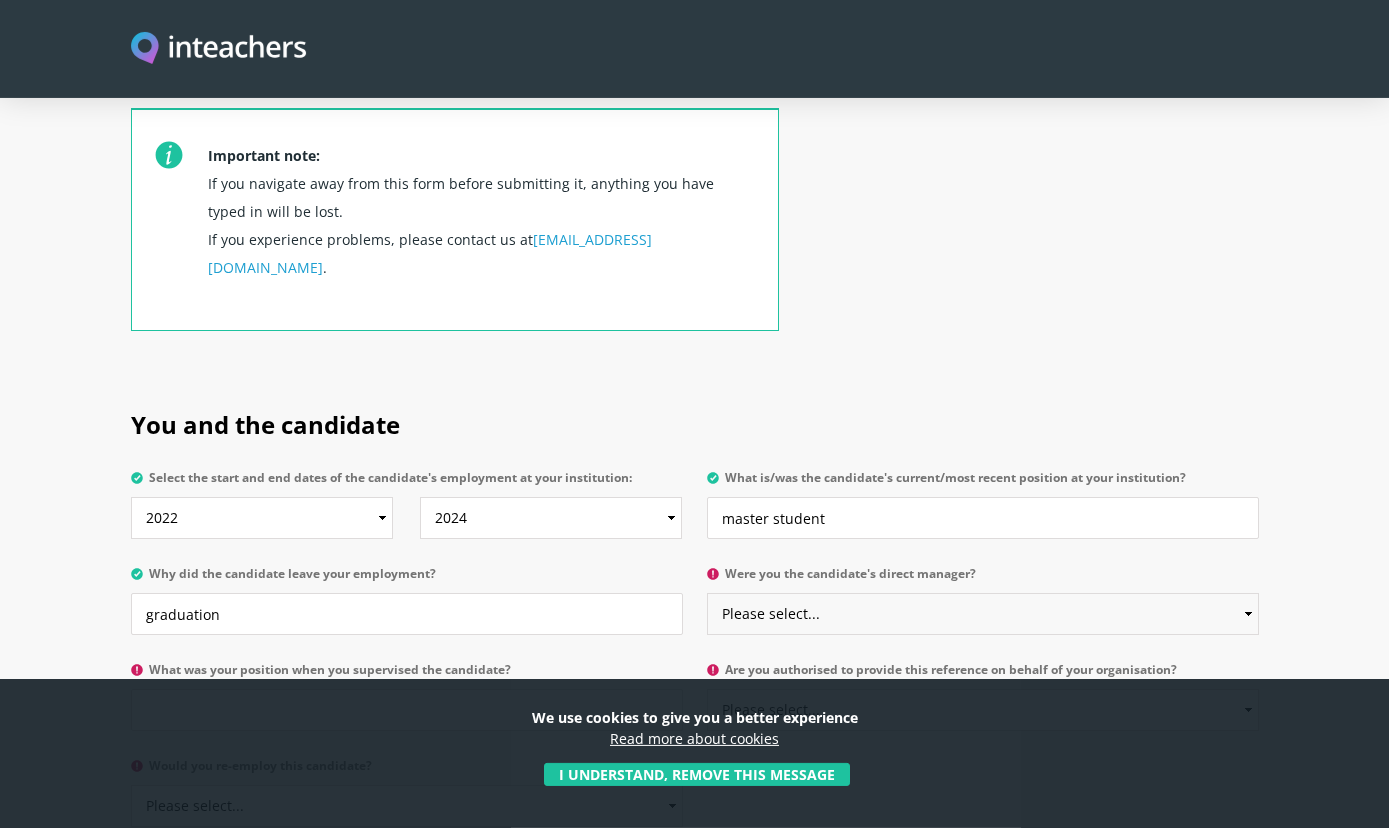 select on "No" 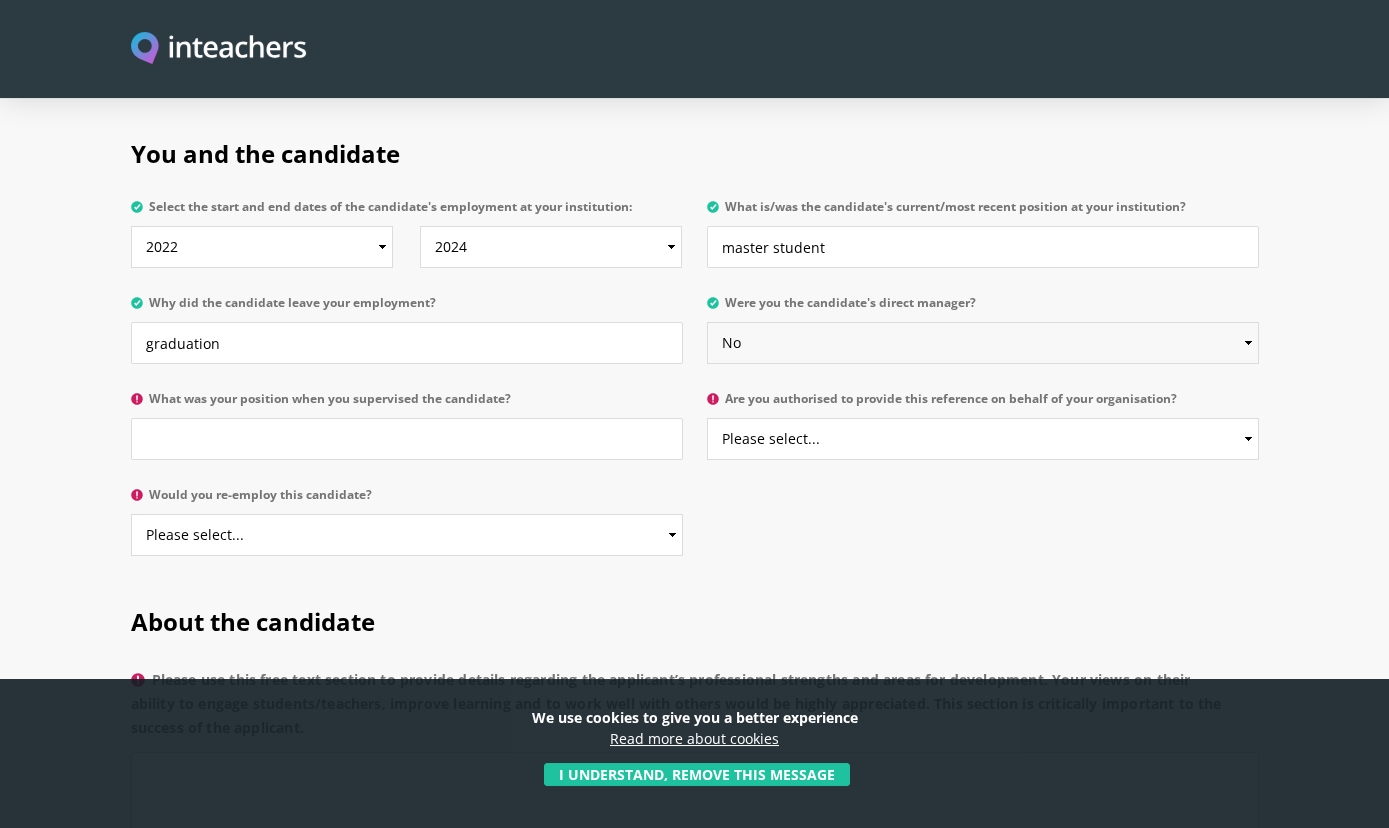 scroll, scrollTop: 1004, scrollLeft: 0, axis: vertical 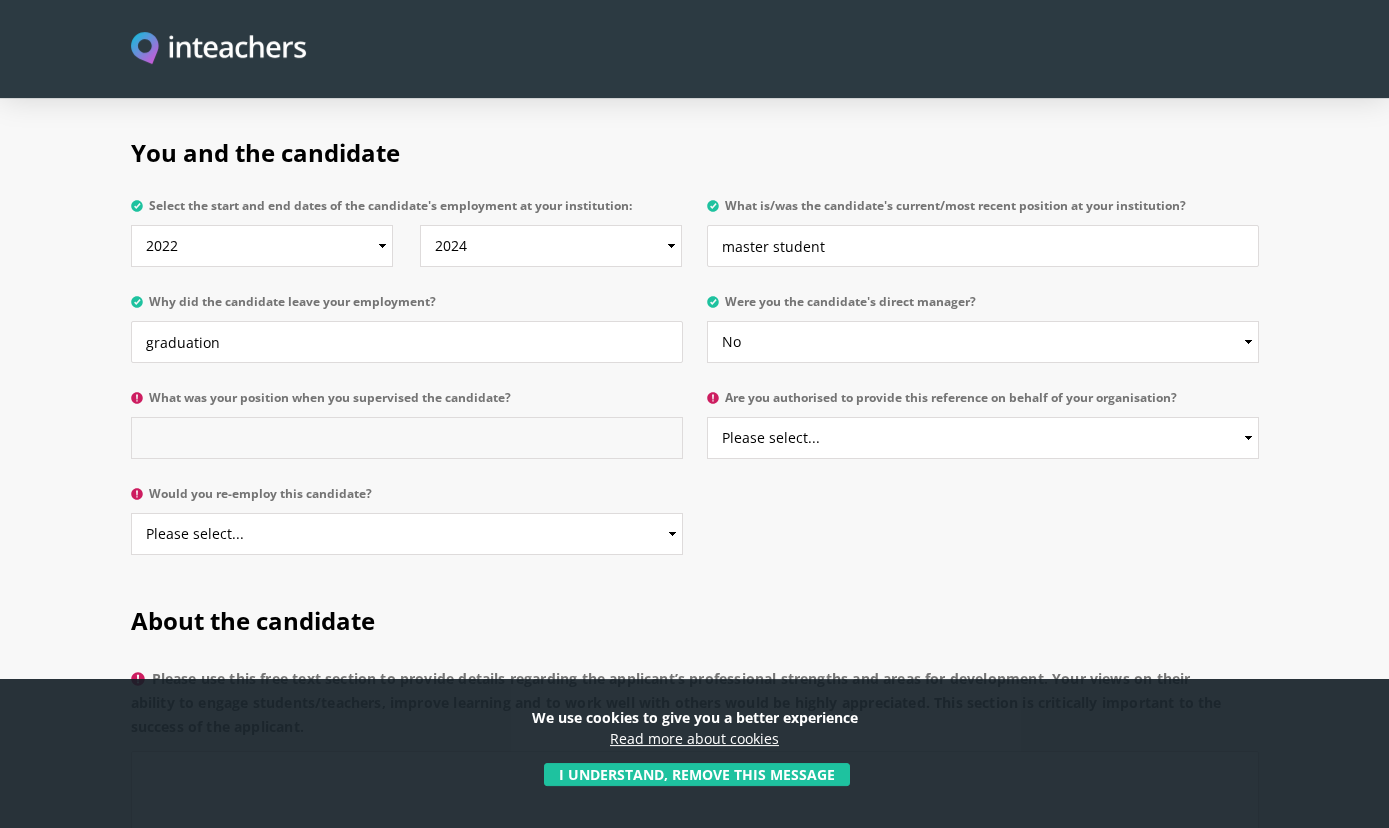 click on "What was your position when you supervised the candidate?" at bounding box center (407, 438) 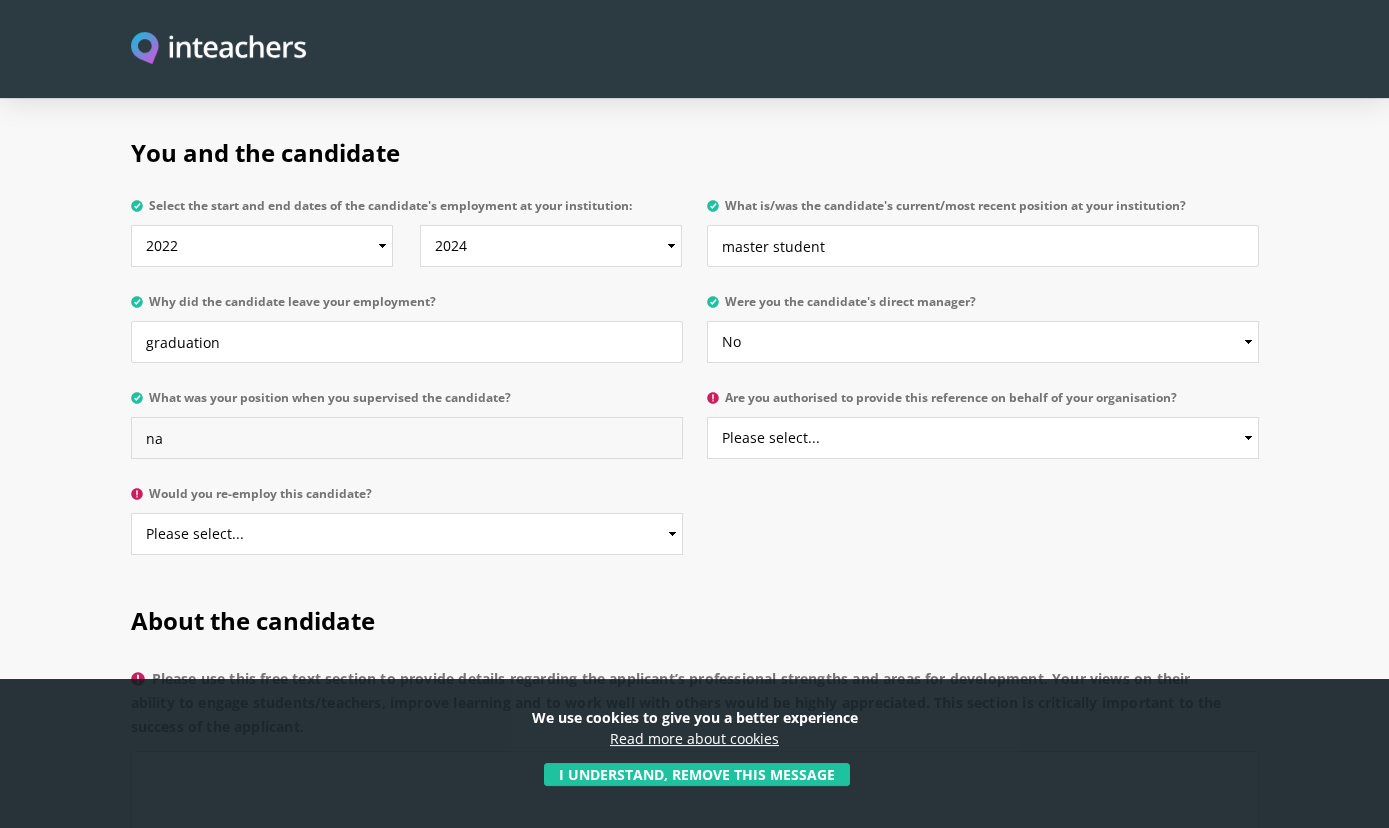 type on "na" 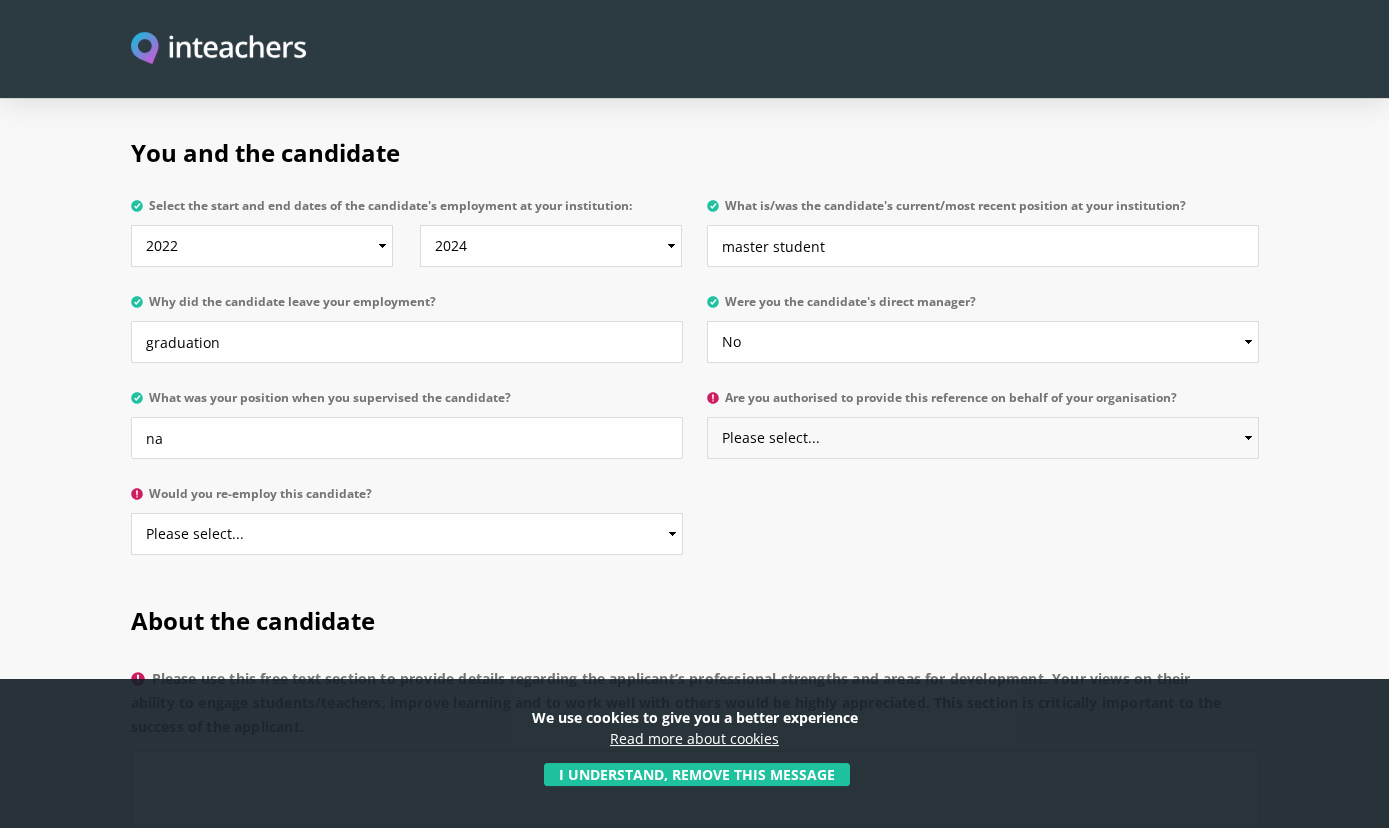 click on "Please select... Yes
No" at bounding box center [983, 438] 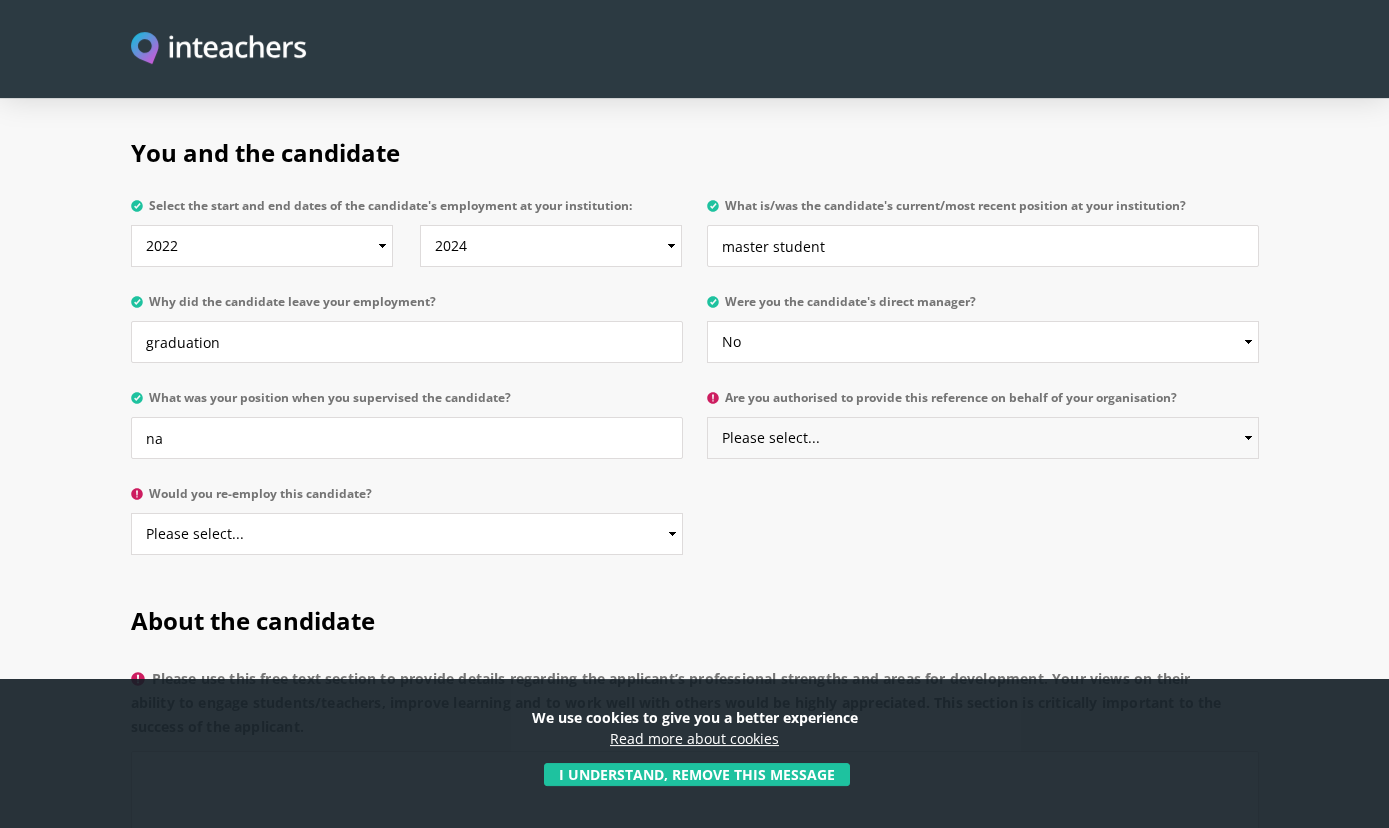 select on "Yes" 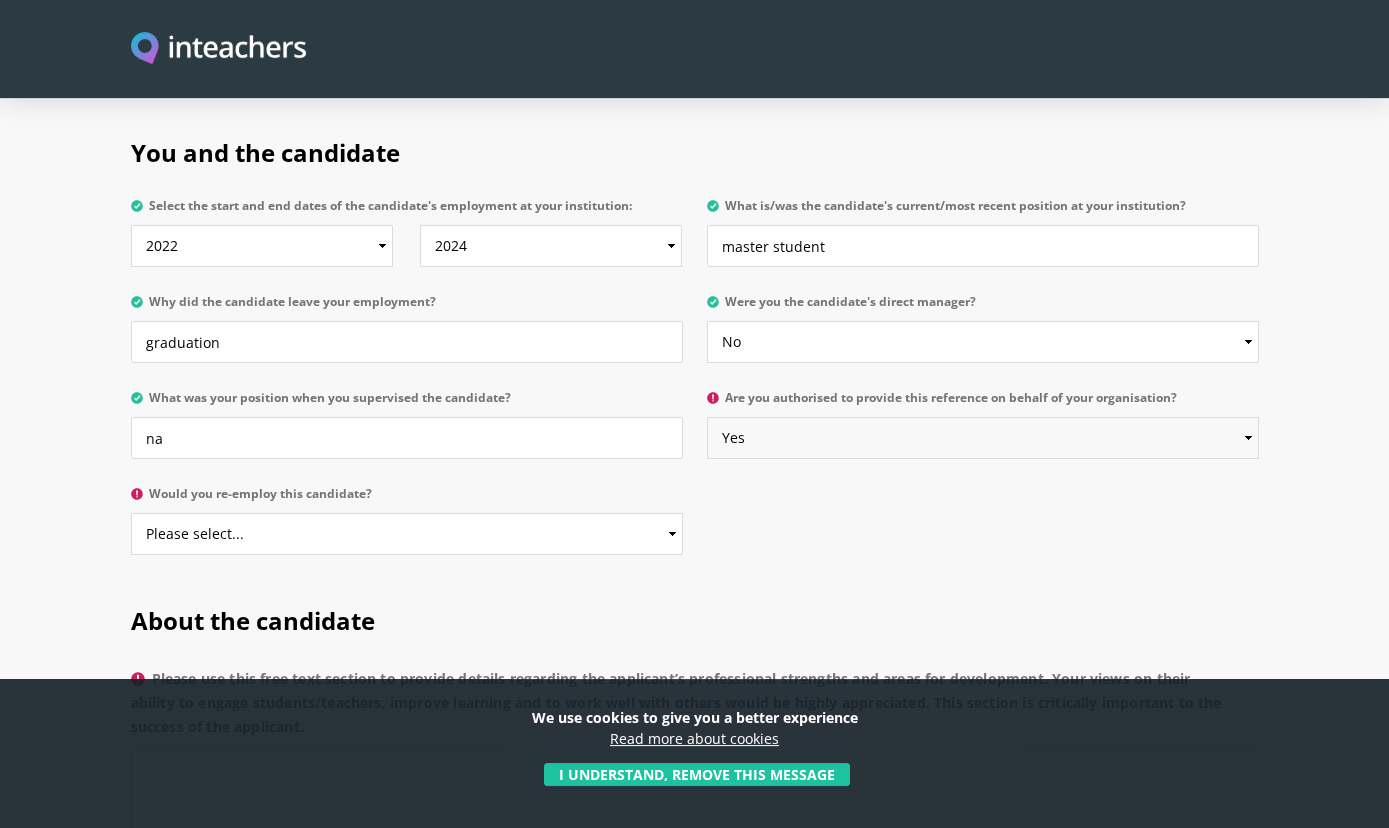 click on "Yes" at bounding box center [0, 0] 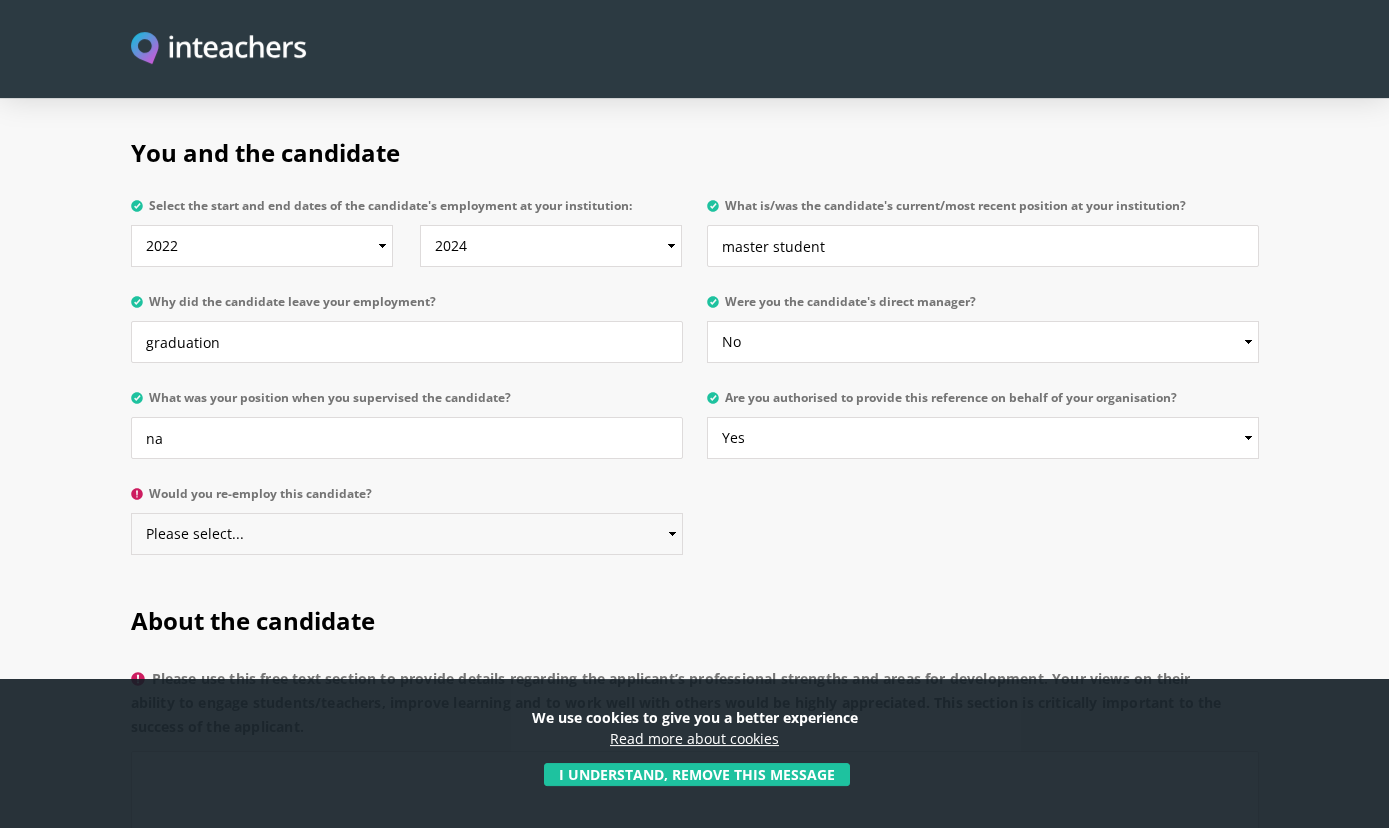 click on "Please select... Yes
No" at bounding box center (407, 534) 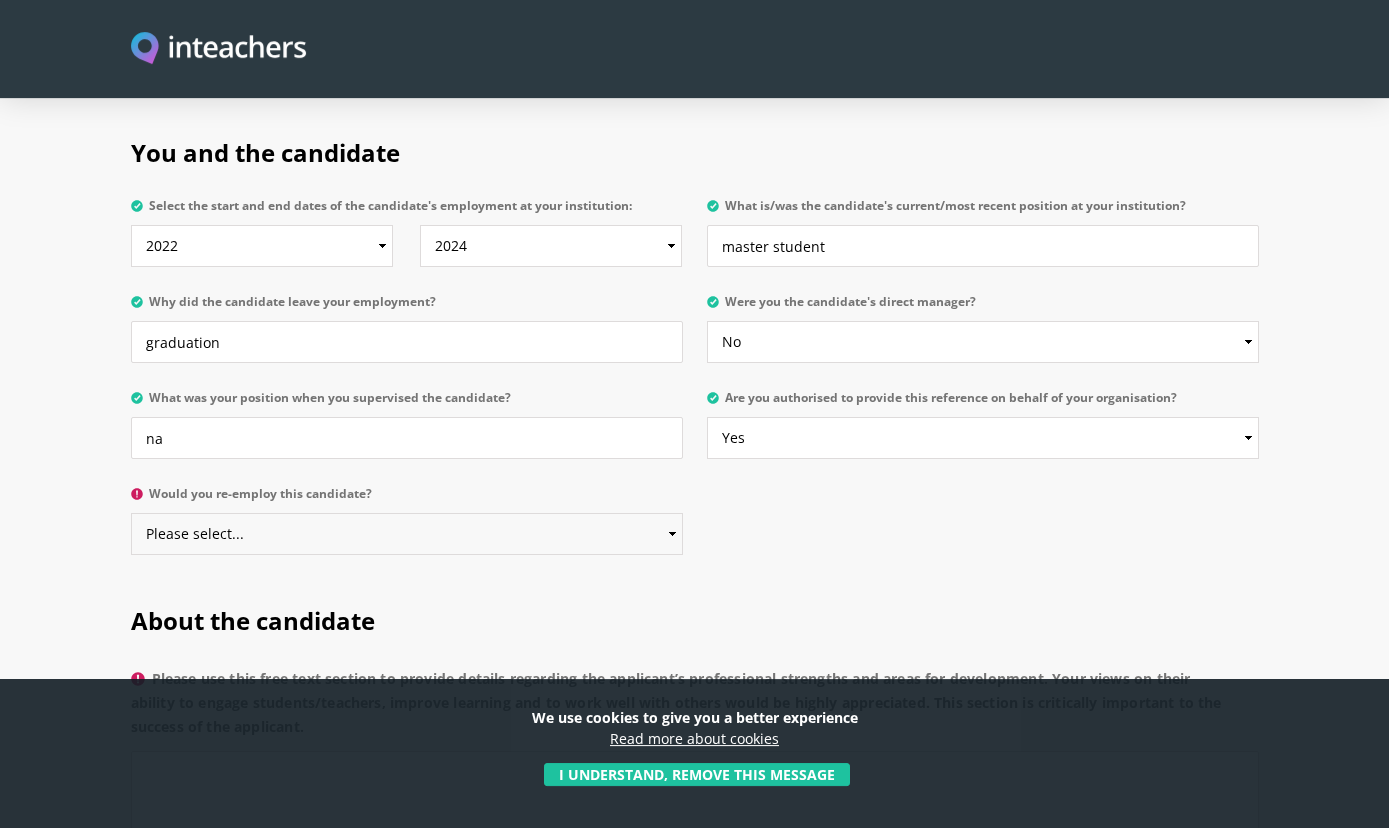 select on "Yes" 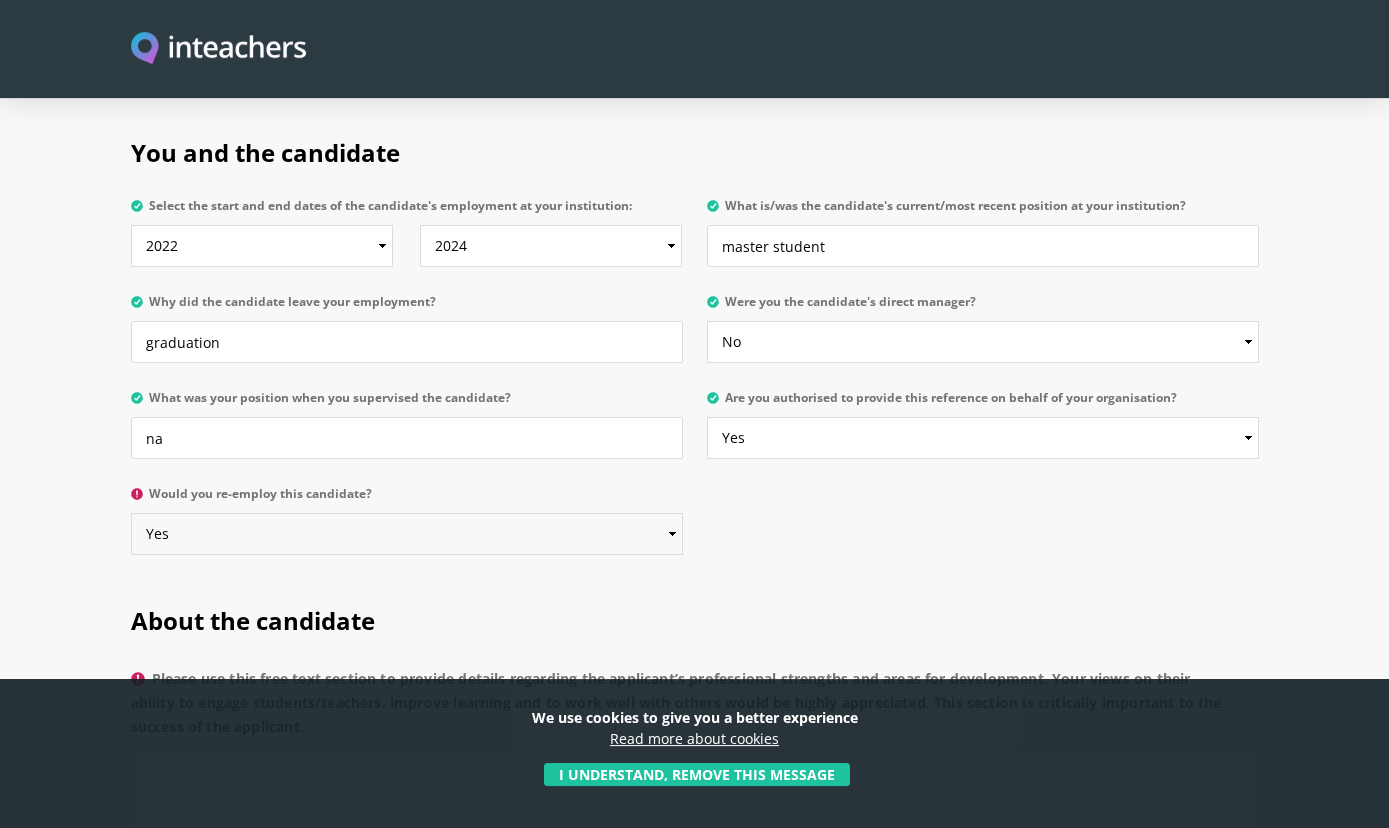 click on "Yes" at bounding box center [0, 0] 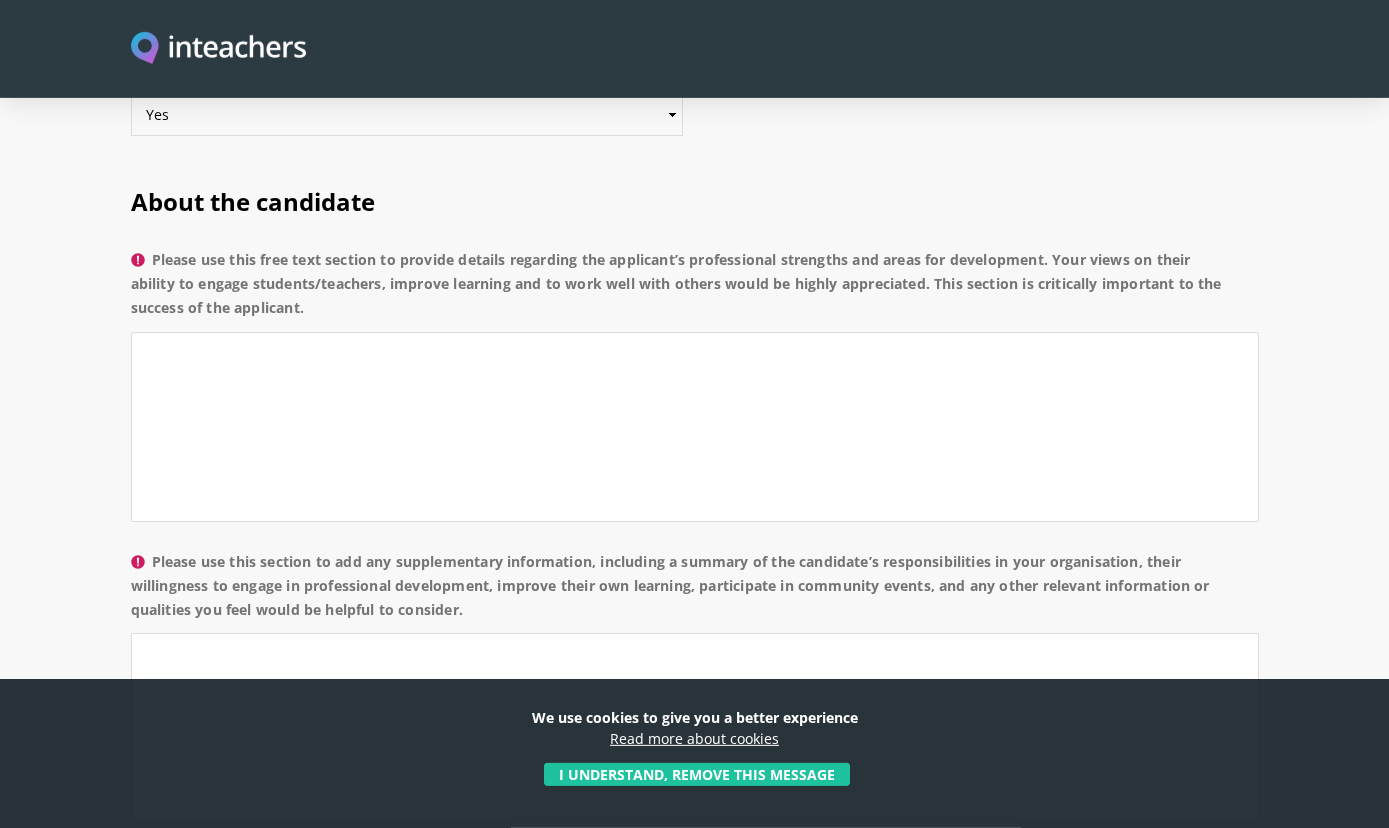 scroll, scrollTop: 1426, scrollLeft: 0, axis: vertical 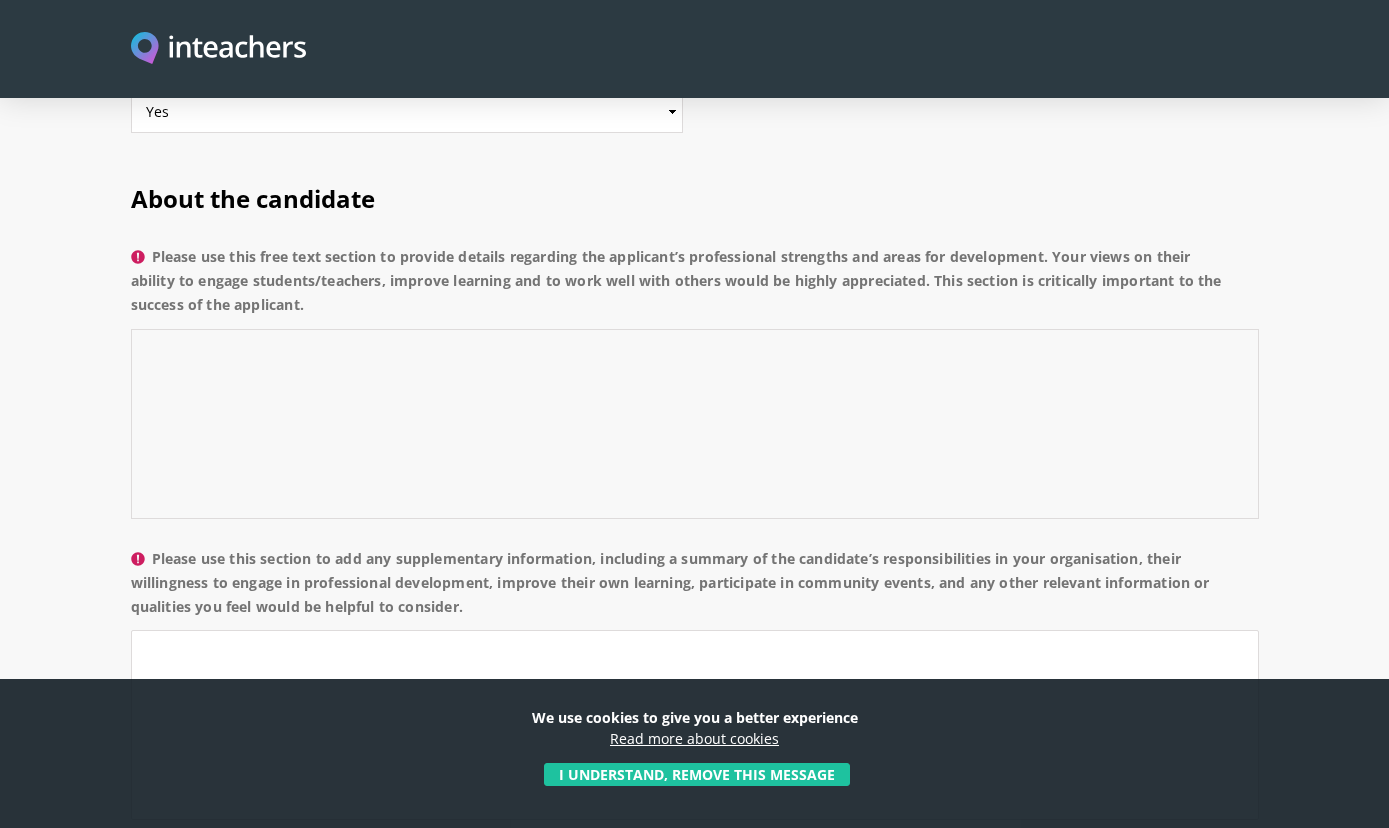 paste on "To whom it may concern
I have had the pleasure of having Ms. Nuha Almutairi student in her master courses
through her academic years at the clinical nutrition department, collage of Applied Medical
Sciences. Ms. Nuha Almutairi has been more than the ideal student. In order to achieve the
highest grades and to leave a pleasant reputation, she has demonstrated outstanding leadership
and maintained a clear sense of purpose.
She is a very smart student who attracts attention because of her politeness and
brightness. She is a very hard worker and intelligent. She is characterised by great
communication skills and abilities to impress others.
She possesses enthusiasm and dedication that are both inspiring and motivating for her
colleagues. She is organized, efficient, extremely competent, and has an excellent rapport with
people. She has a pleasant, motivated, and social personality. She also has great efforts in
community services and research work. She is a very committed person when it comes to
studying and a..." 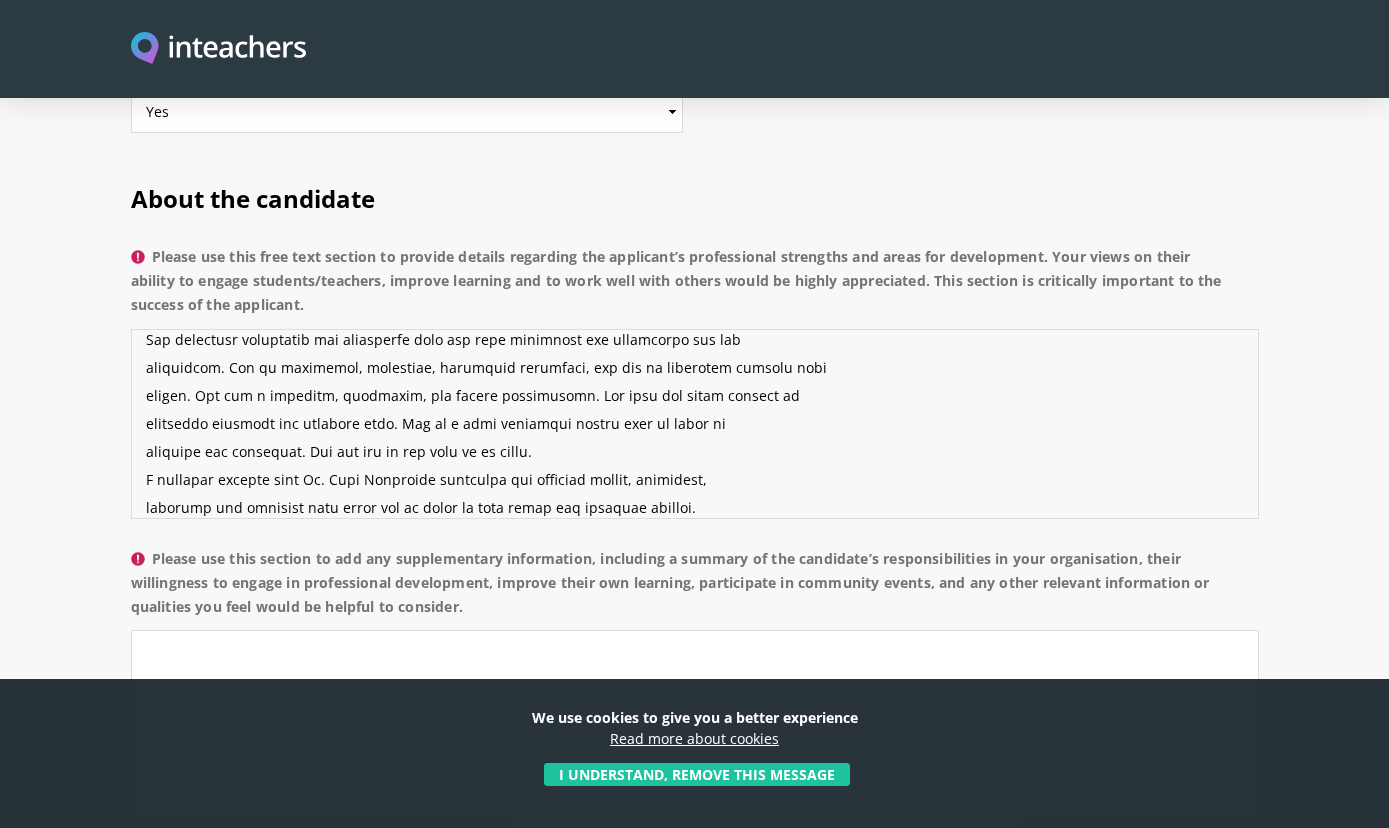 scroll, scrollTop: 0, scrollLeft: 0, axis: both 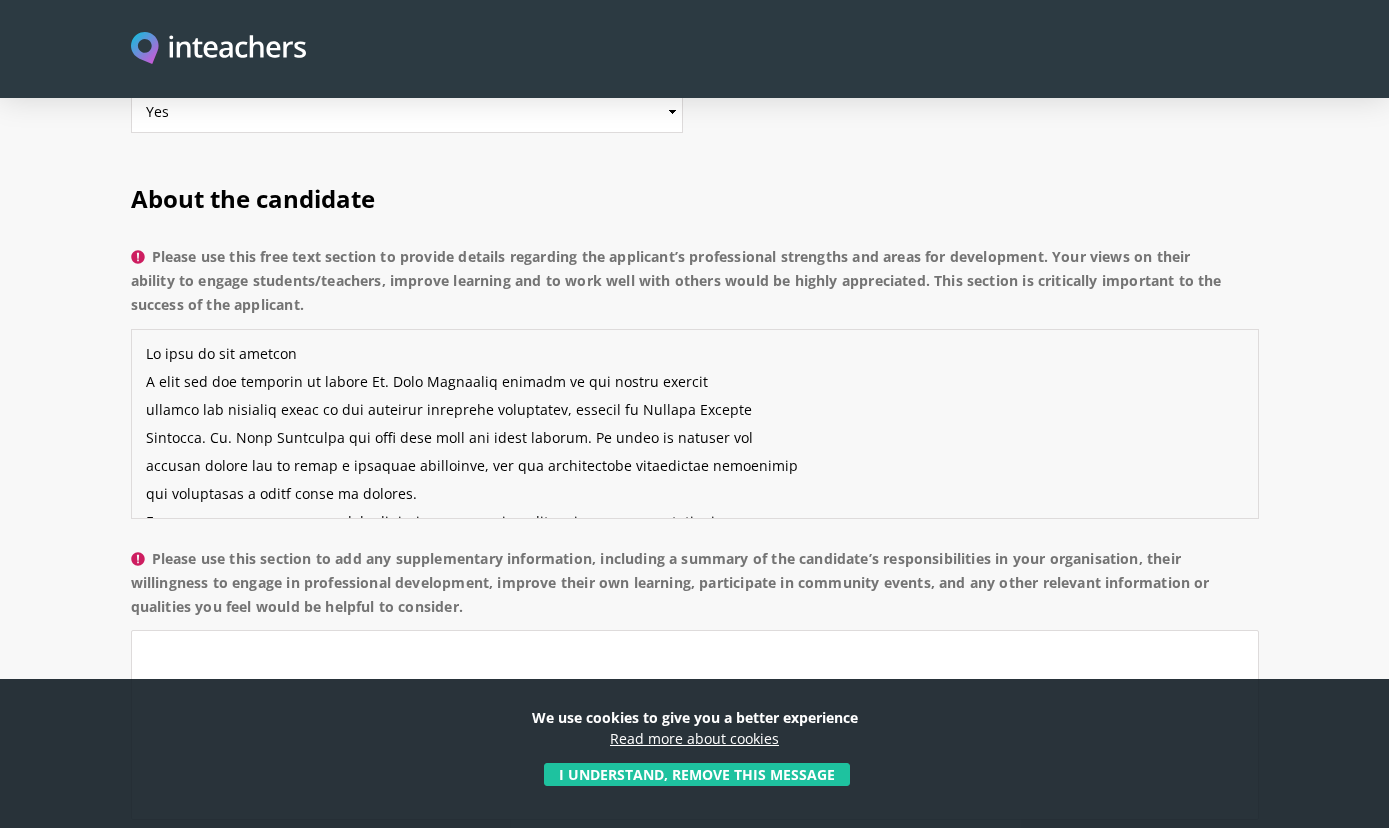 drag, startPoint x: 393, startPoint y: 323, endPoint x: 492, endPoint y: 329, distance: 99.18165 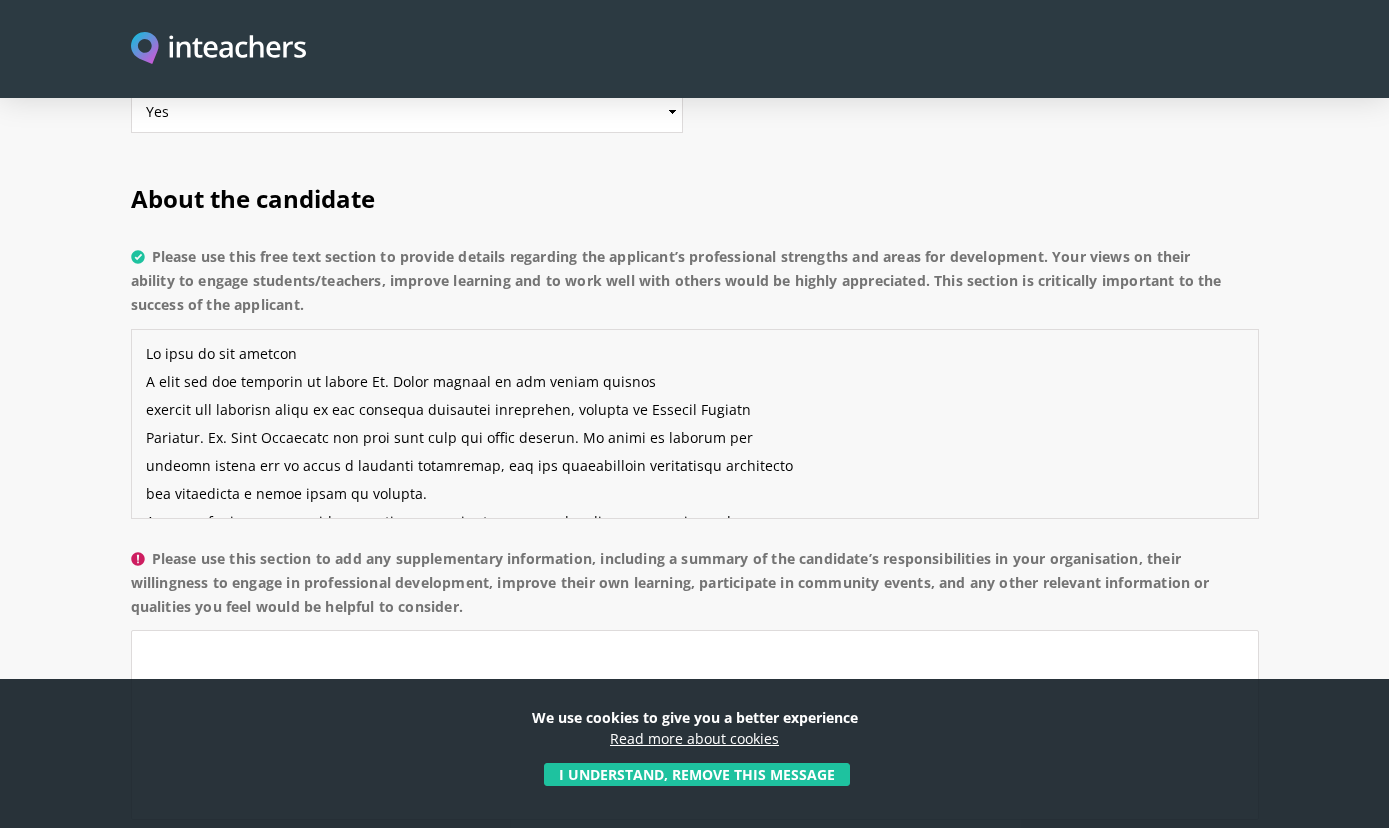 drag, startPoint x: 236, startPoint y: 382, endPoint x: 333, endPoint y: 380, distance: 97.020615 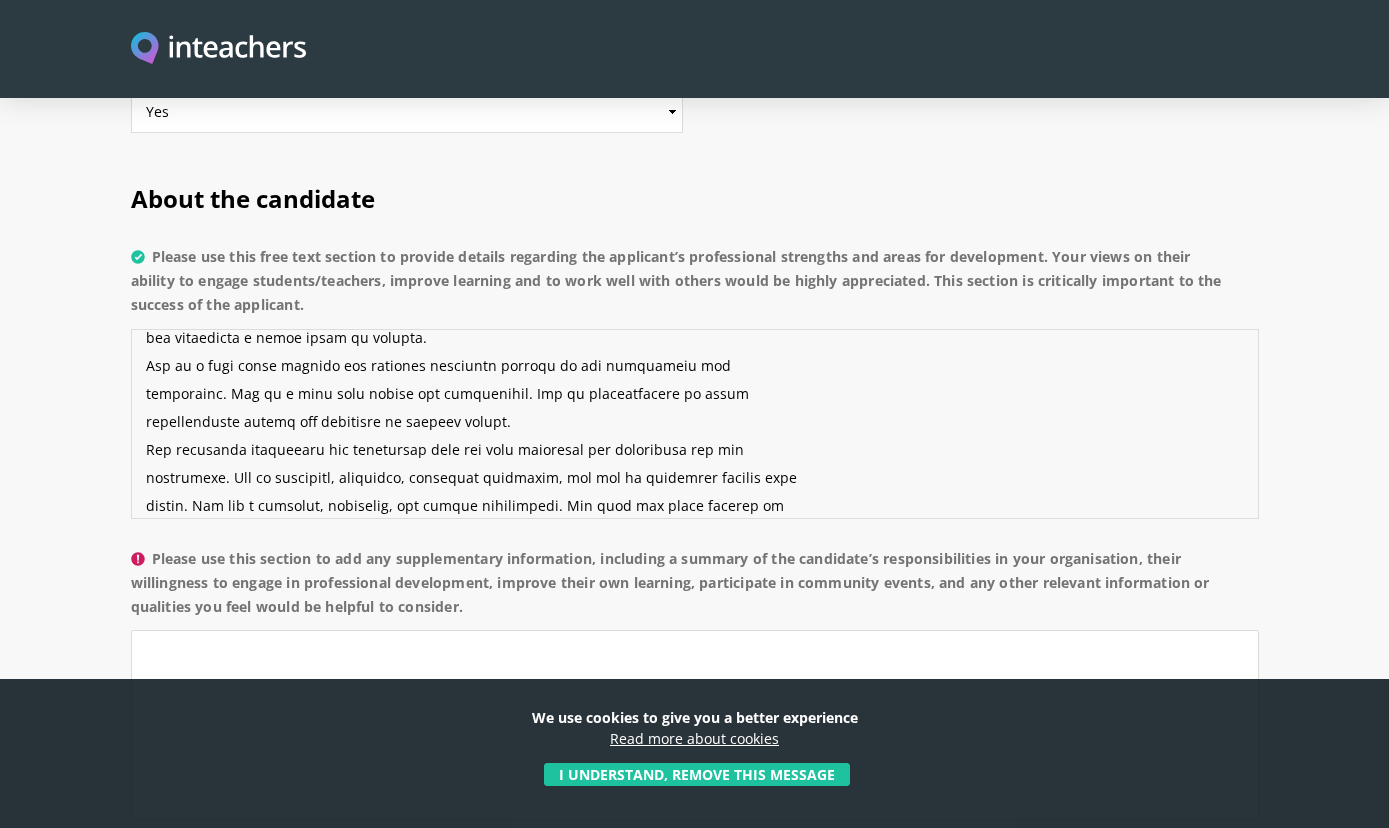 scroll, scrollTop: 280, scrollLeft: 0, axis: vertical 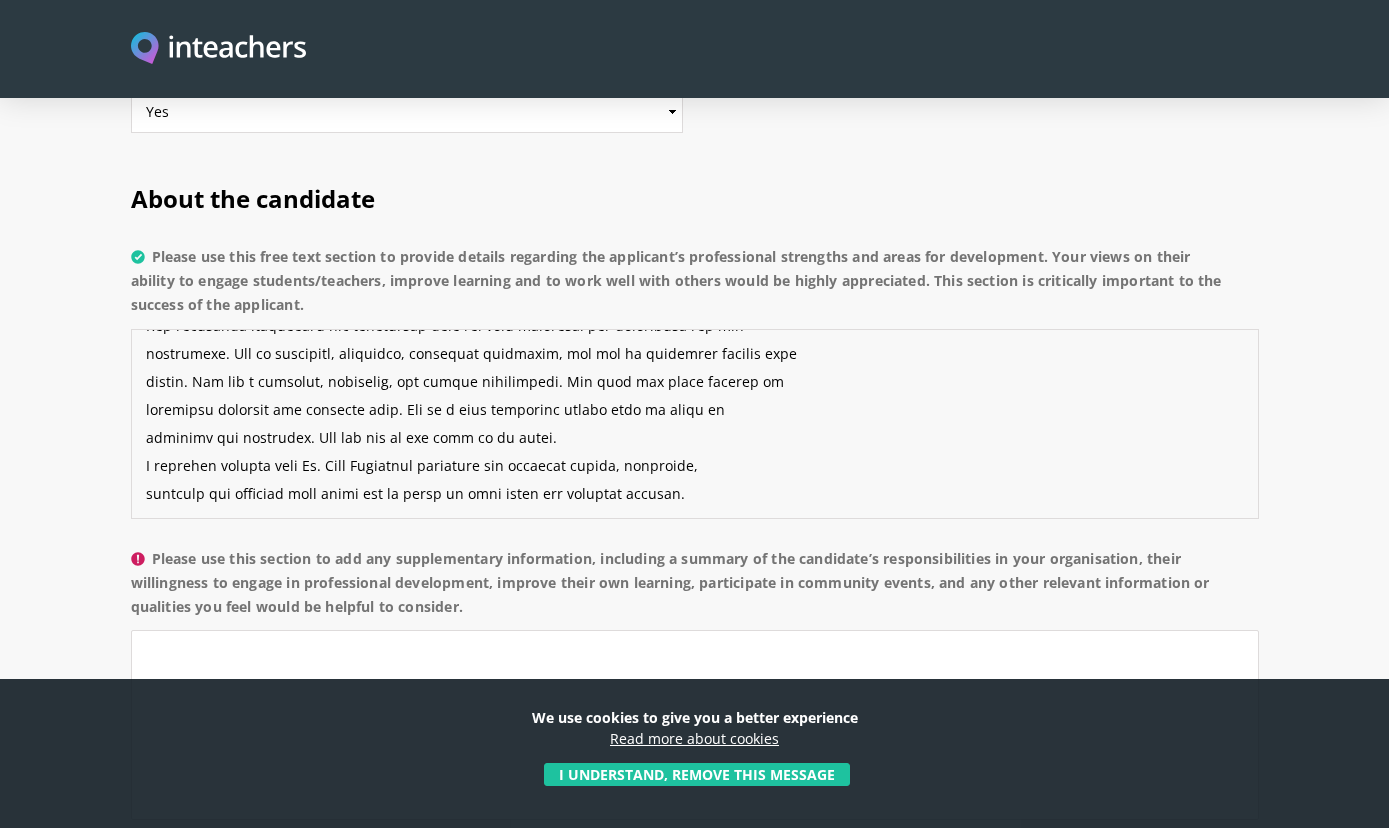 drag, startPoint x: 343, startPoint y: 410, endPoint x: 320, endPoint y: 409, distance: 23.021729 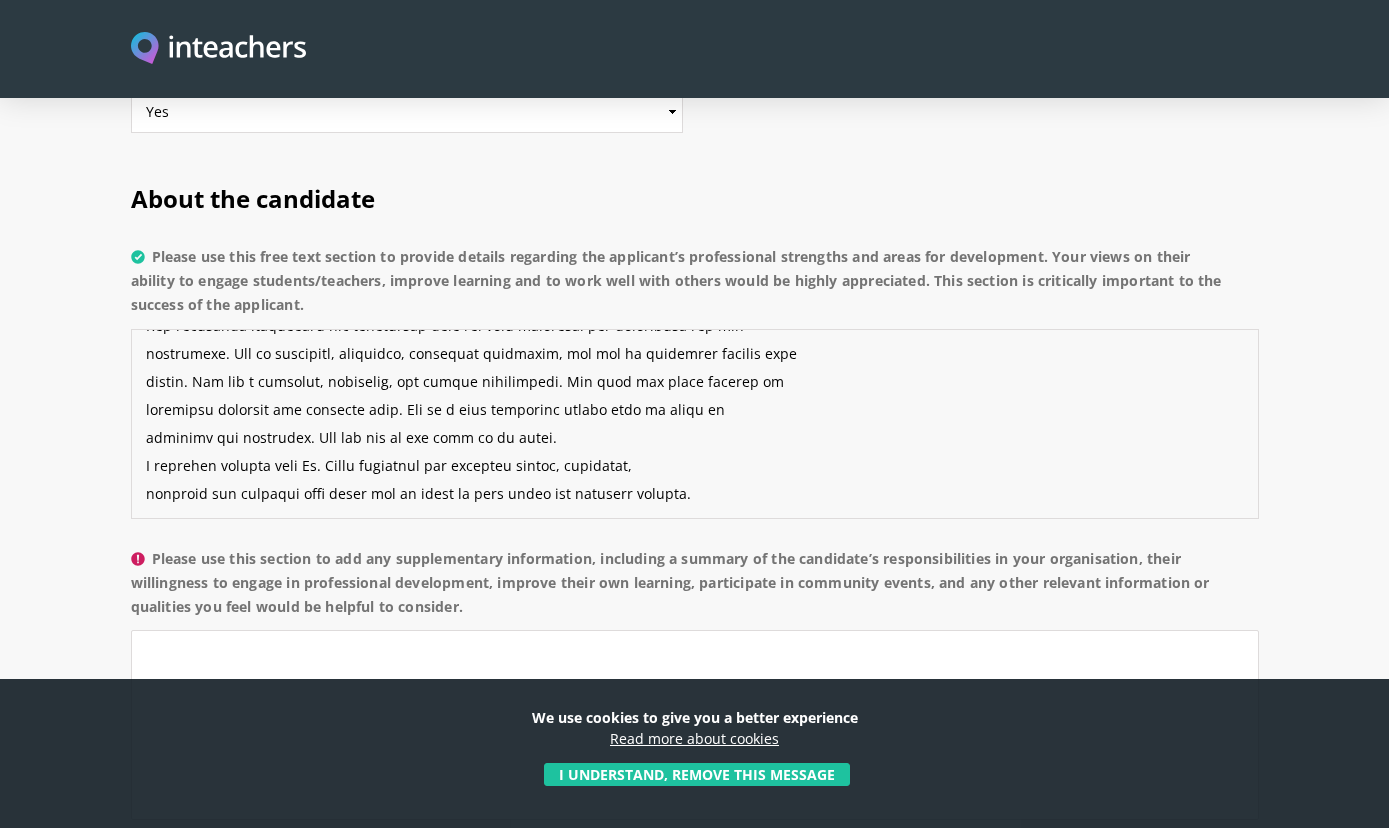 type on "To whom it may concern
I have had the pleasure of having Ms. Deema student in her master courses
through her academic years at the clinical nutrition department, collage of Applied Medical
Sciences. Ms. Deema has been more than the ideal student. In order to achieve the
highest grades and to leave a pleasant reputation, she has demonstrated outstanding leadership
and maintained a clear sense of purpose.
She is a very smart student who attracts attention because of her politeness and
brightness. She is a very hard worker and intelligent. She is characterised by great
communication skills and abilities to impress others.
She possesses enthusiasm and dedication that are both inspiring and motivating for her
colleagues. She is organized, efficient, extremely competent, and has an excellent rapport with
people. She has a pleasant, motivated, and social personality. She also has great efforts in
community services and research work. She is a very committed person when it comes to
studying and achieving. She was ..." 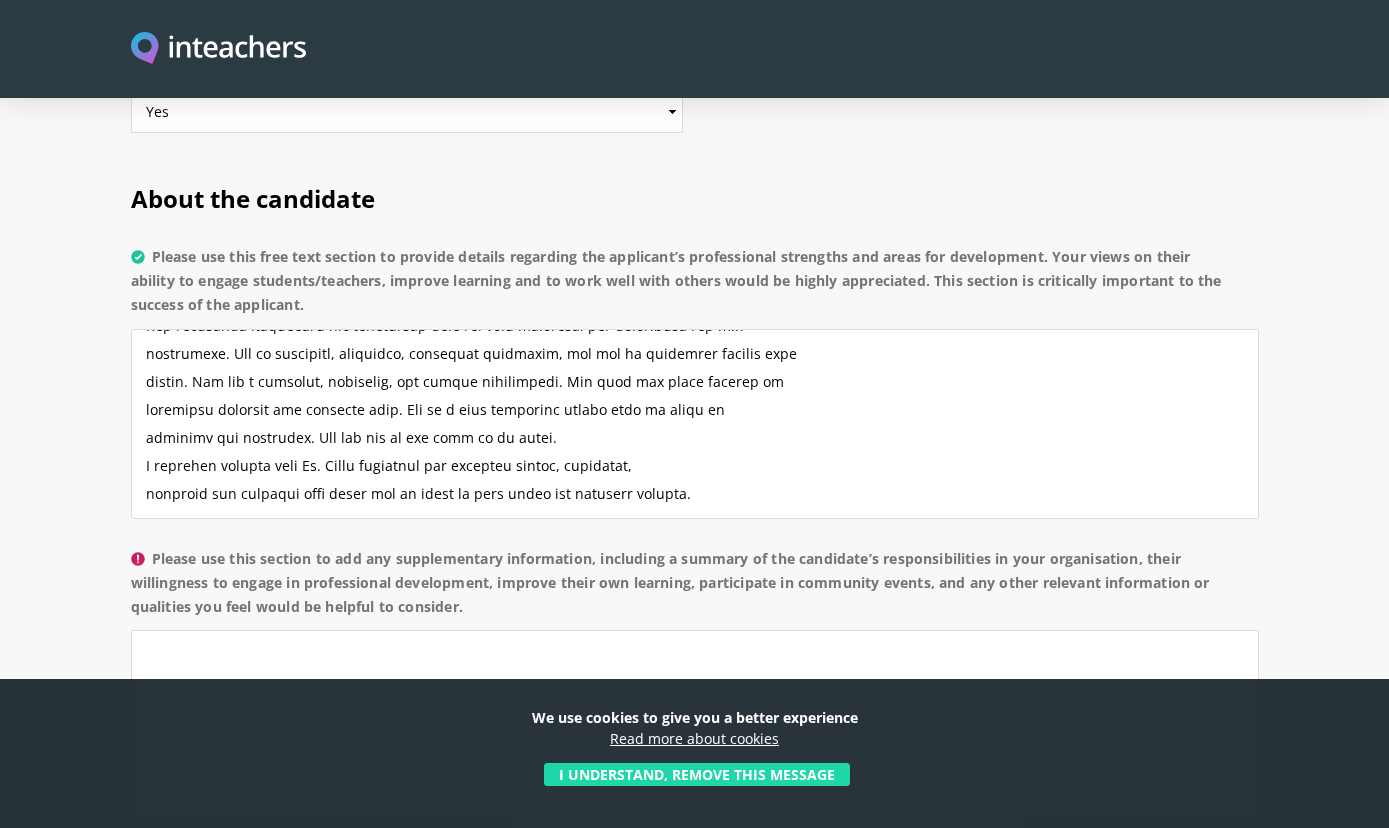 click on "I understand, remove this message" at bounding box center [697, 774] 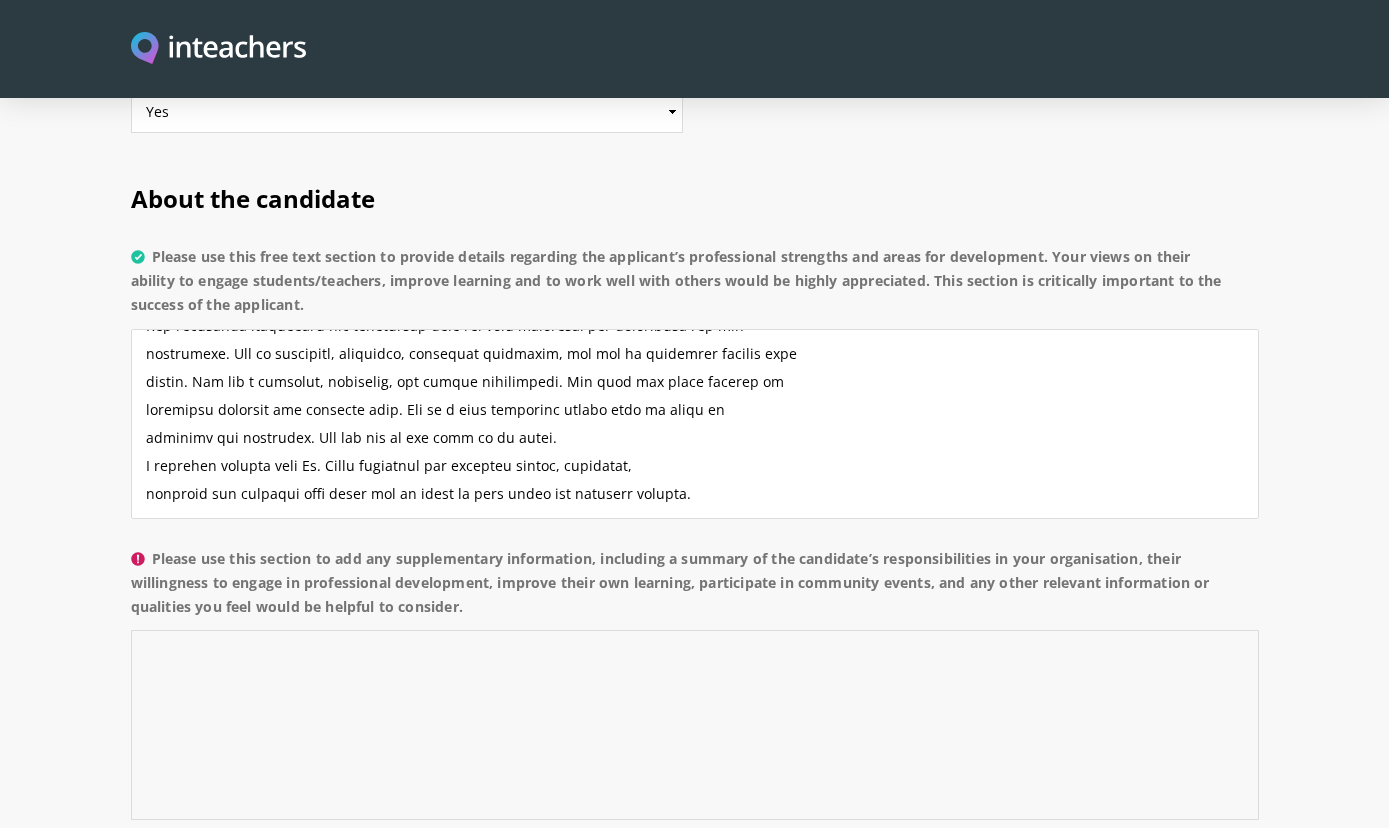click on "Please use this section to add any supplementary information, including a summary of the candidate’s responsibilities in your organisation, their willingness to engage in professional development, improve their own learning, participate in community events, and any other relevant information or qualities you feel would be helpful to consider." at bounding box center [695, 725] 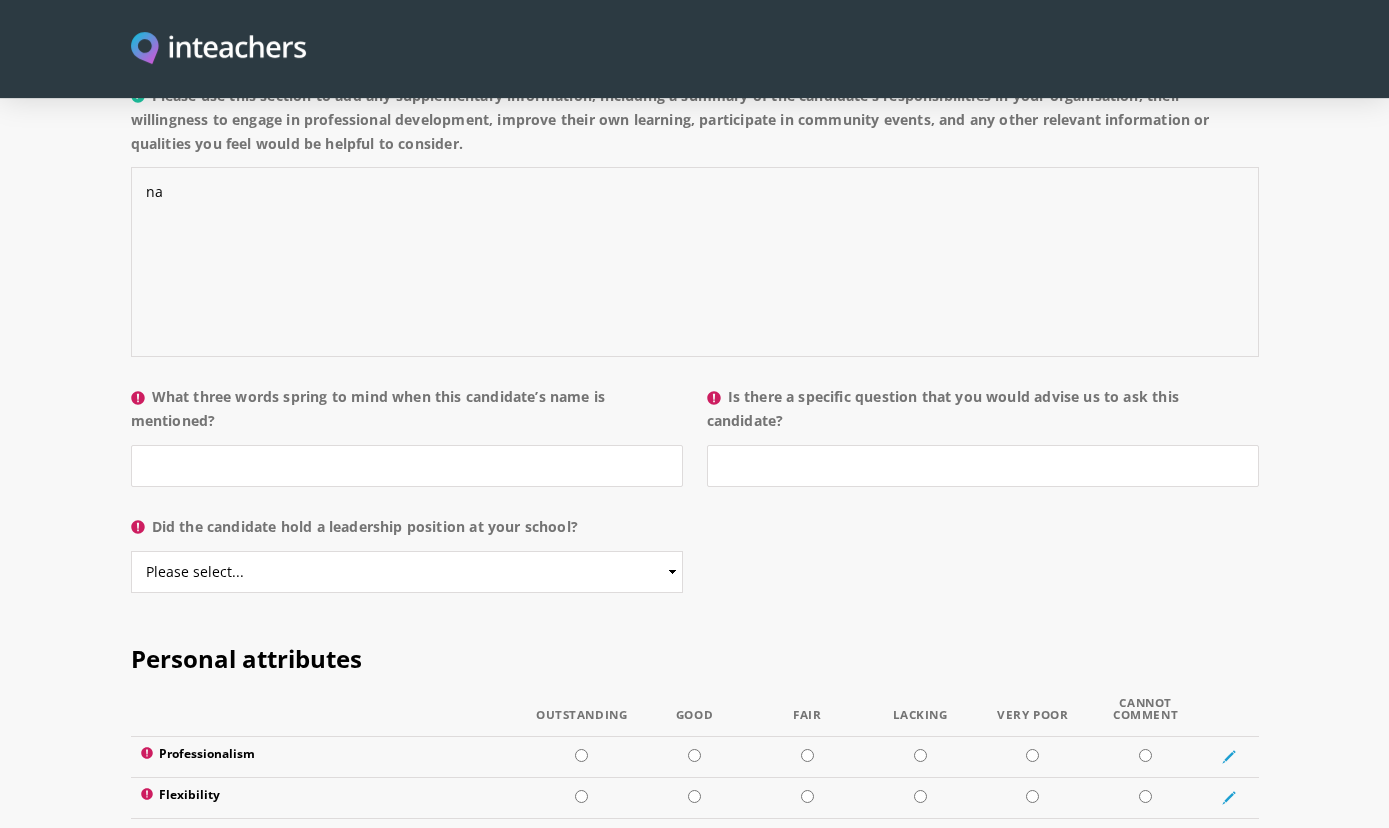 scroll, scrollTop: 1906, scrollLeft: 0, axis: vertical 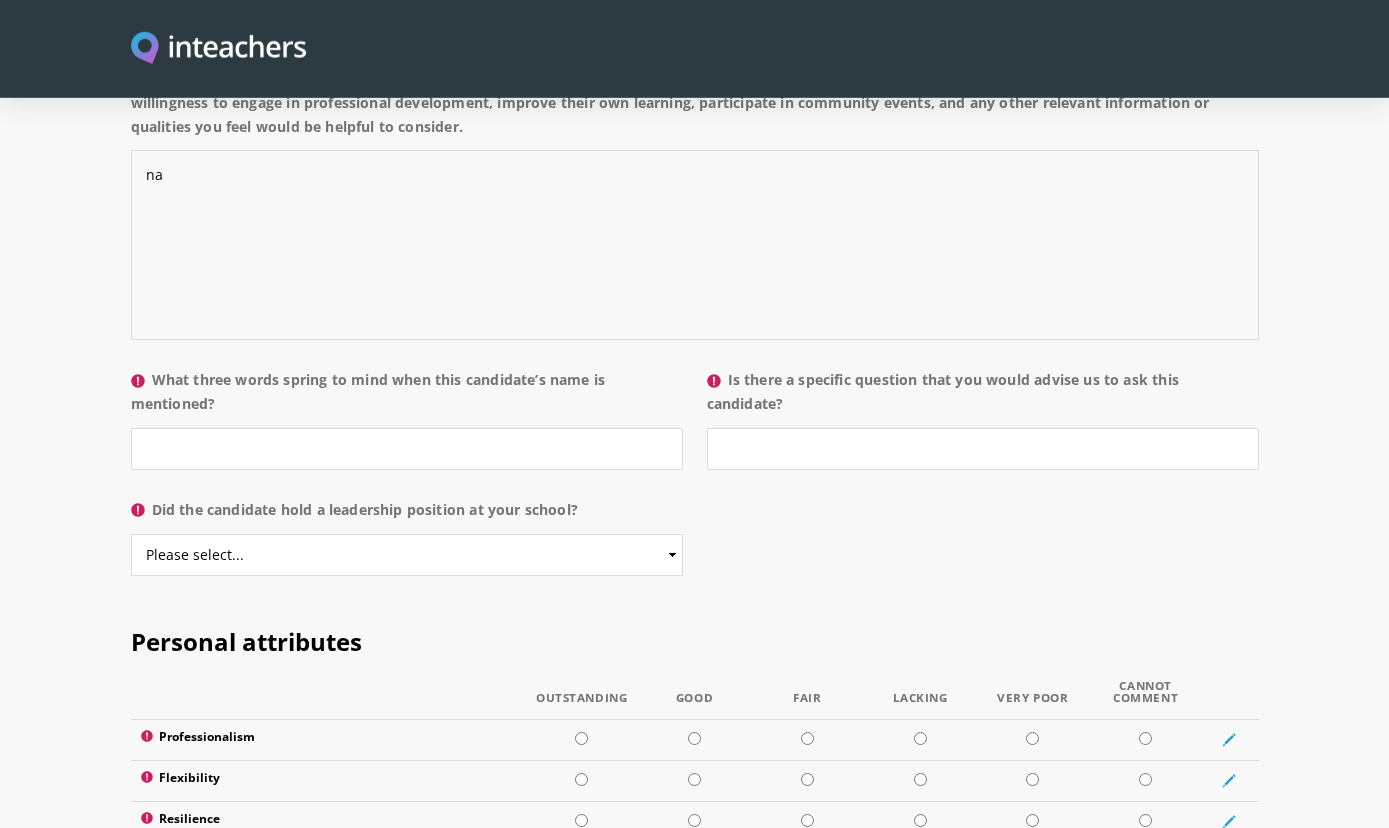 type on "na" 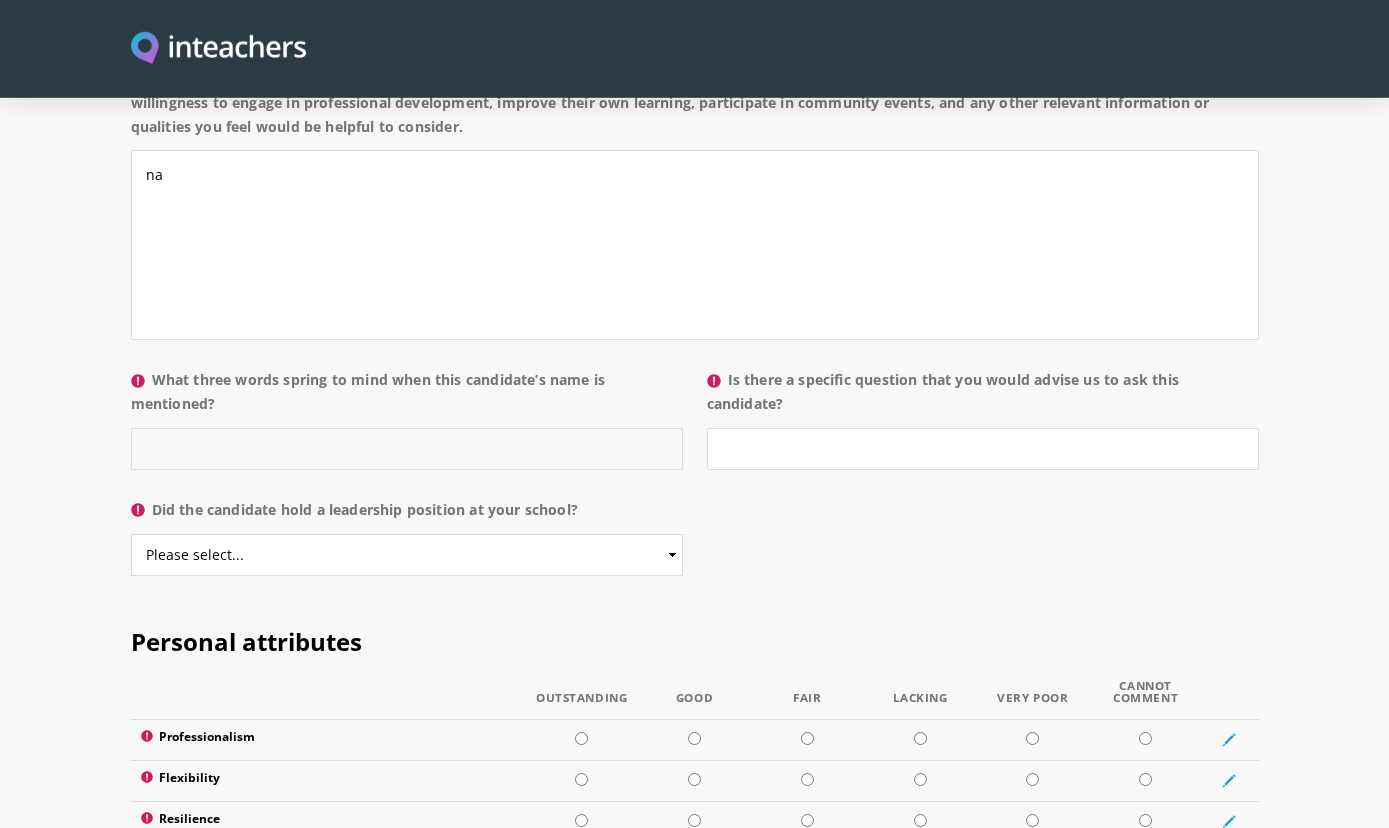 click on "What three words spring to mind when this candidate’s name is mentioned?" at bounding box center (407, 449) 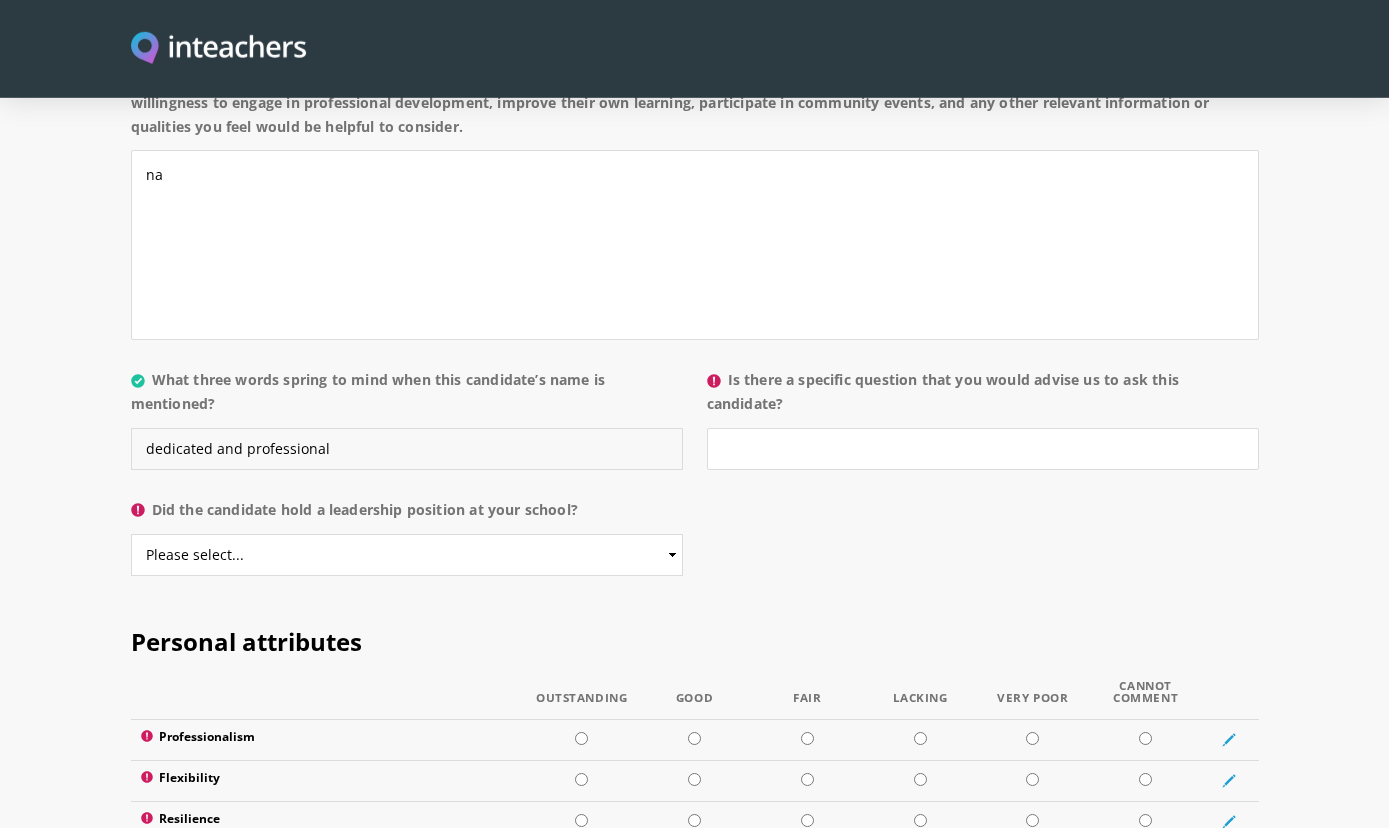 type on "dedicated and professional" 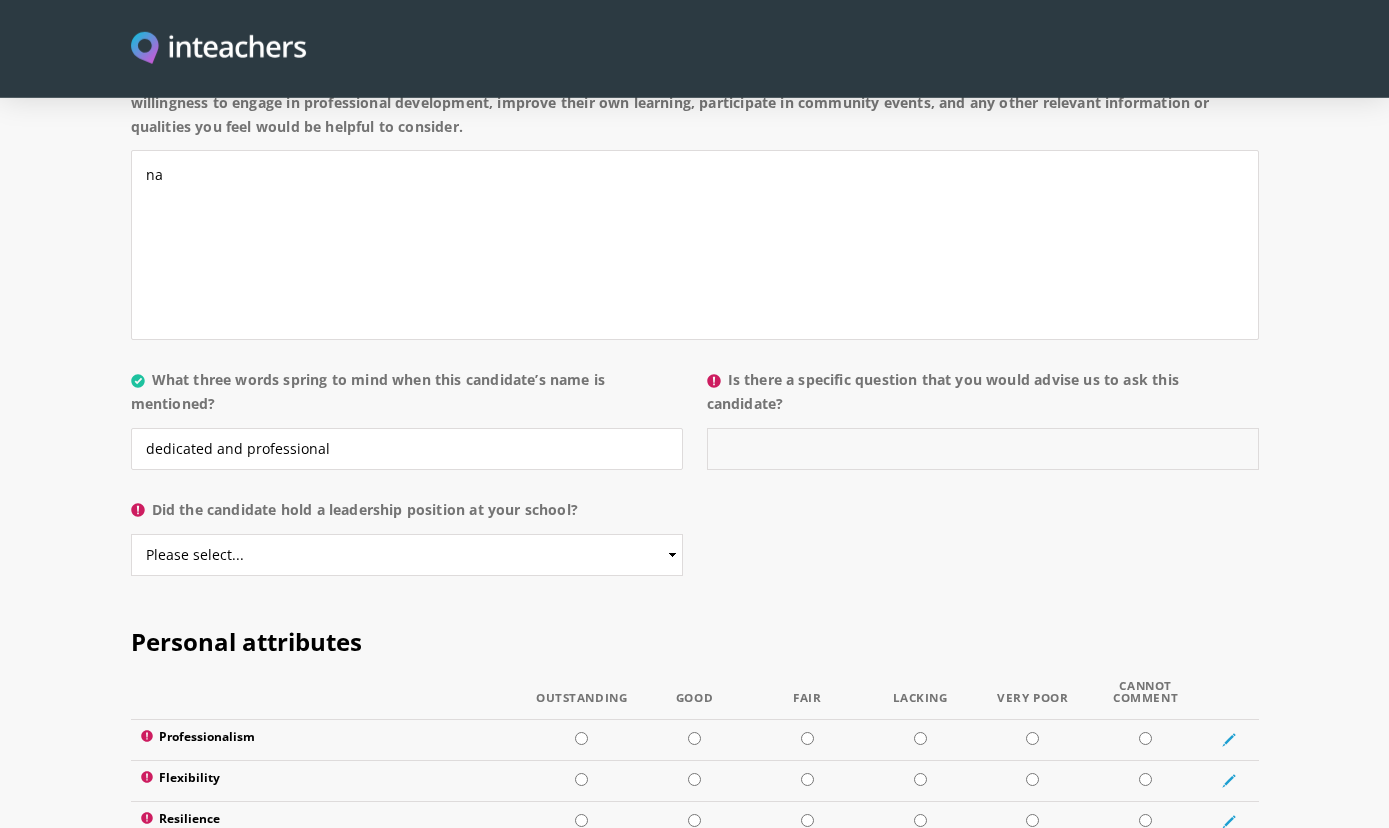 click on "Is there a specific question that you would advise us to ask this candidate?" at bounding box center [983, 449] 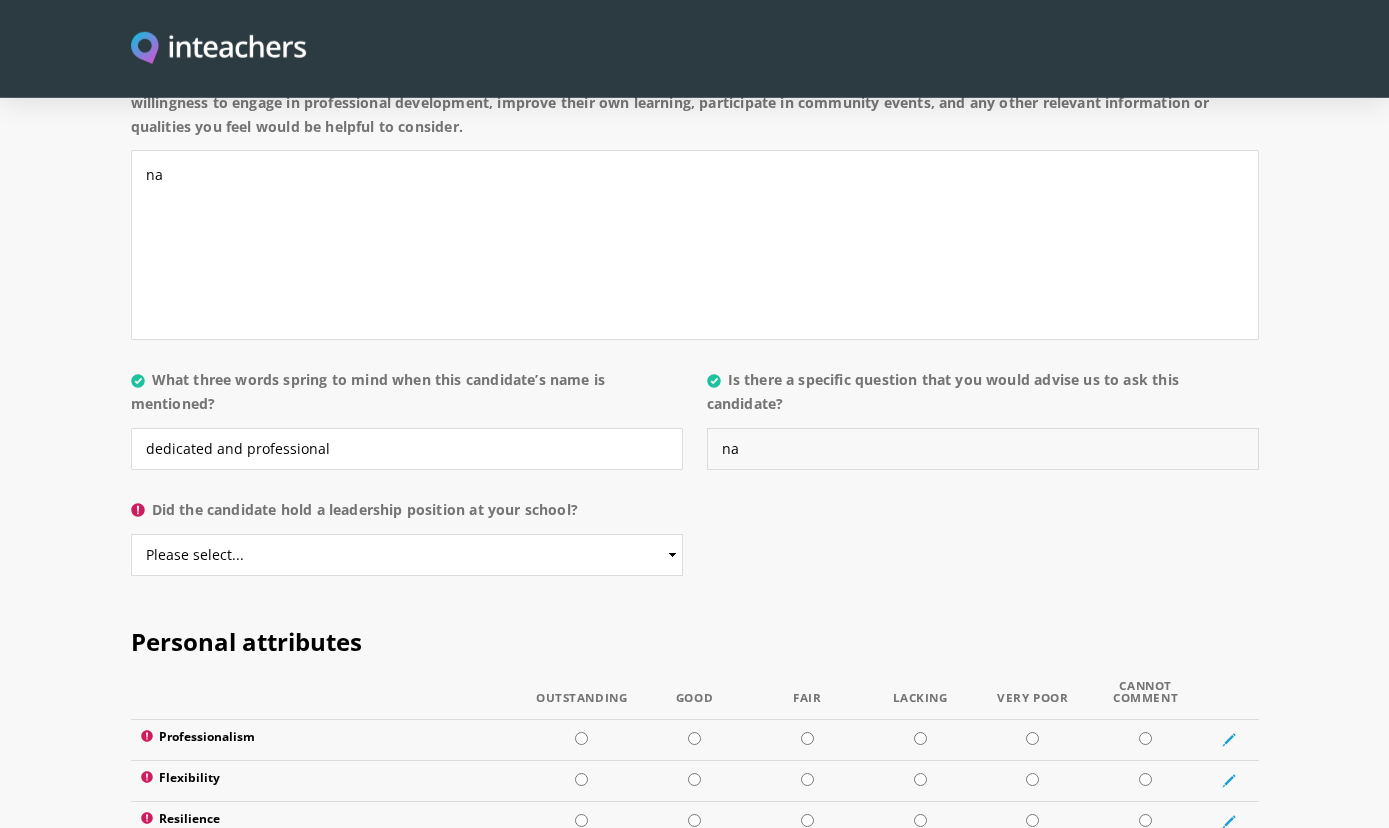 type on "na" 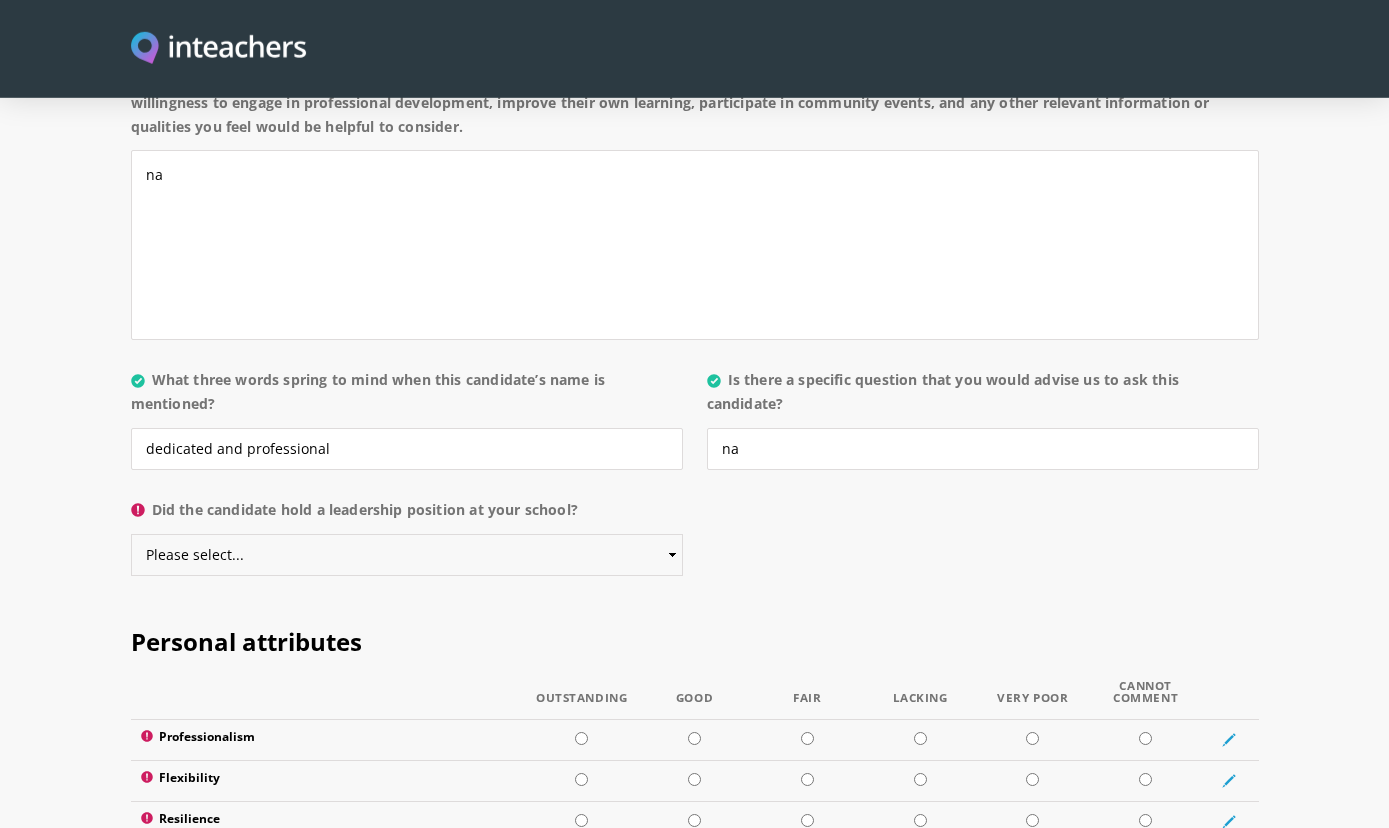click on "Please select... Yes
No" at bounding box center [407, 555] 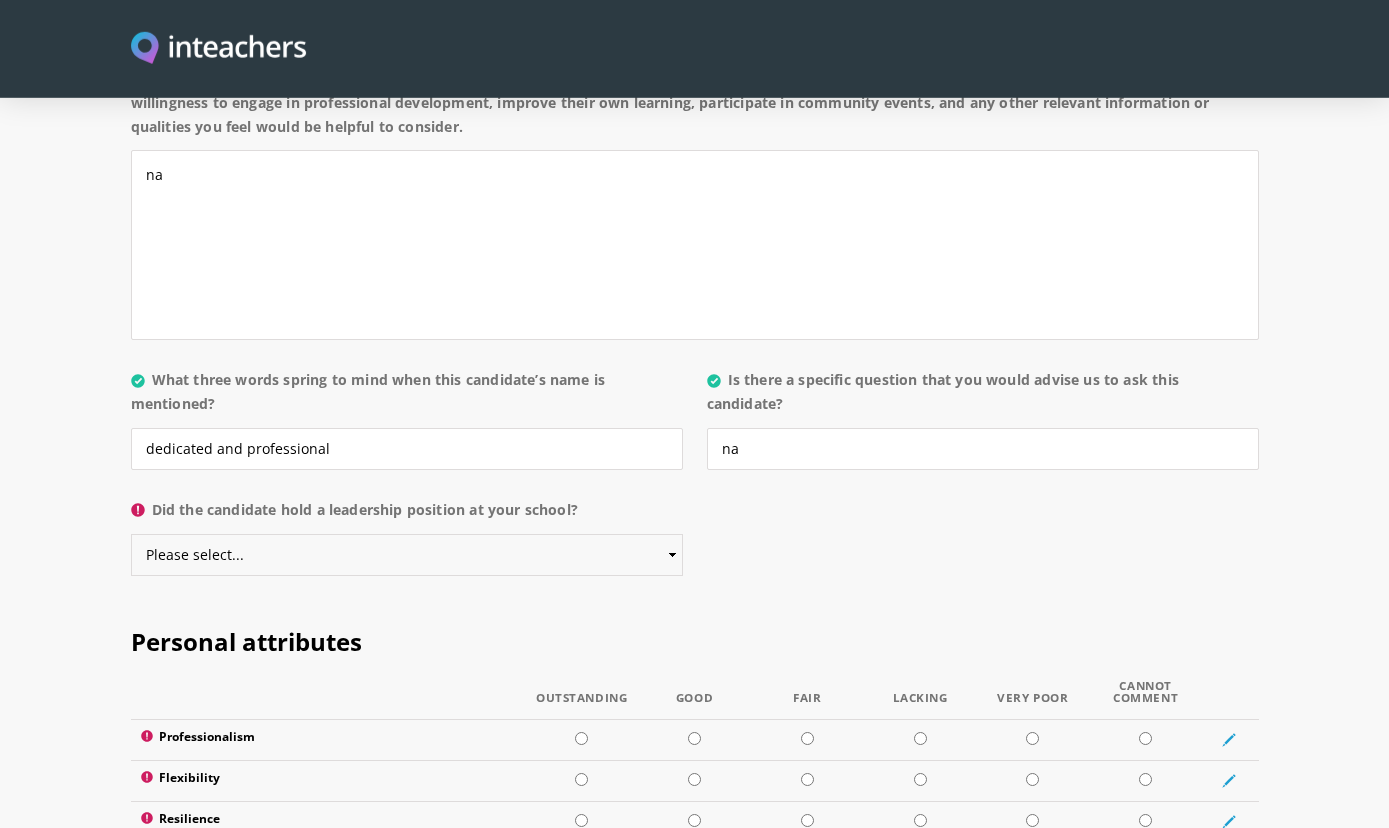 select on "No" 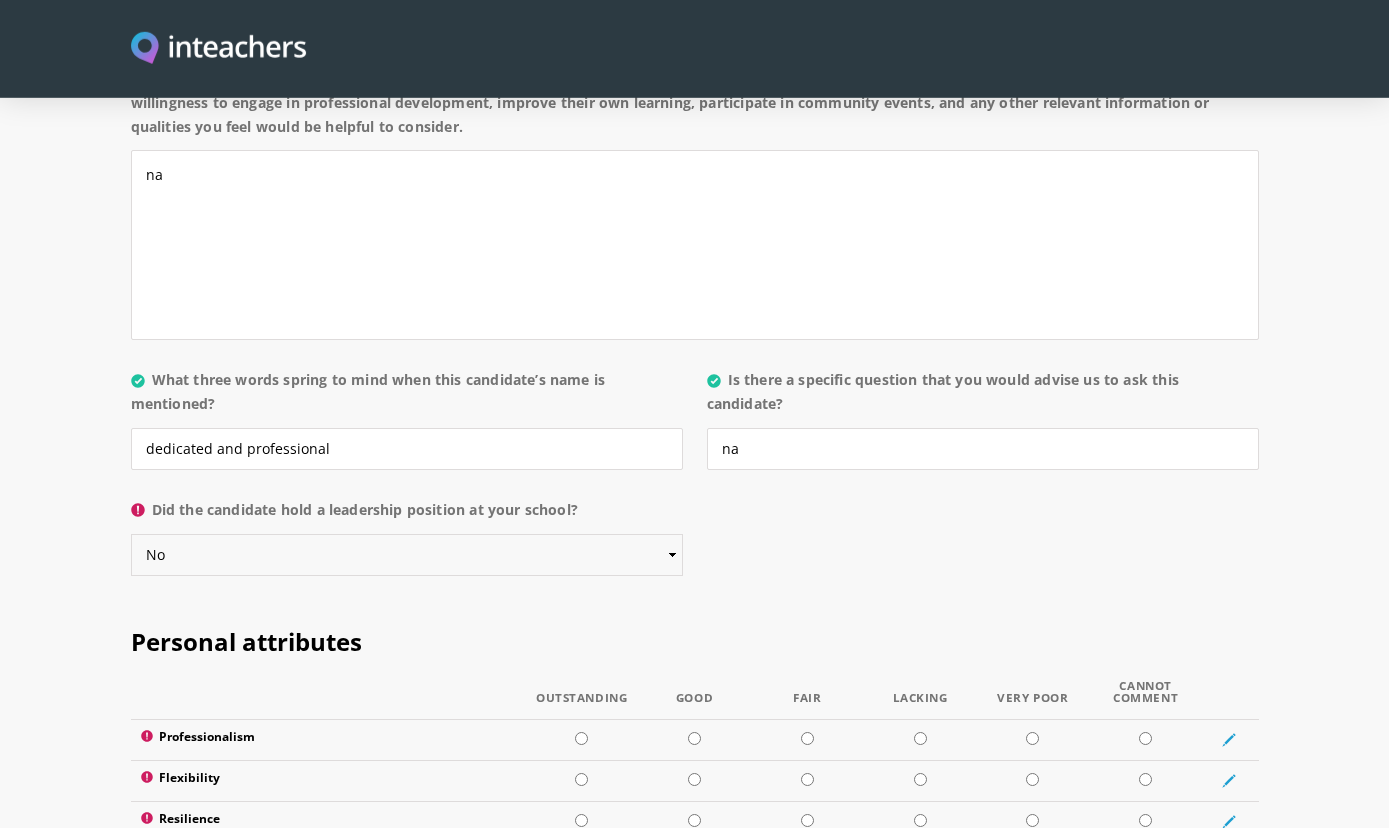click on "No" at bounding box center [0, 0] 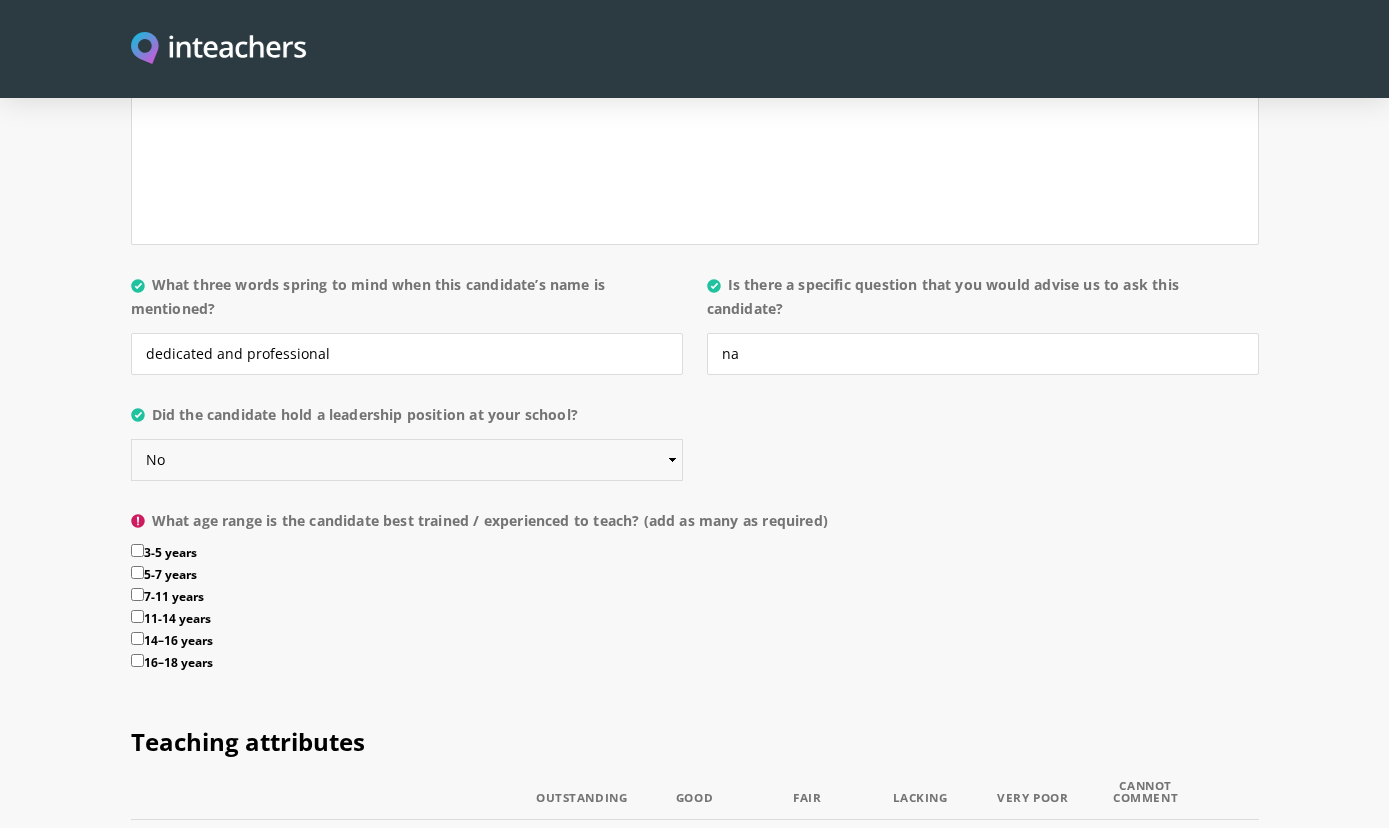 scroll, scrollTop: 2009, scrollLeft: 0, axis: vertical 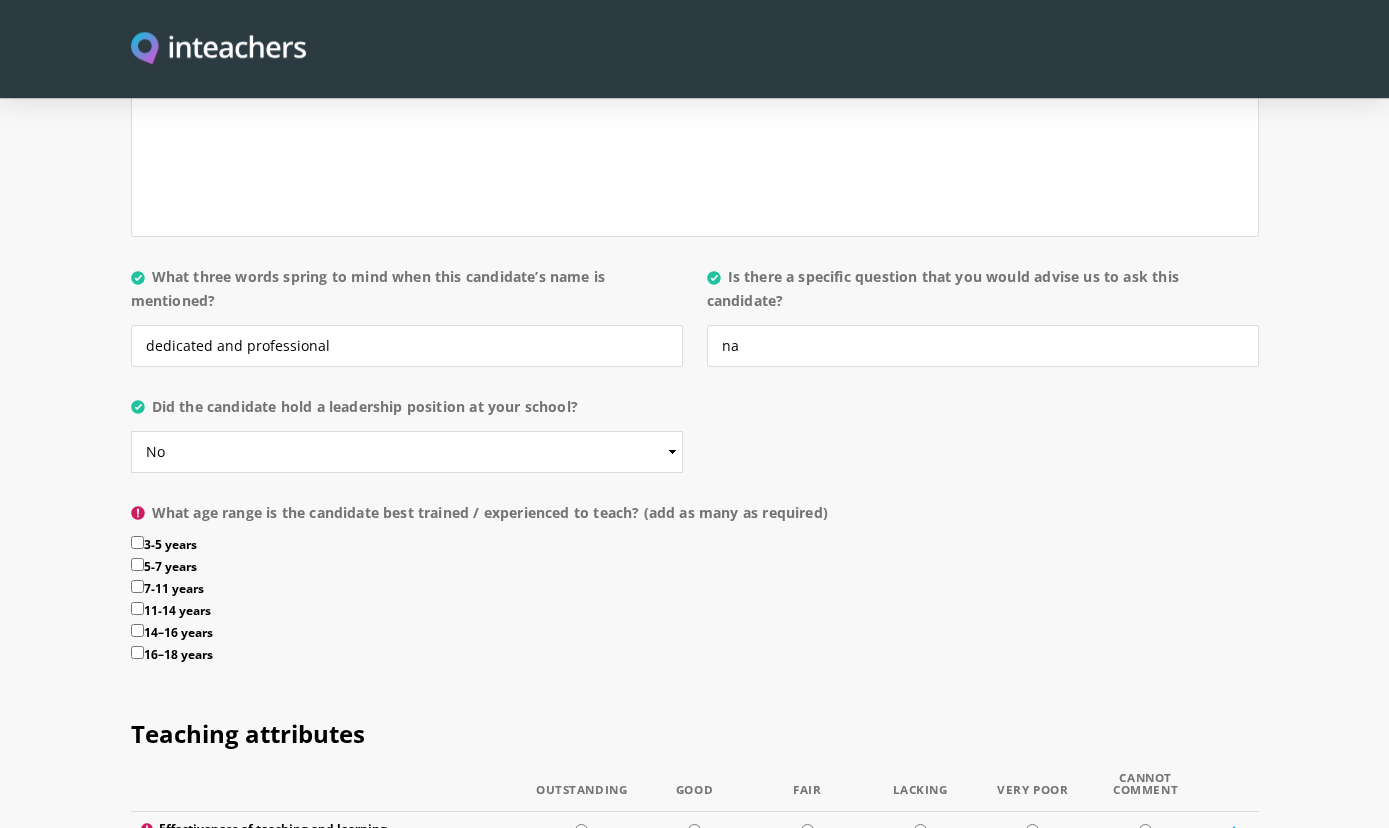 click on "3-5 years" at bounding box center [137, 542] 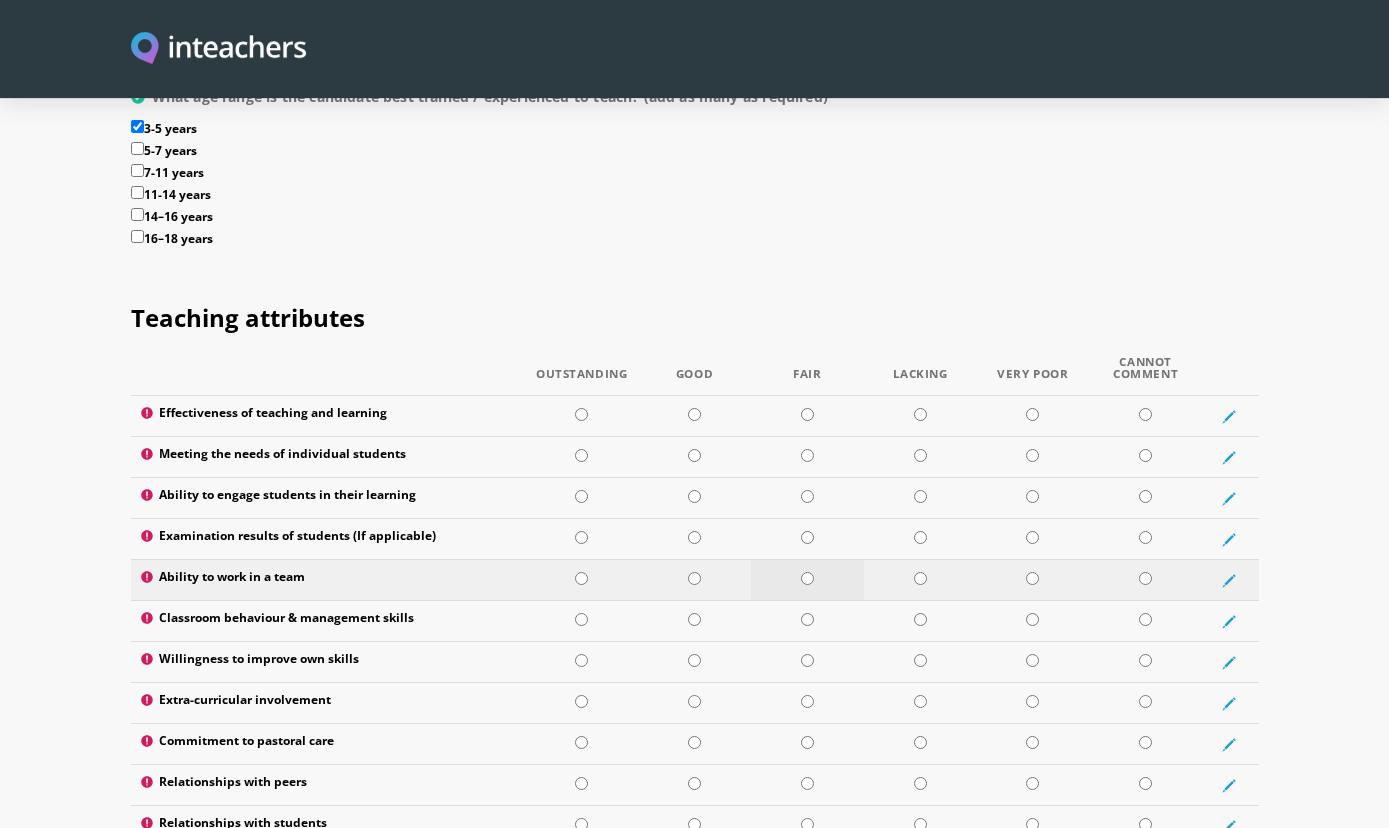 scroll, scrollTop: 2432, scrollLeft: 0, axis: vertical 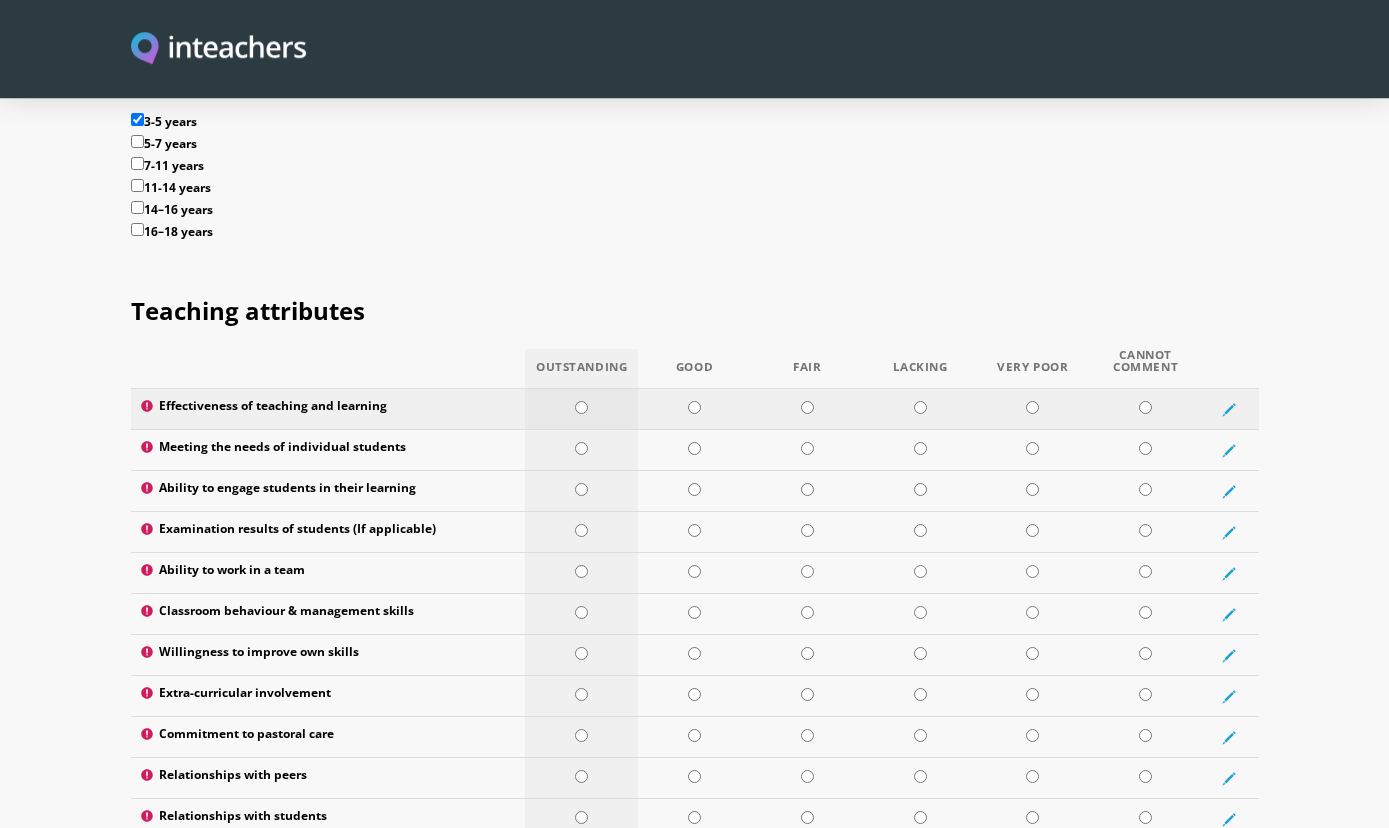 click at bounding box center (581, 407) 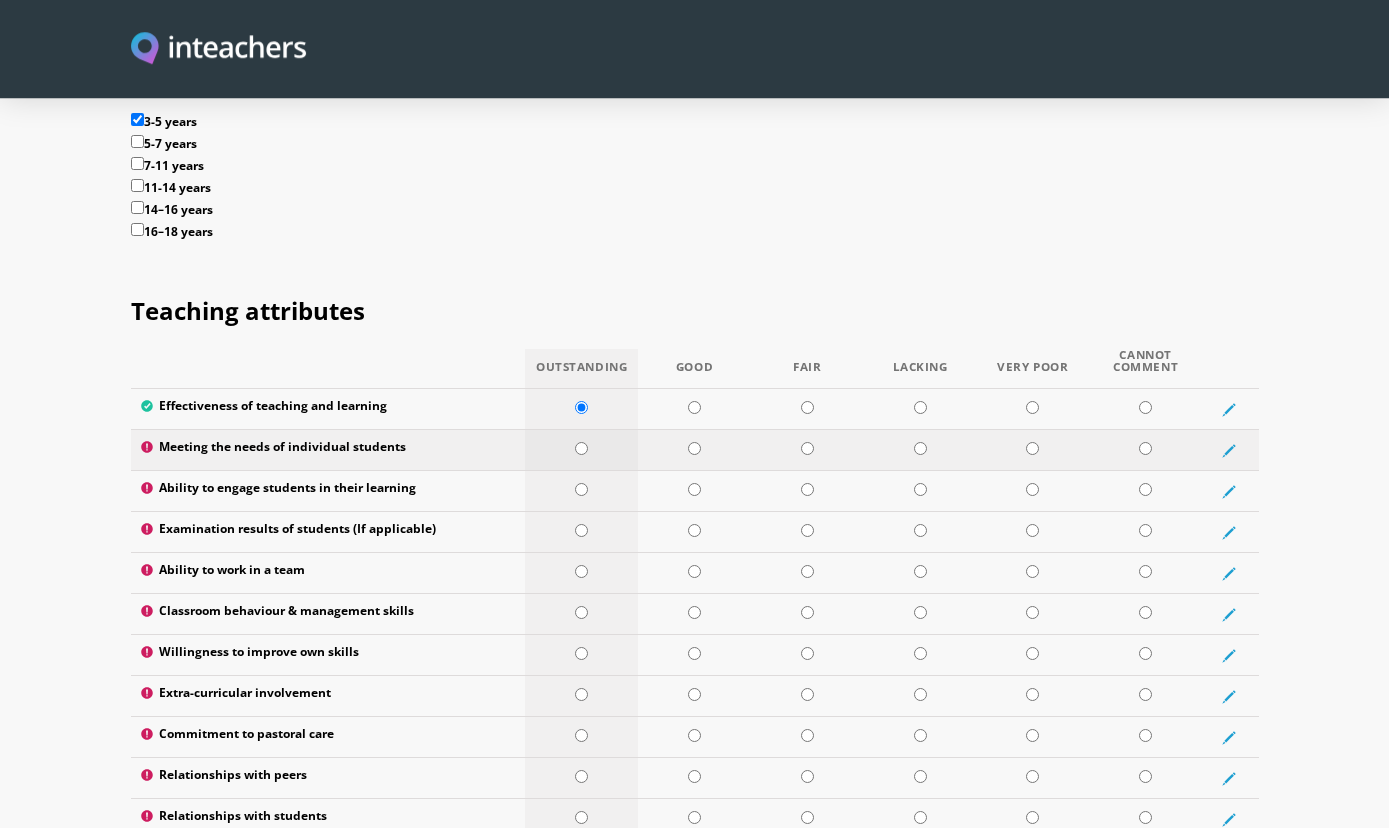 click at bounding box center [581, 448] 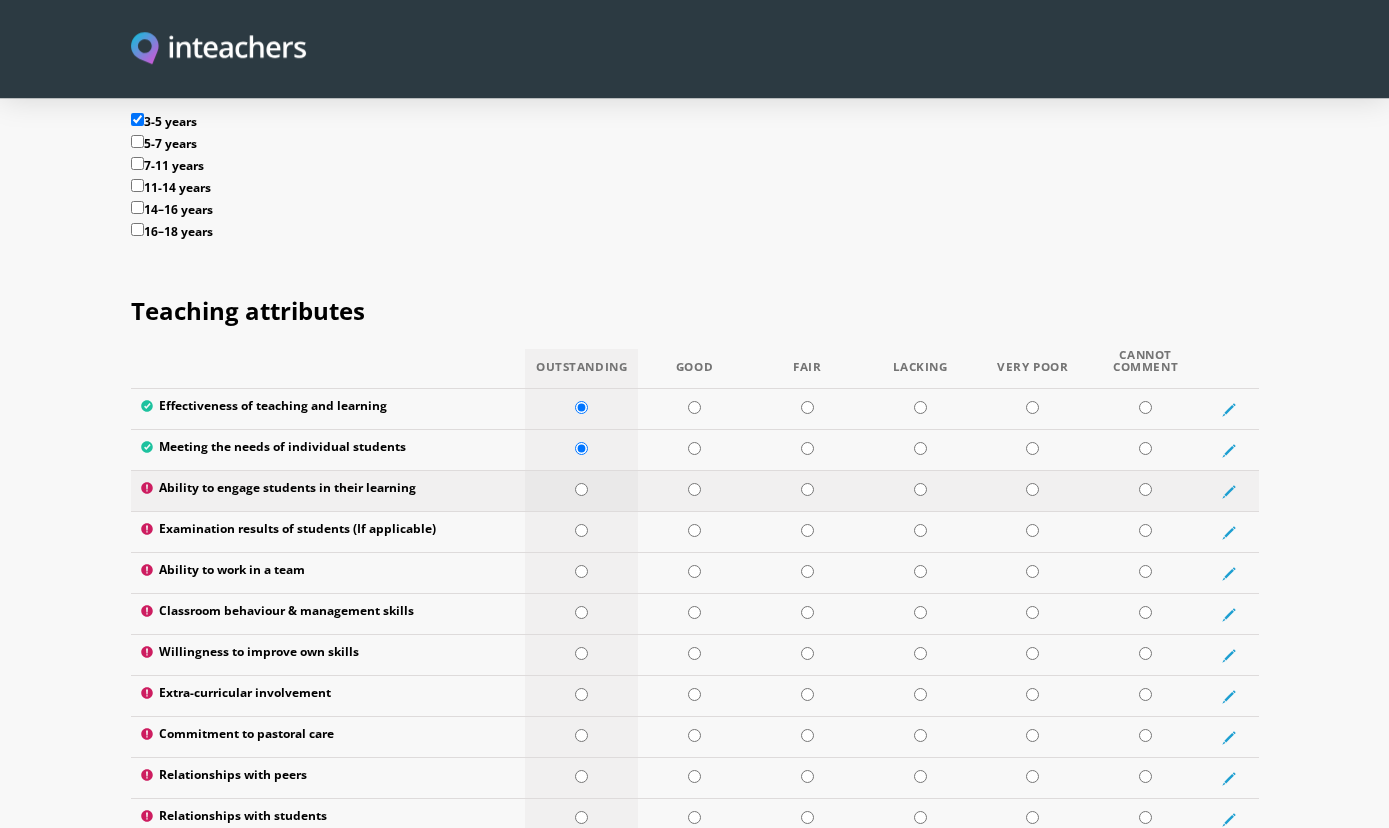 click at bounding box center (581, 489) 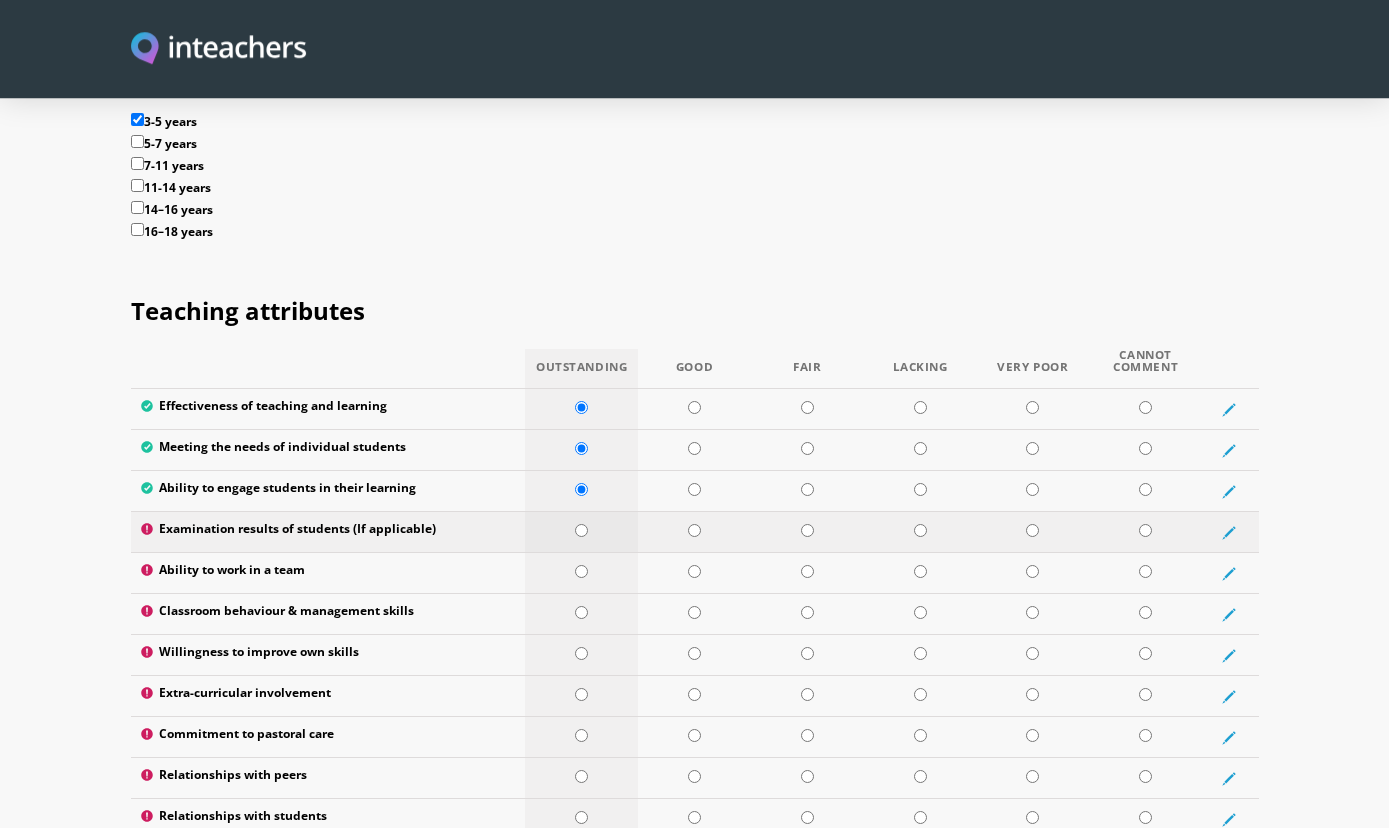 click at bounding box center (581, 532) 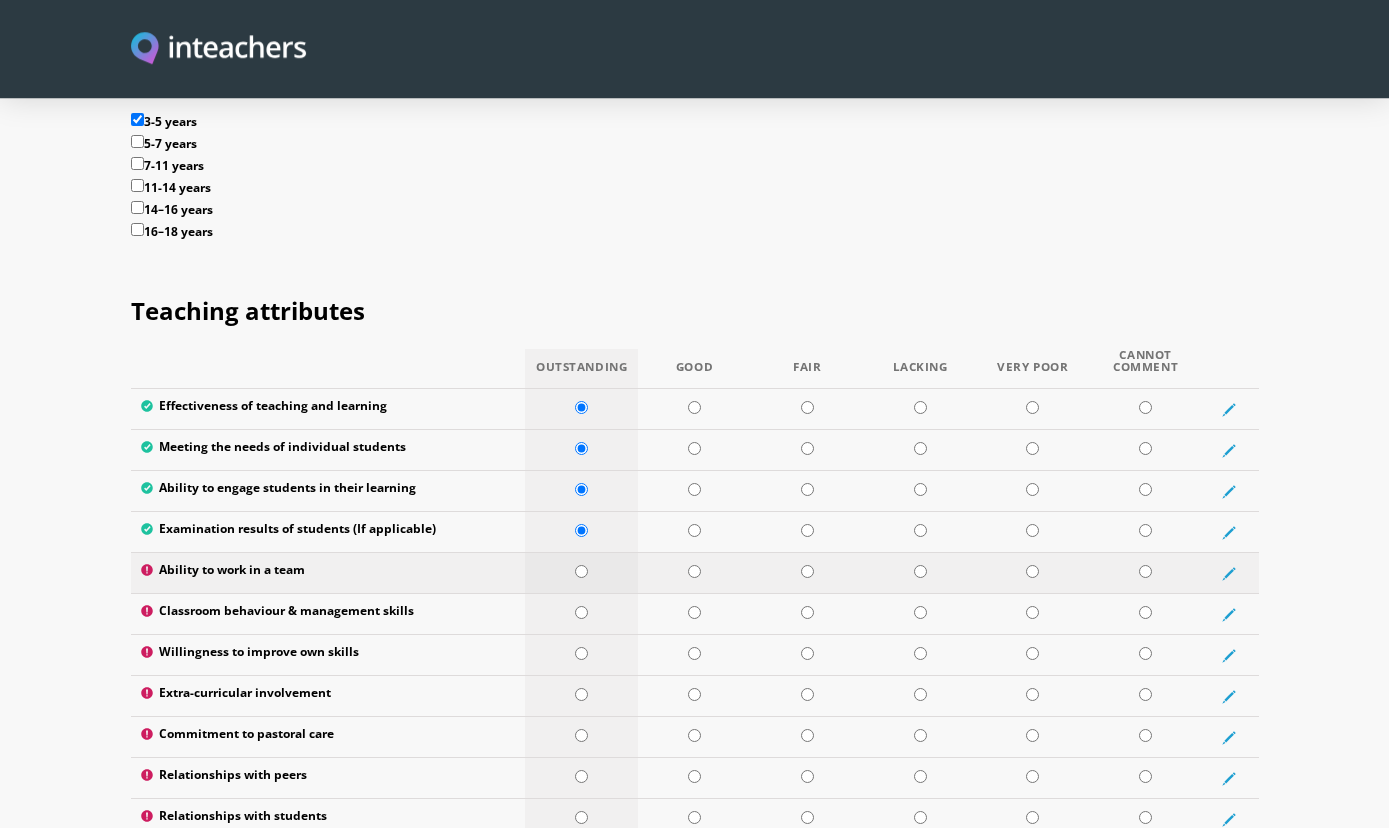 click at bounding box center (581, 571) 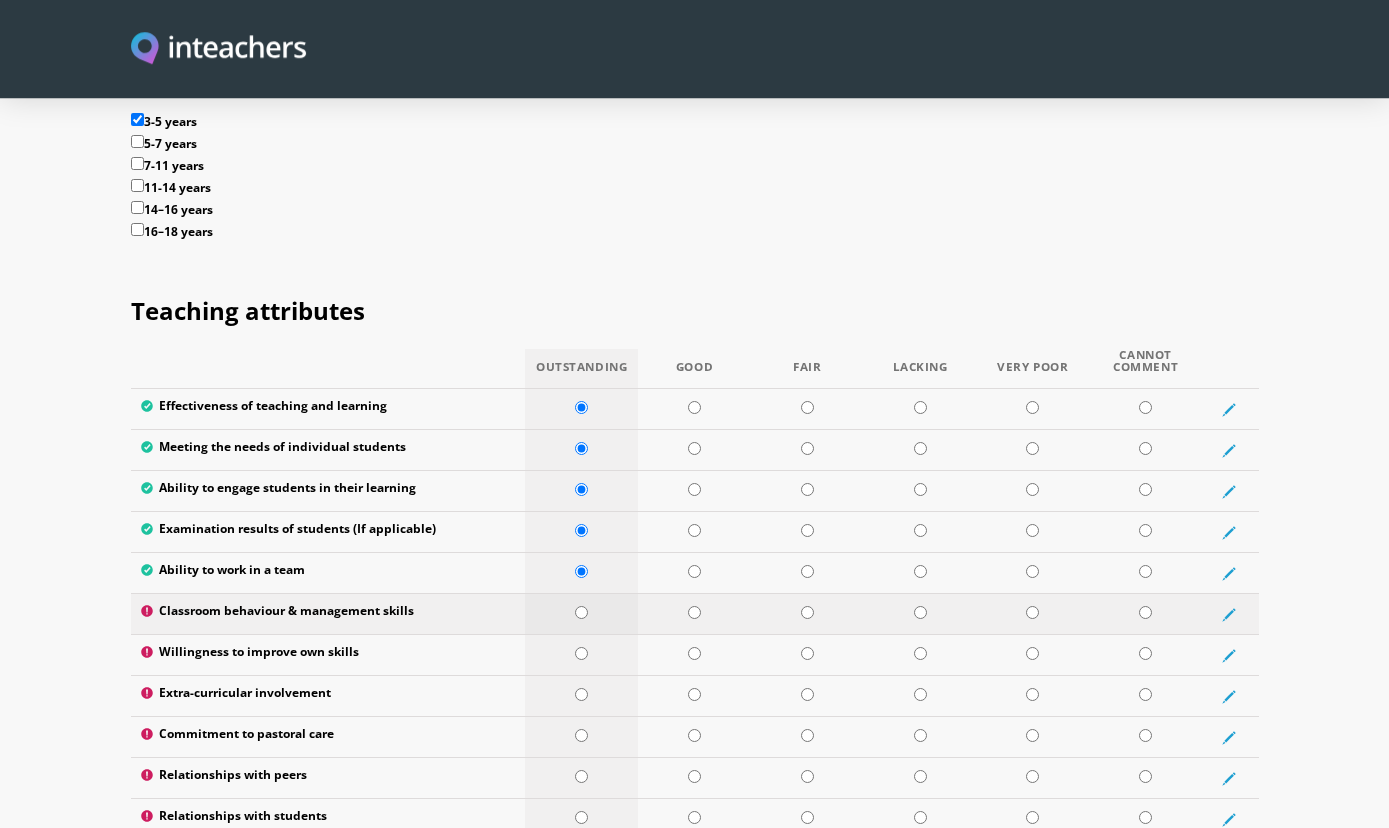 click at bounding box center (581, 612) 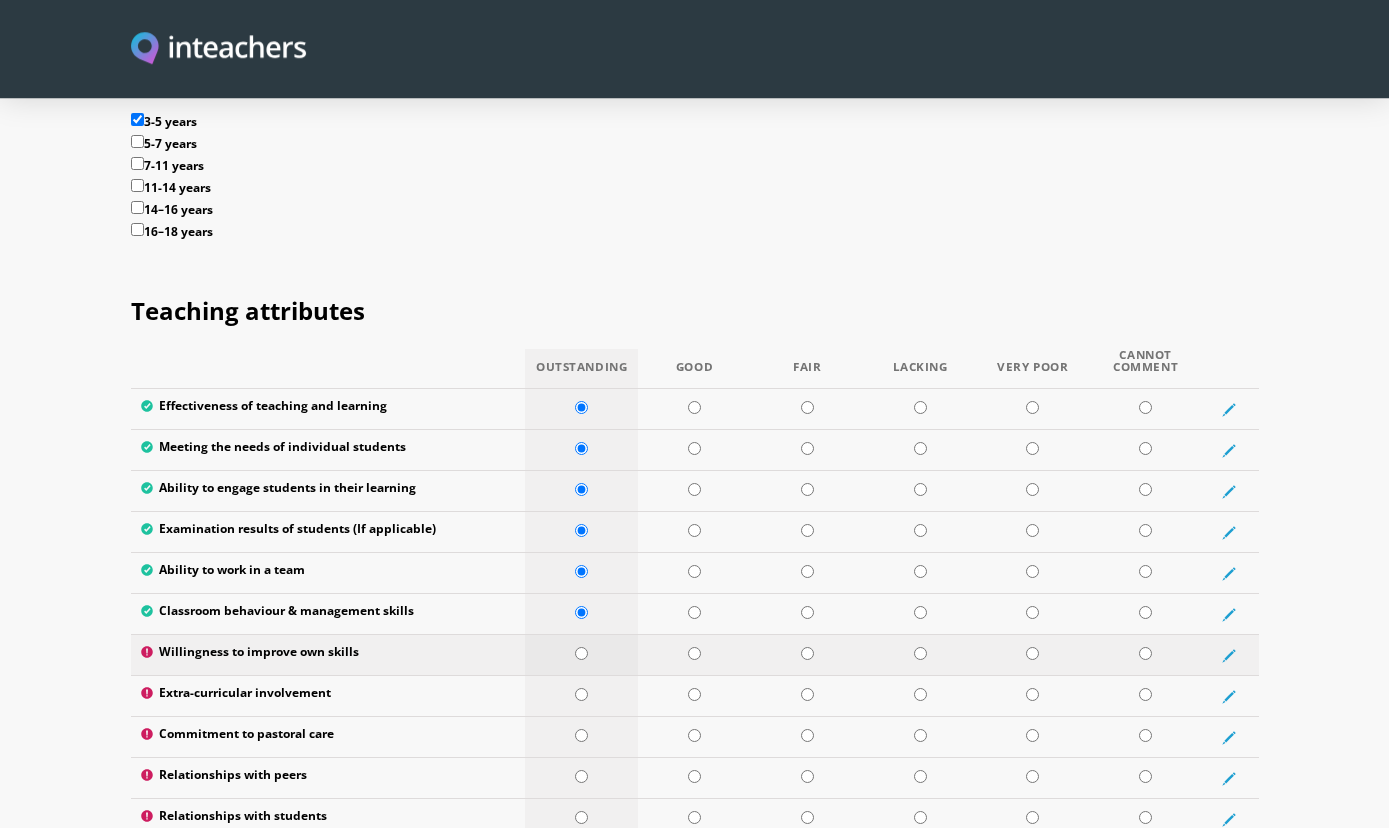 click at bounding box center [581, 653] 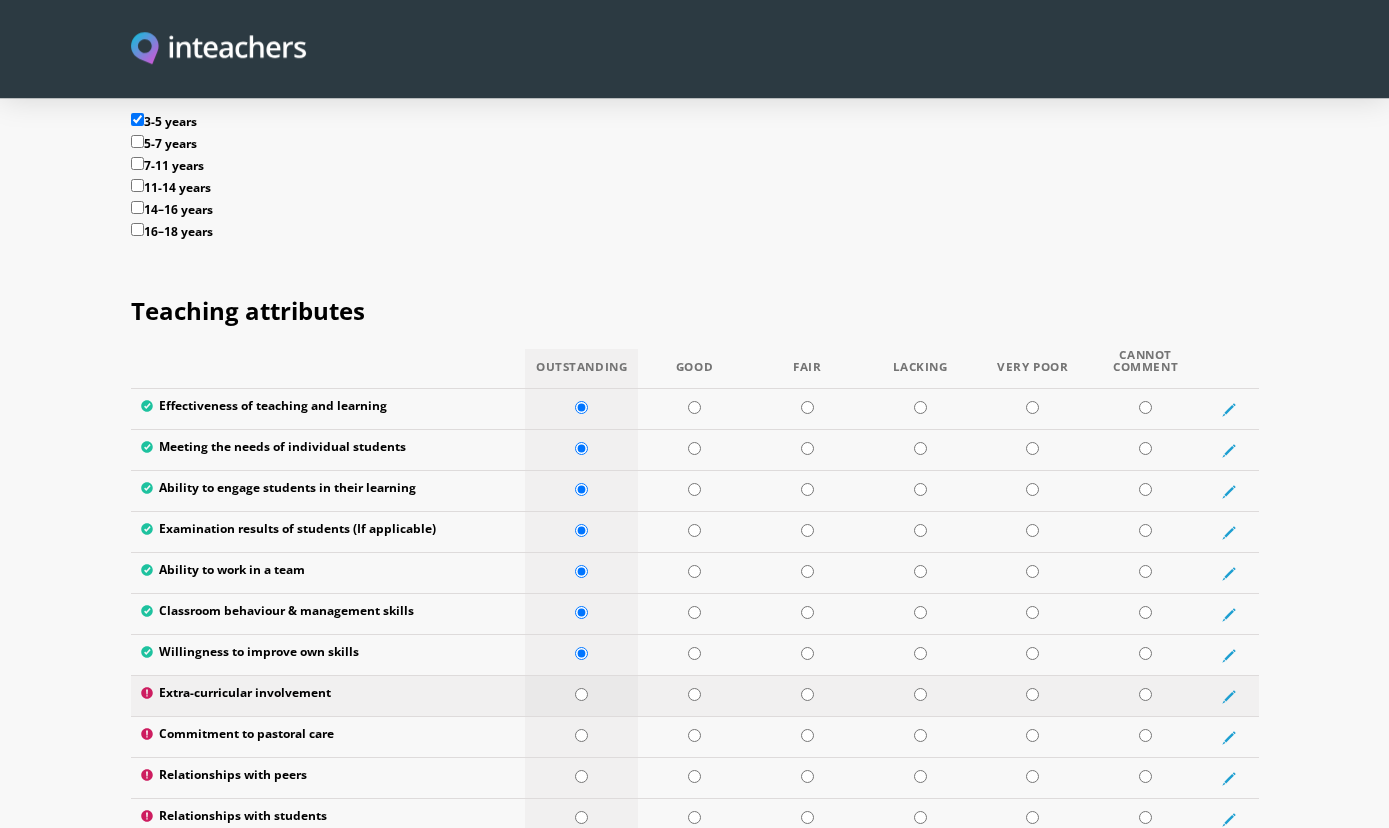 click at bounding box center [581, 694] 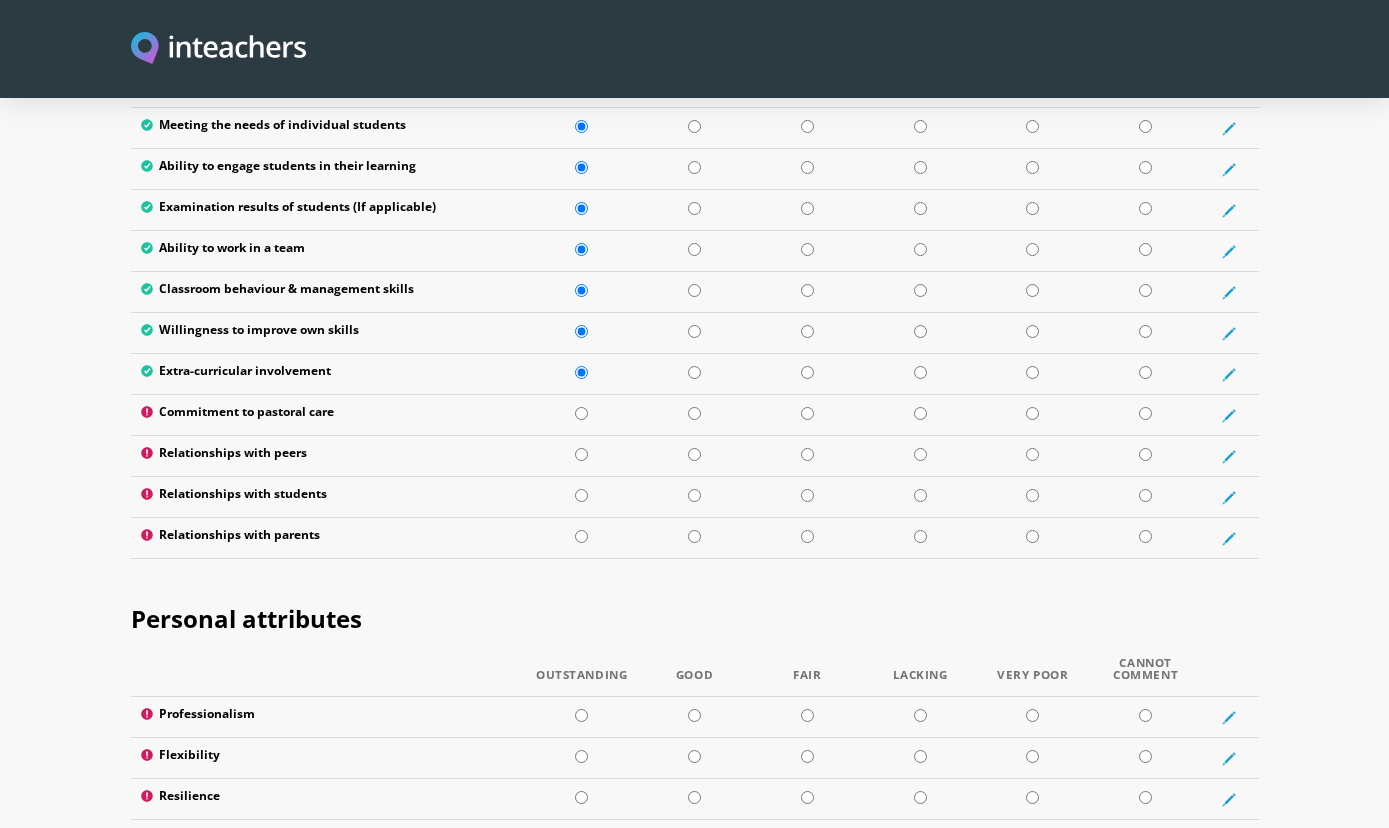 scroll, scrollTop: 2638, scrollLeft: 0, axis: vertical 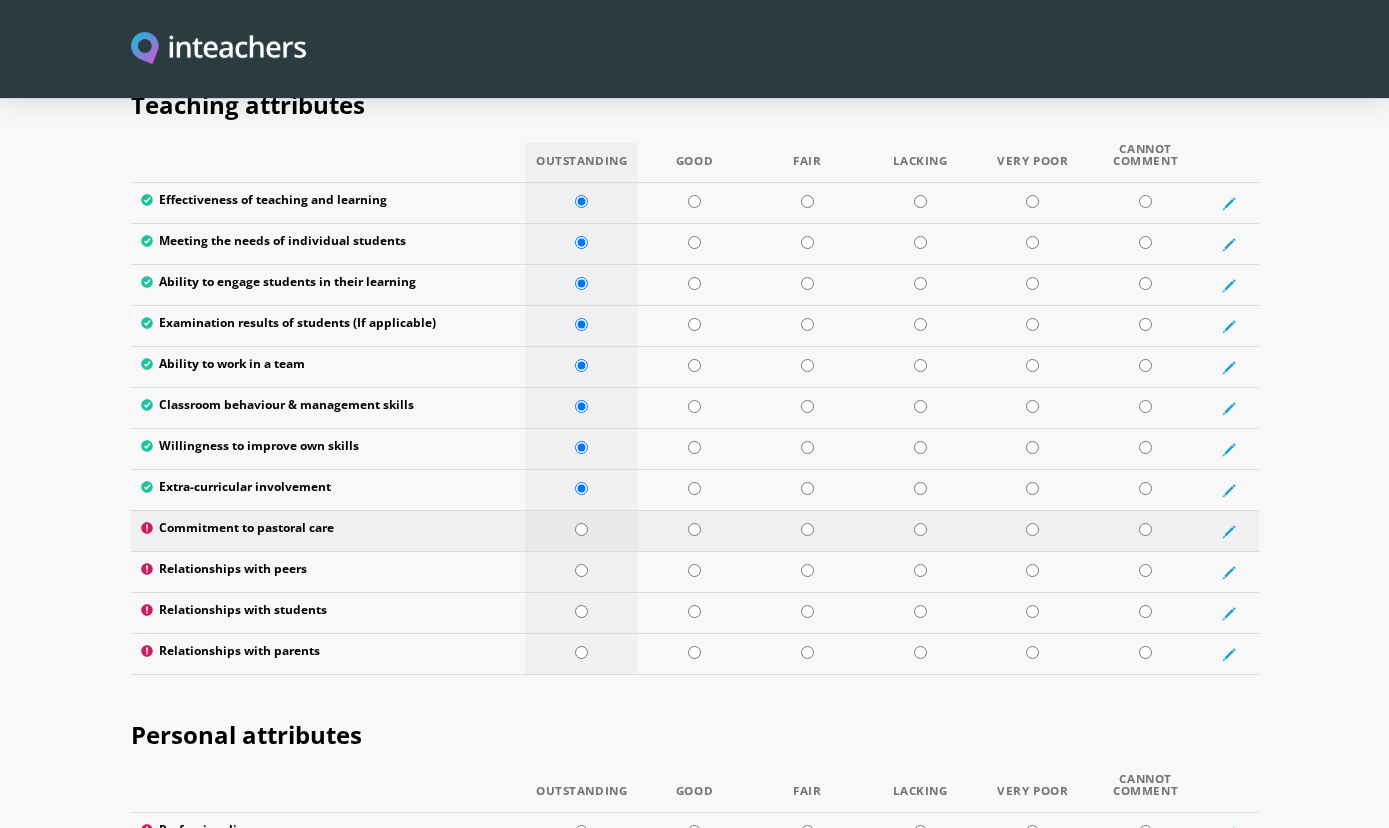 click at bounding box center (581, 531) 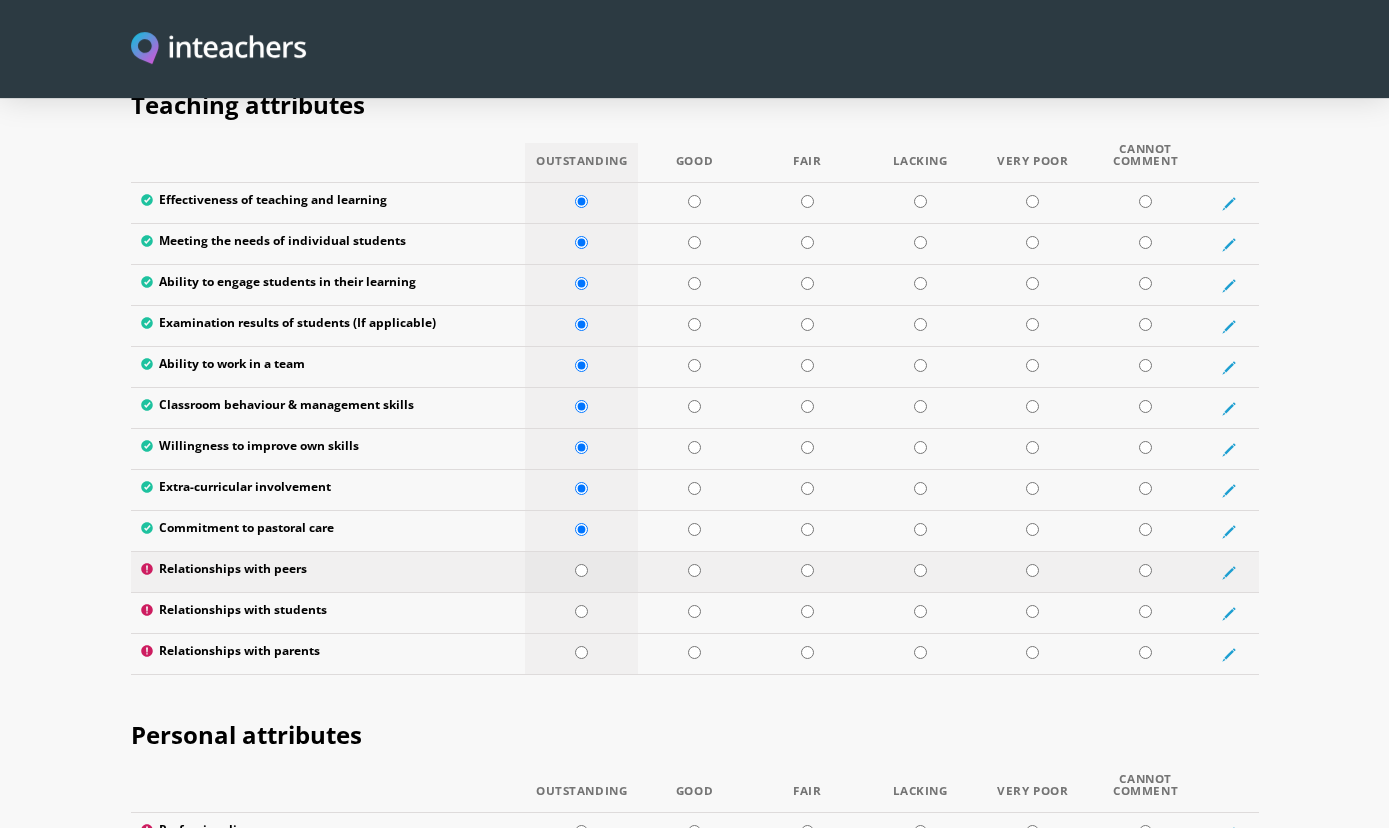 click at bounding box center (581, 570) 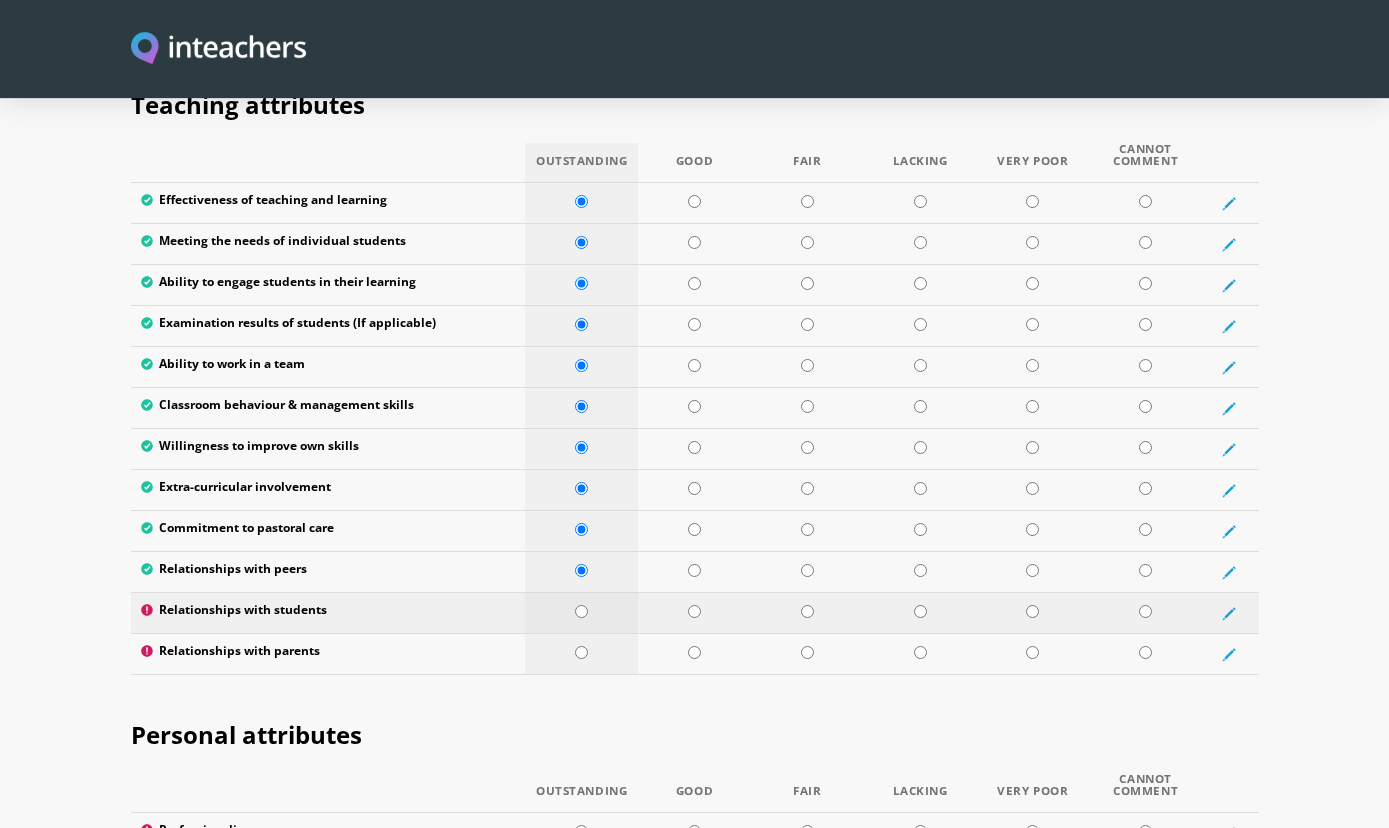 click at bounding box center [581, 613] 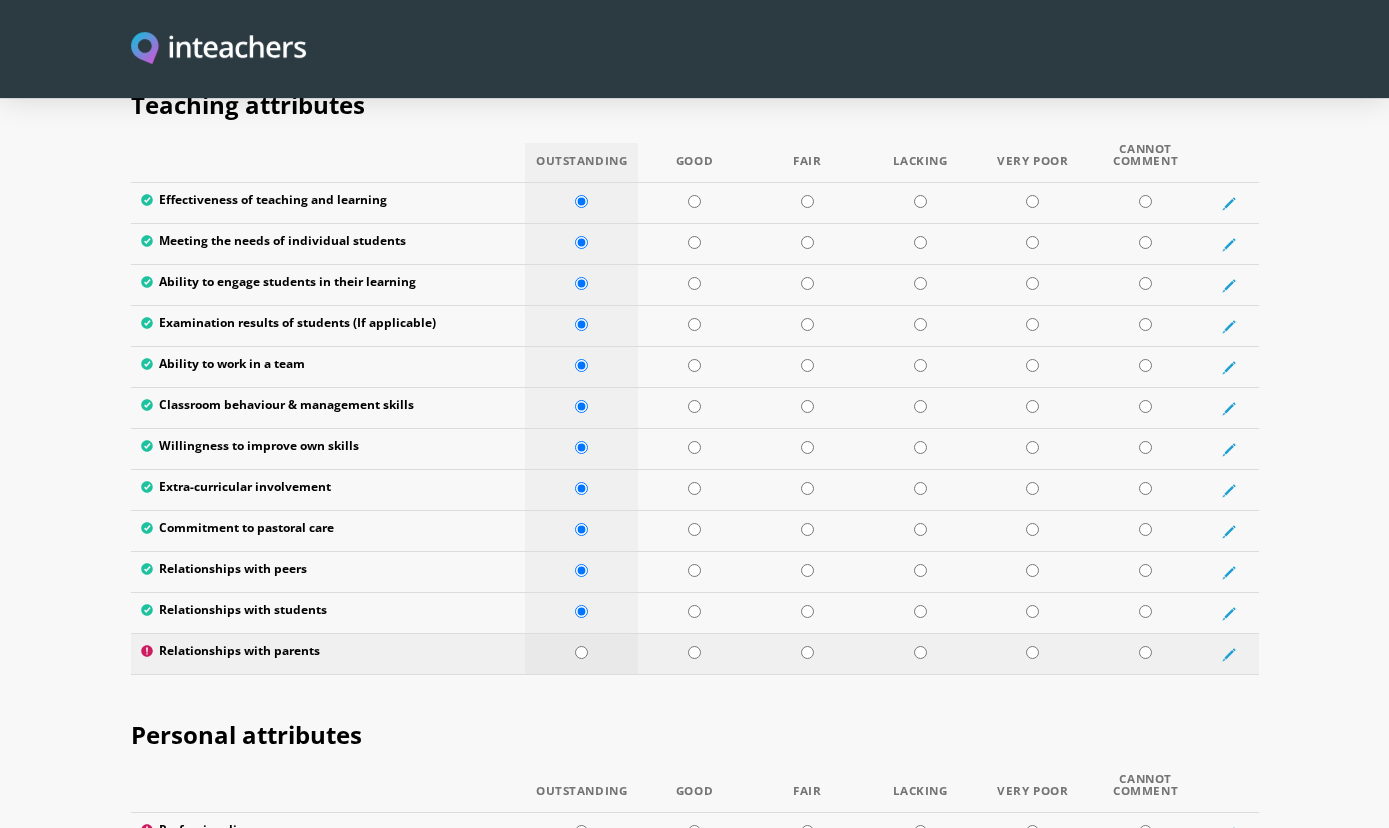 click at bounding box center (581, 652) 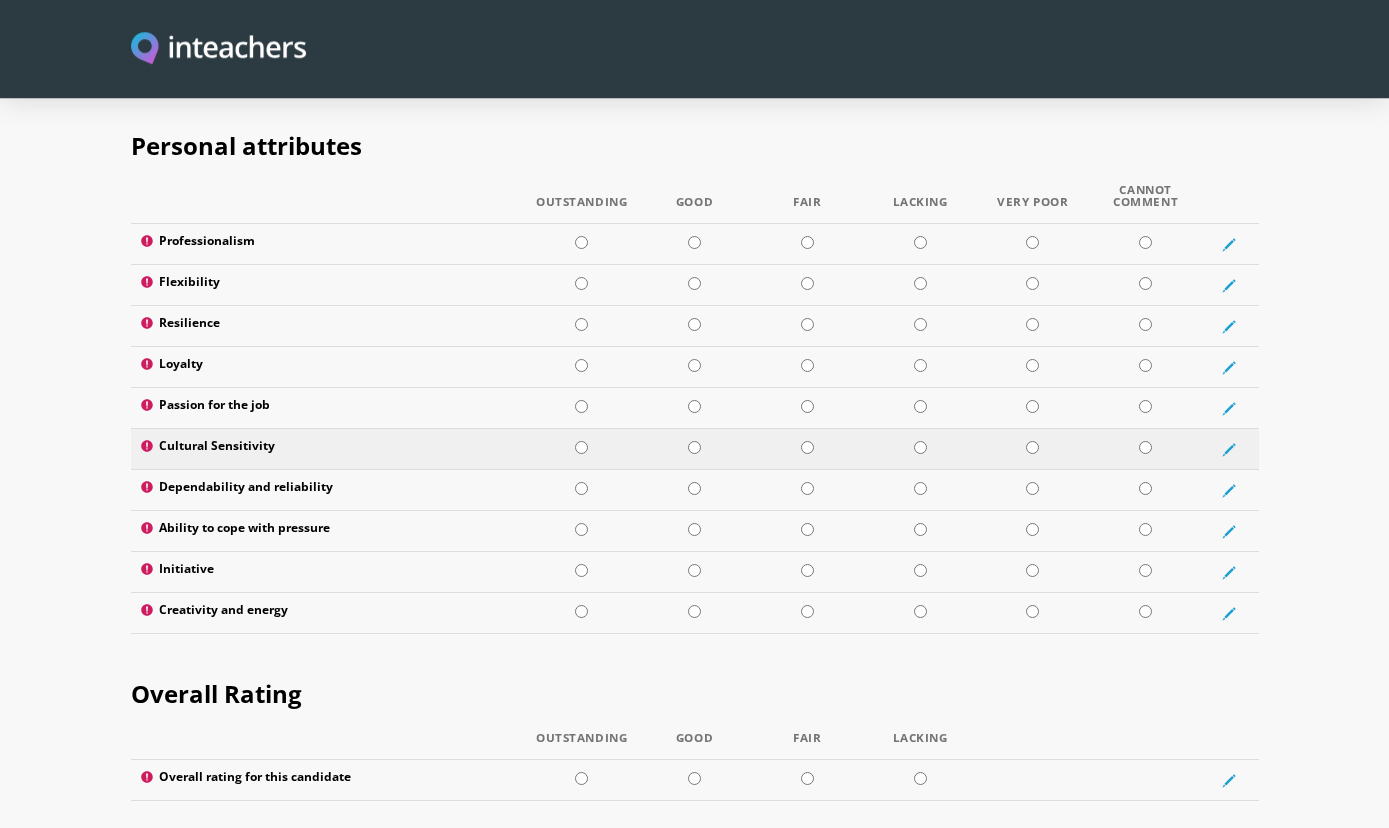 scroll, scrollTop: 3241, scrollLeft: 0, axis: vertical 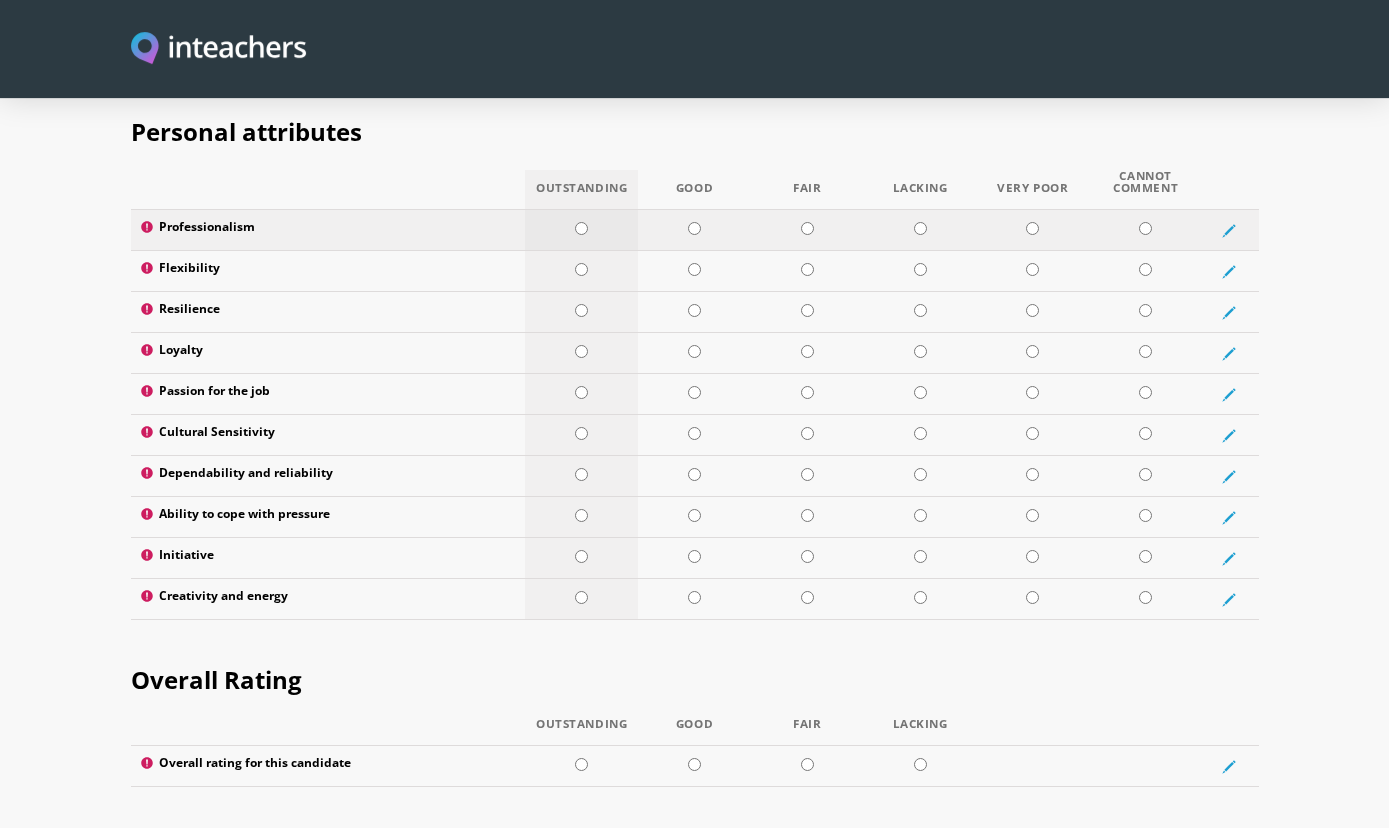 click at bounding box center (581, 228) 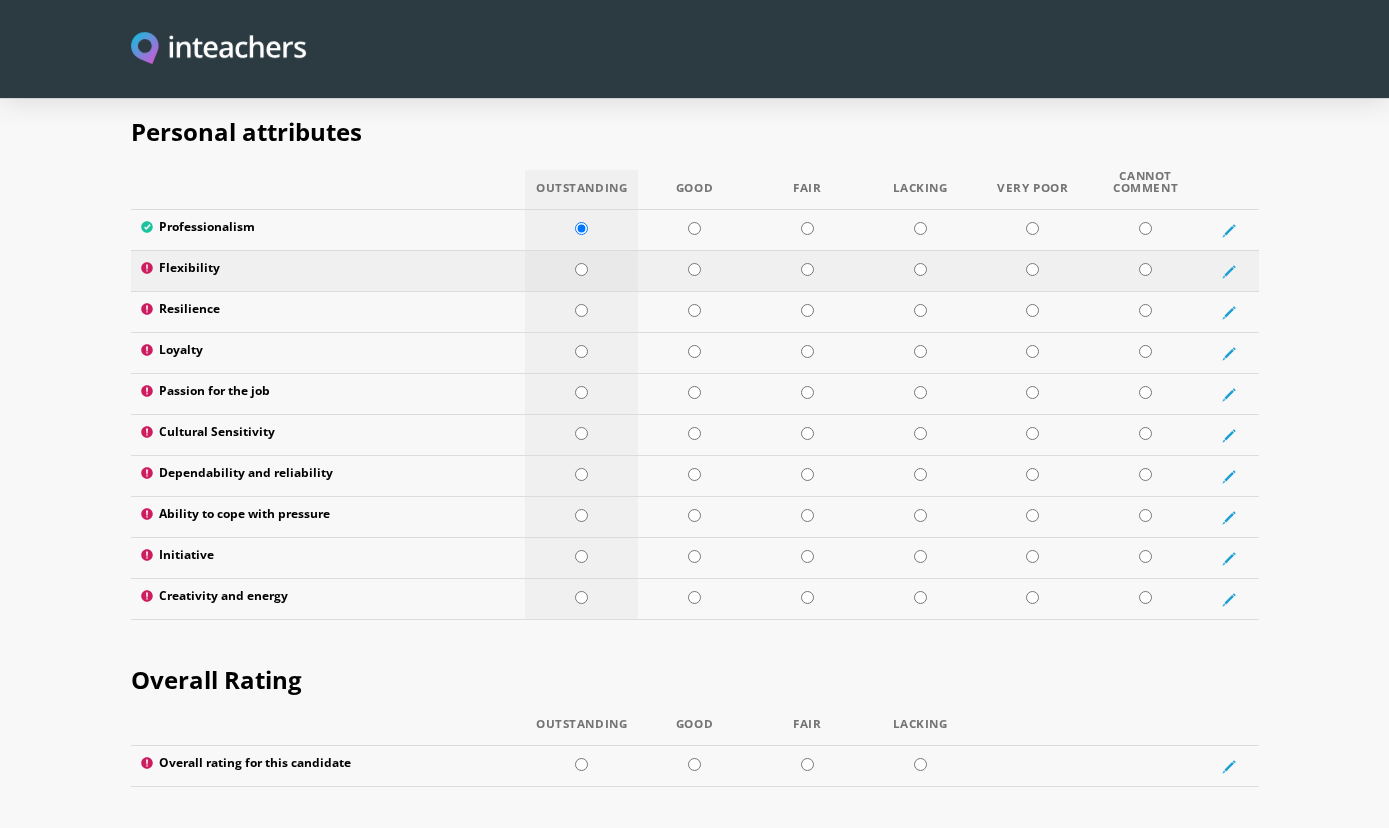 click at bounding box center (581, 269) 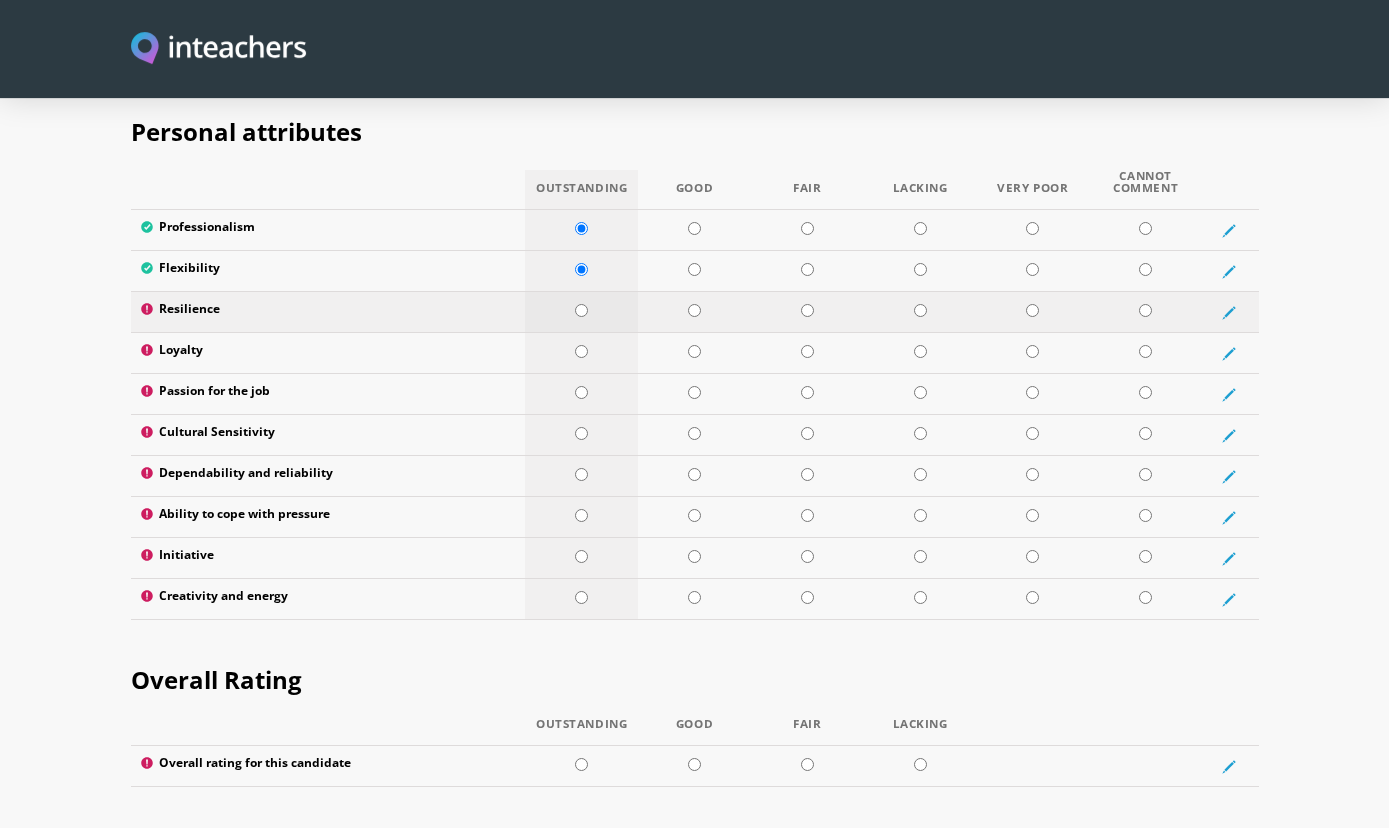 click at bounding box center [581, 310] 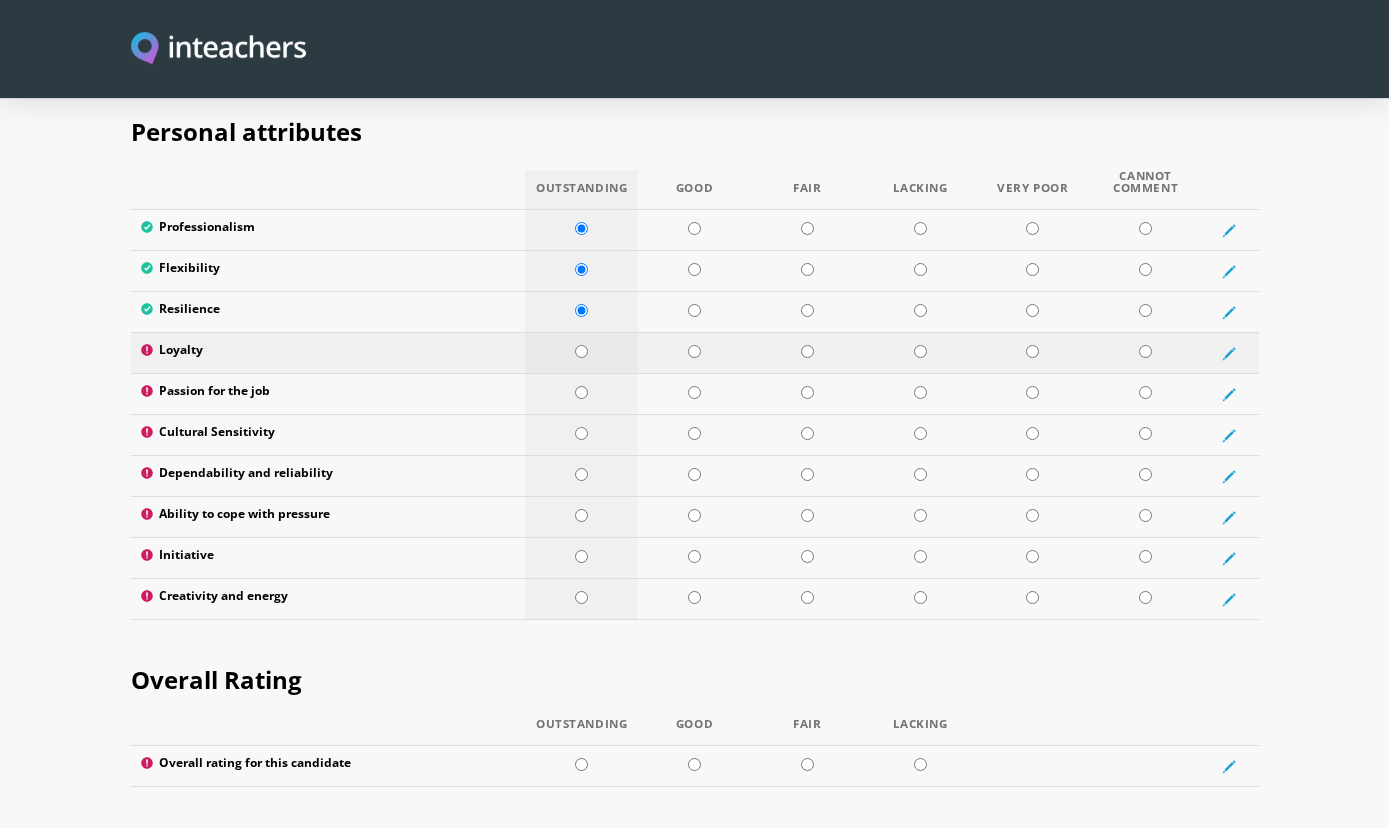 click at bounding box center (581, 351) 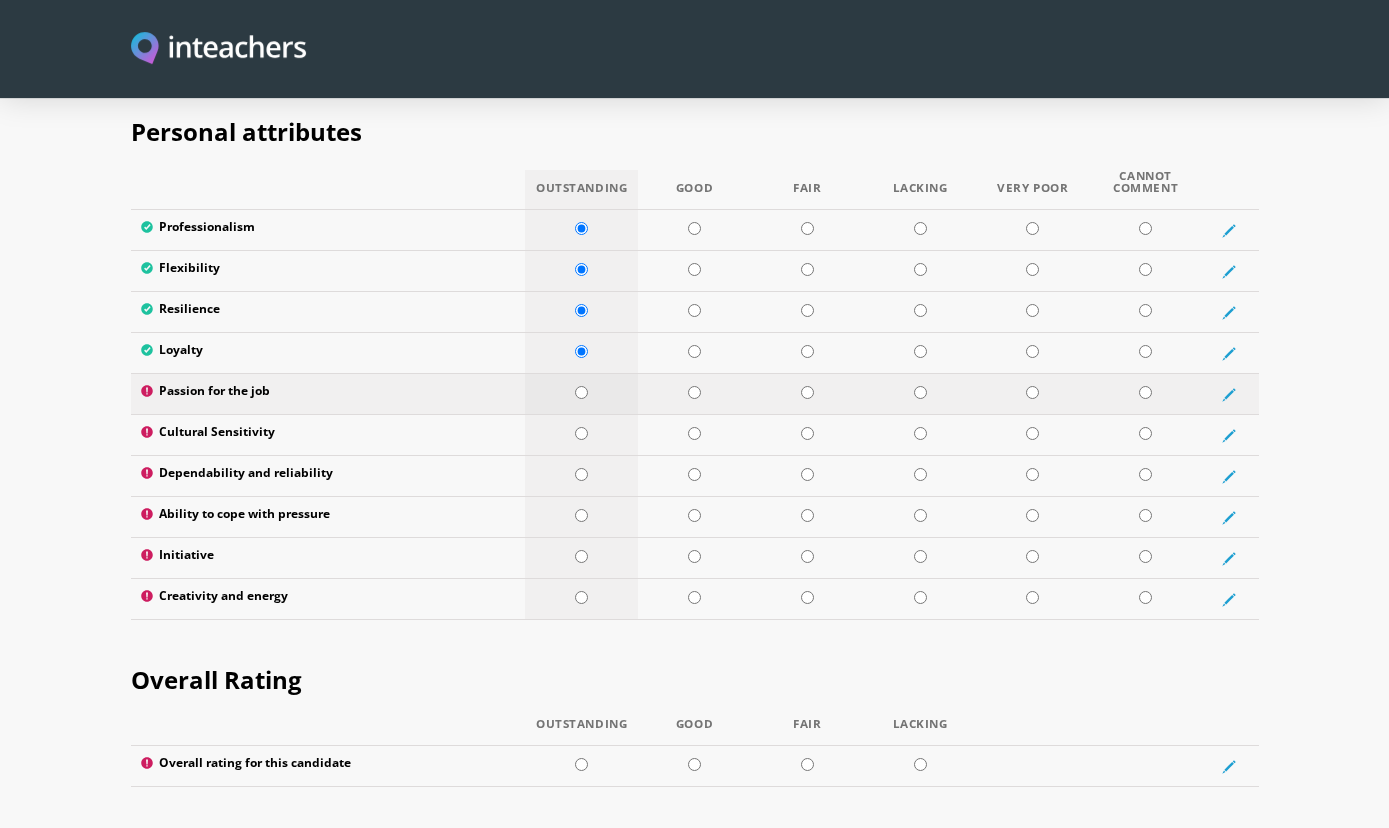click at bounding box center [581, 392] 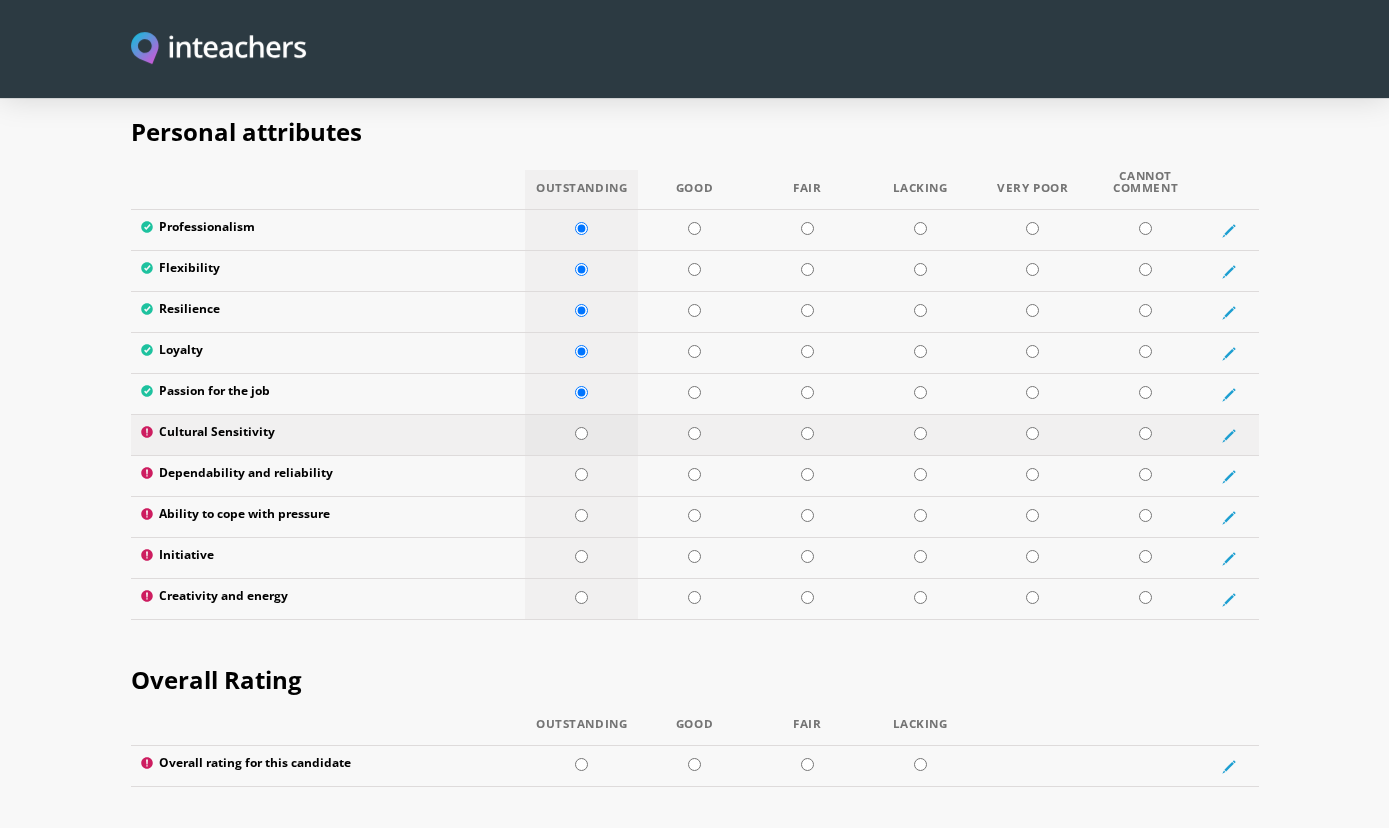 click at bounding box center [581, 433] 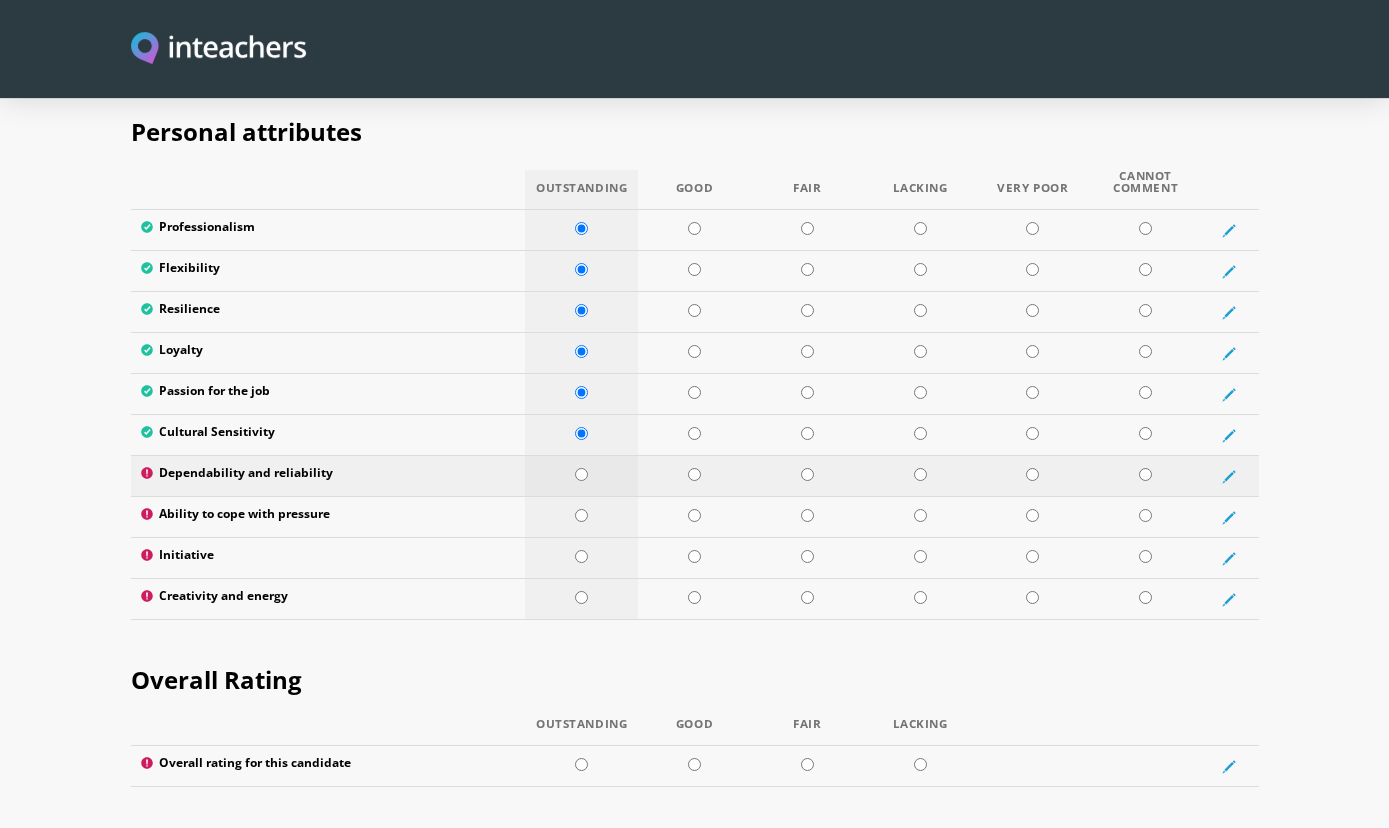 click at bounding box center (581, 474) 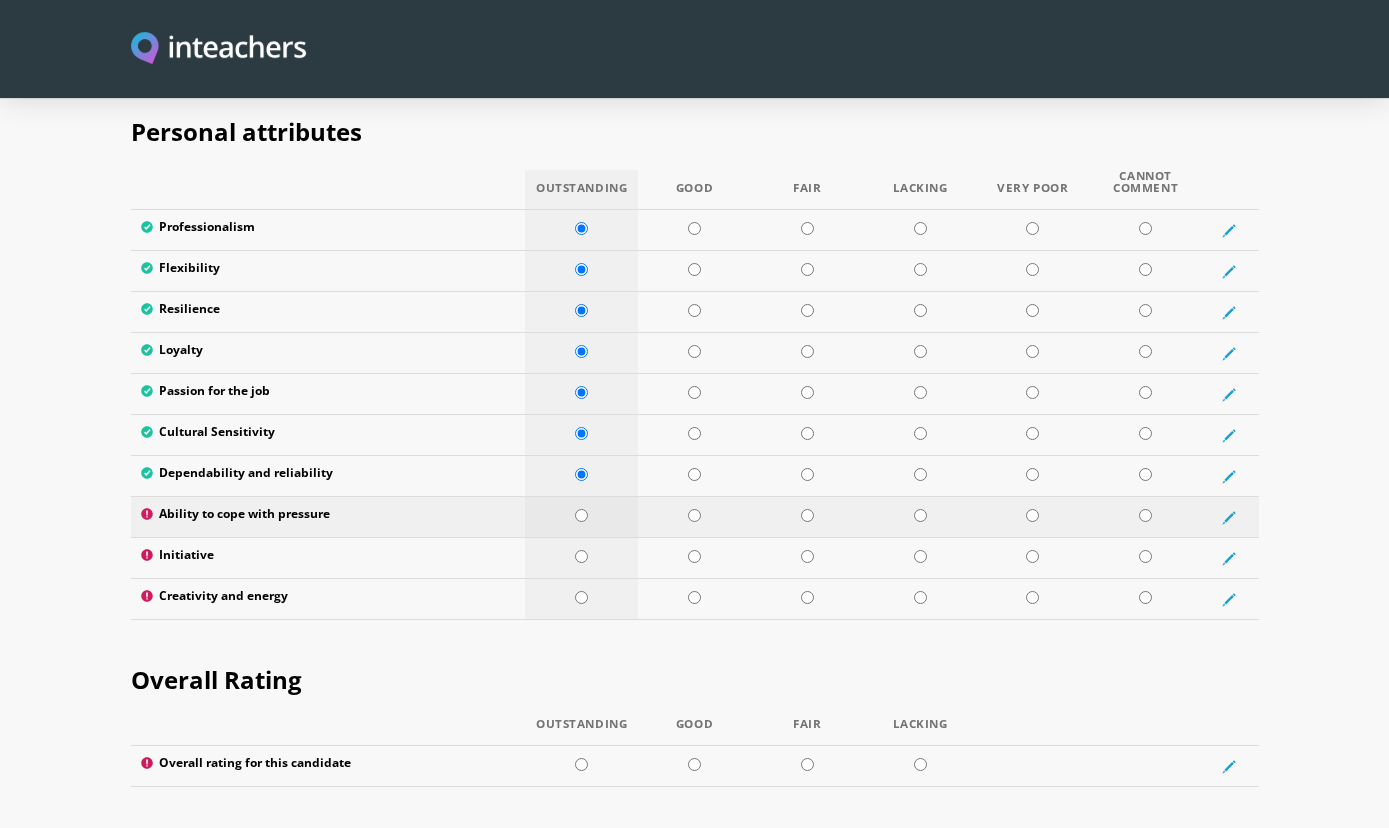 click at bounding box center [581, 515] 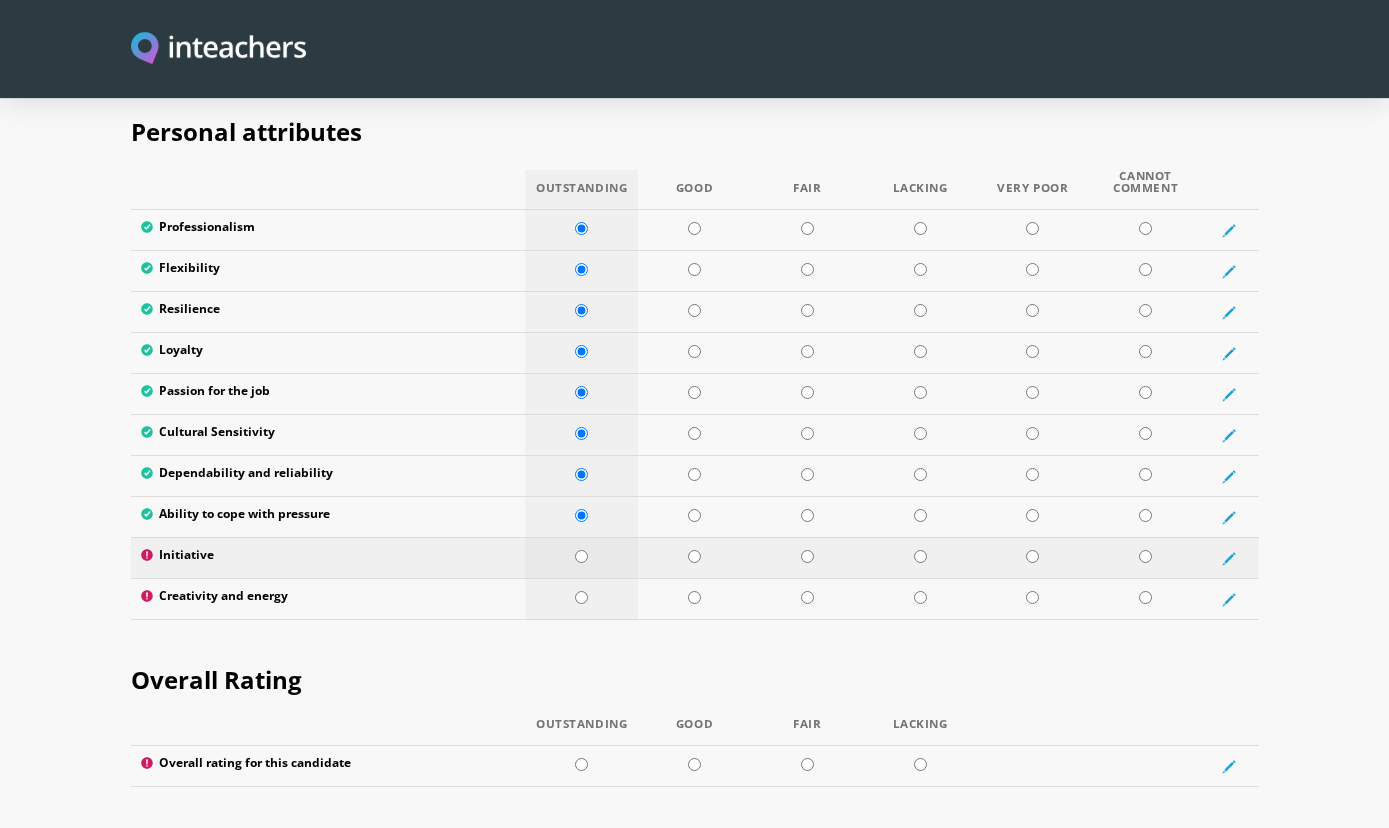 click at bounding box center (581, 556) 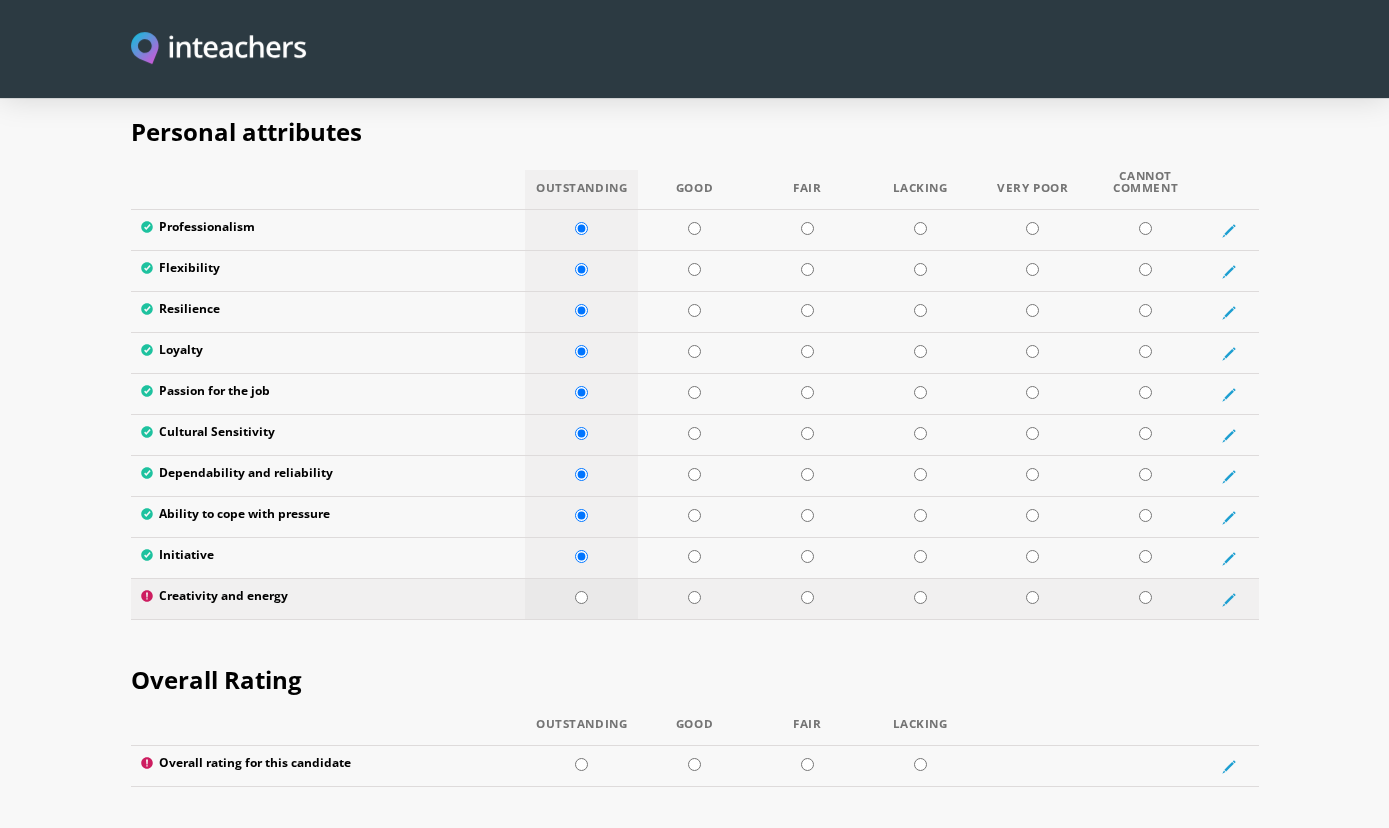 click at bounding box center [581, 599] 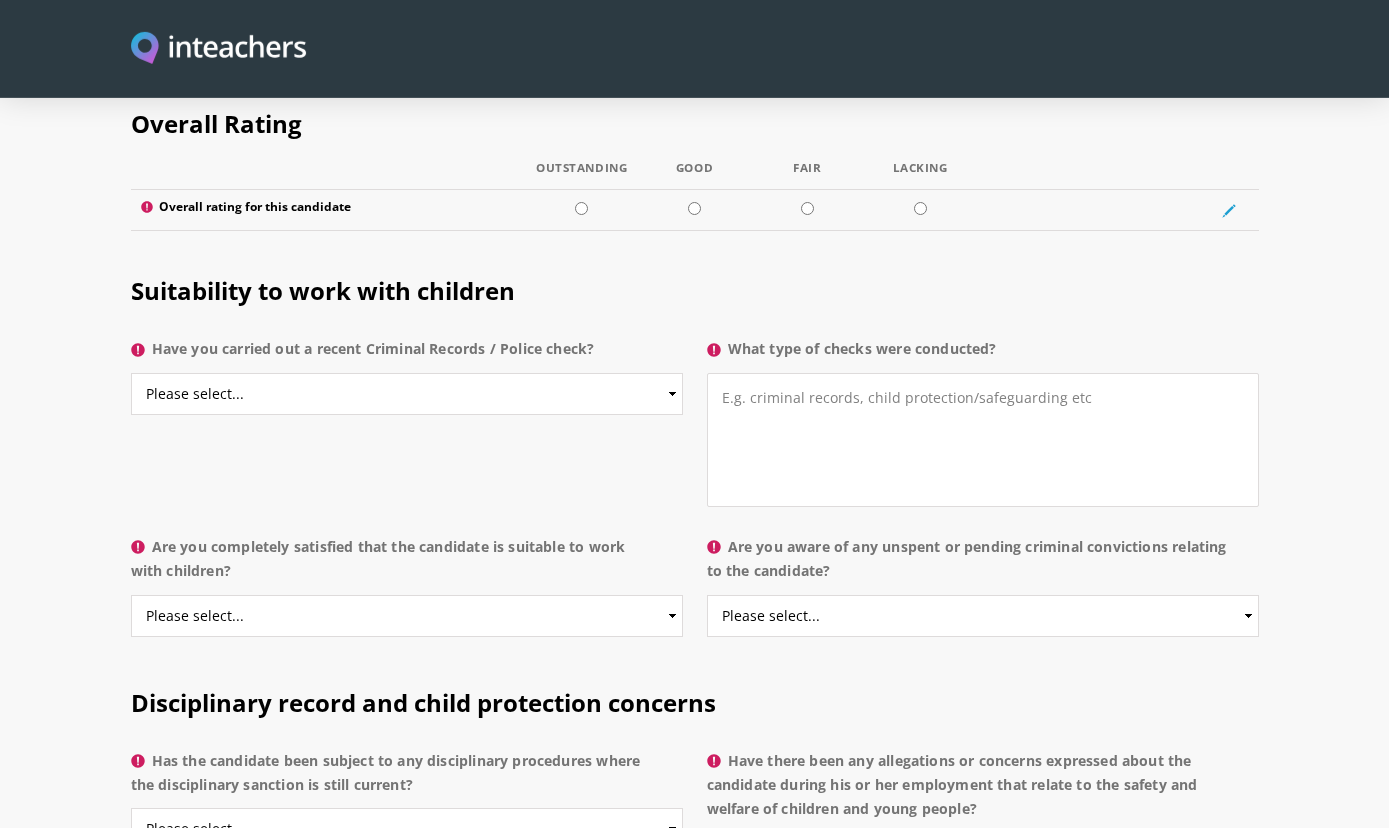 scroll, scrollTop: 3819, scrollLeft: 0, axis: vertical 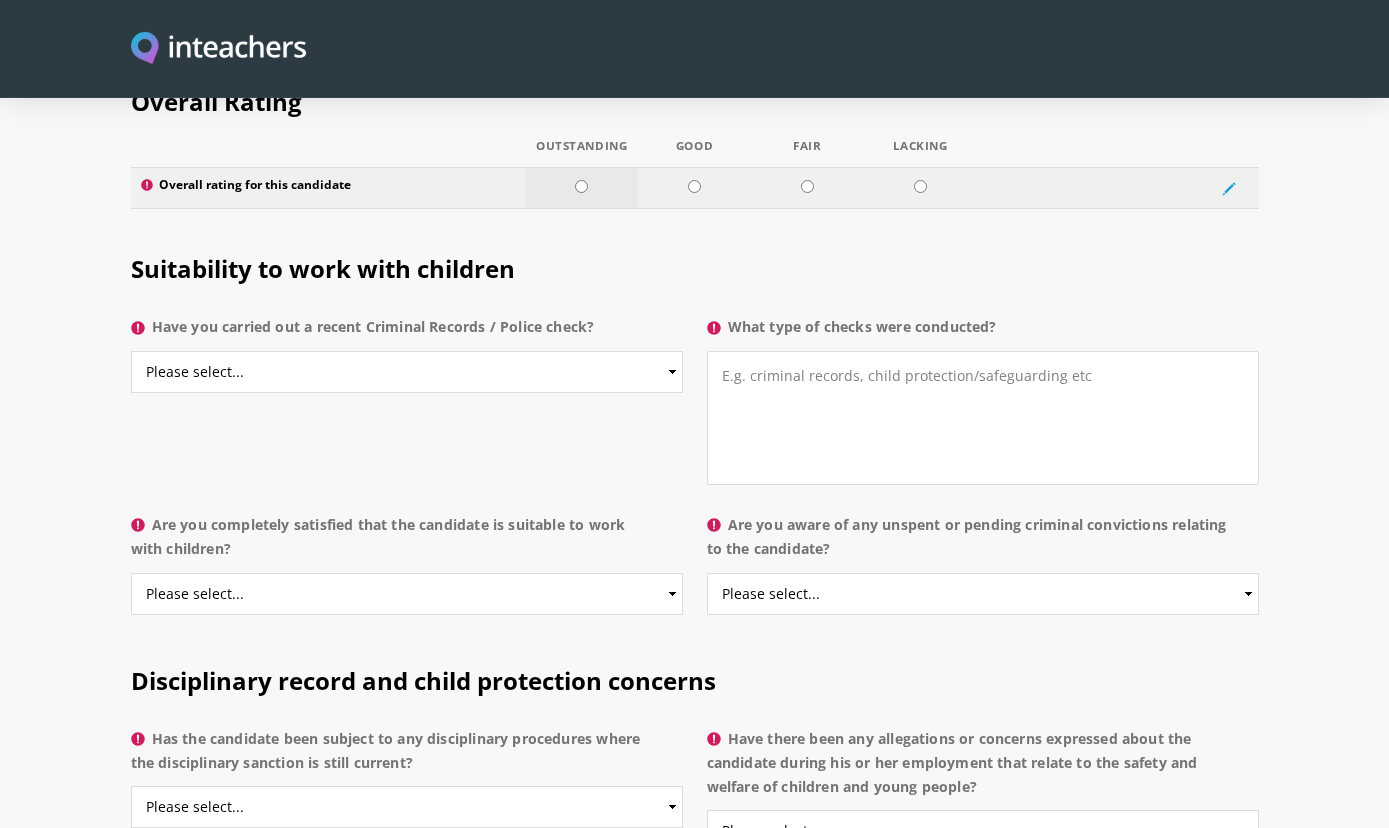 click at bounding box center (581, 186) 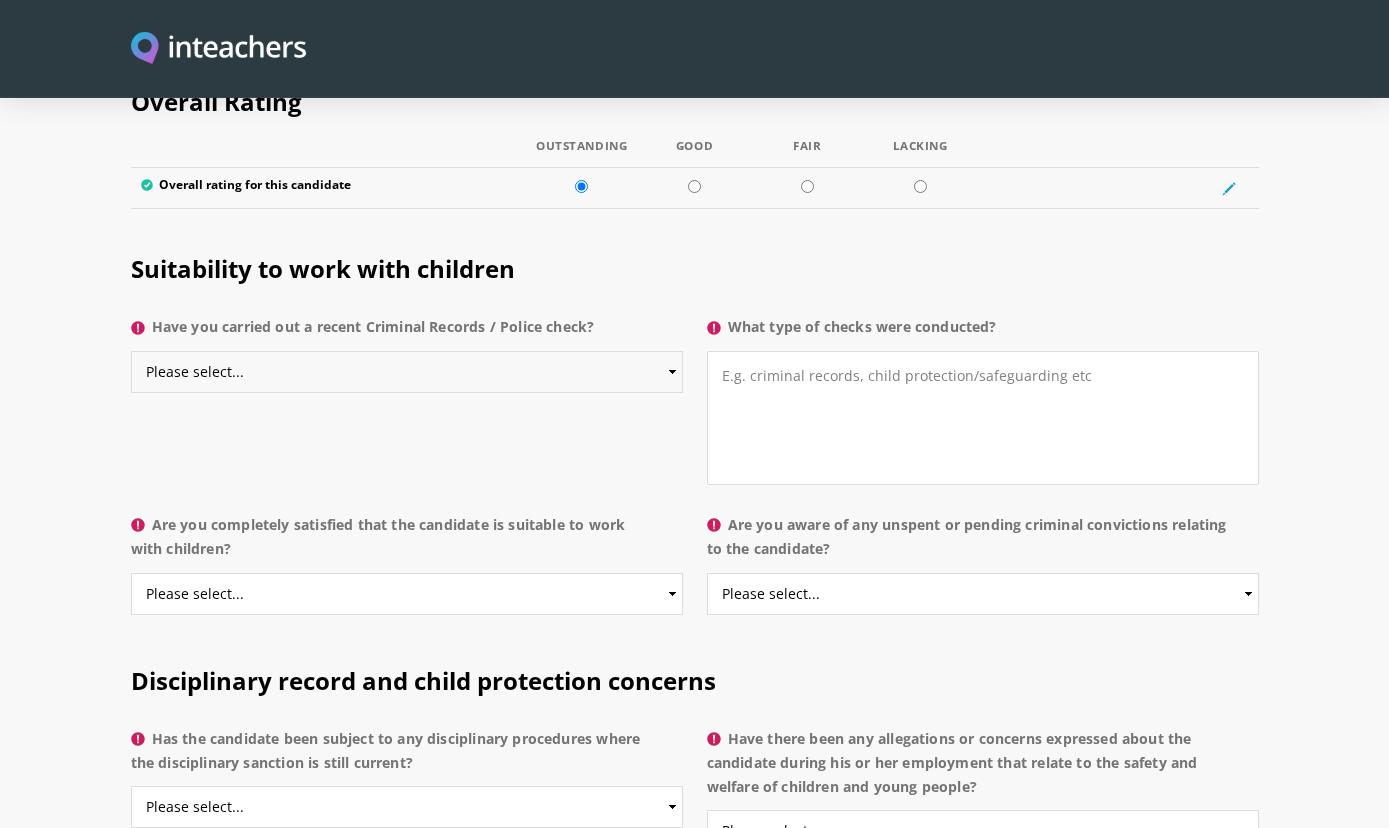 click on "Please select... Yes
No
Do not know" at bounding box center (407, 372) 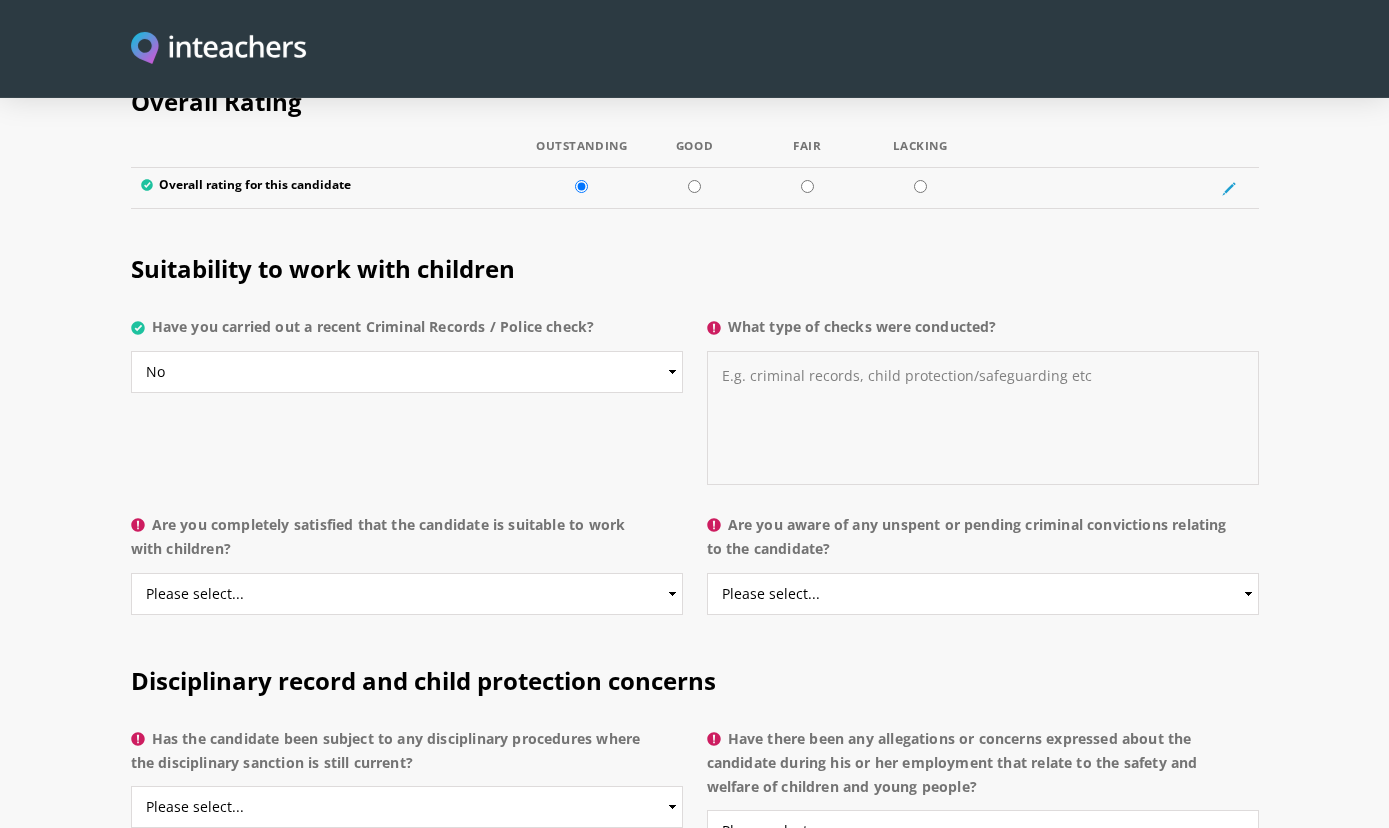 click on "What type of checks were conducted?" at bounding box center [983, 418] 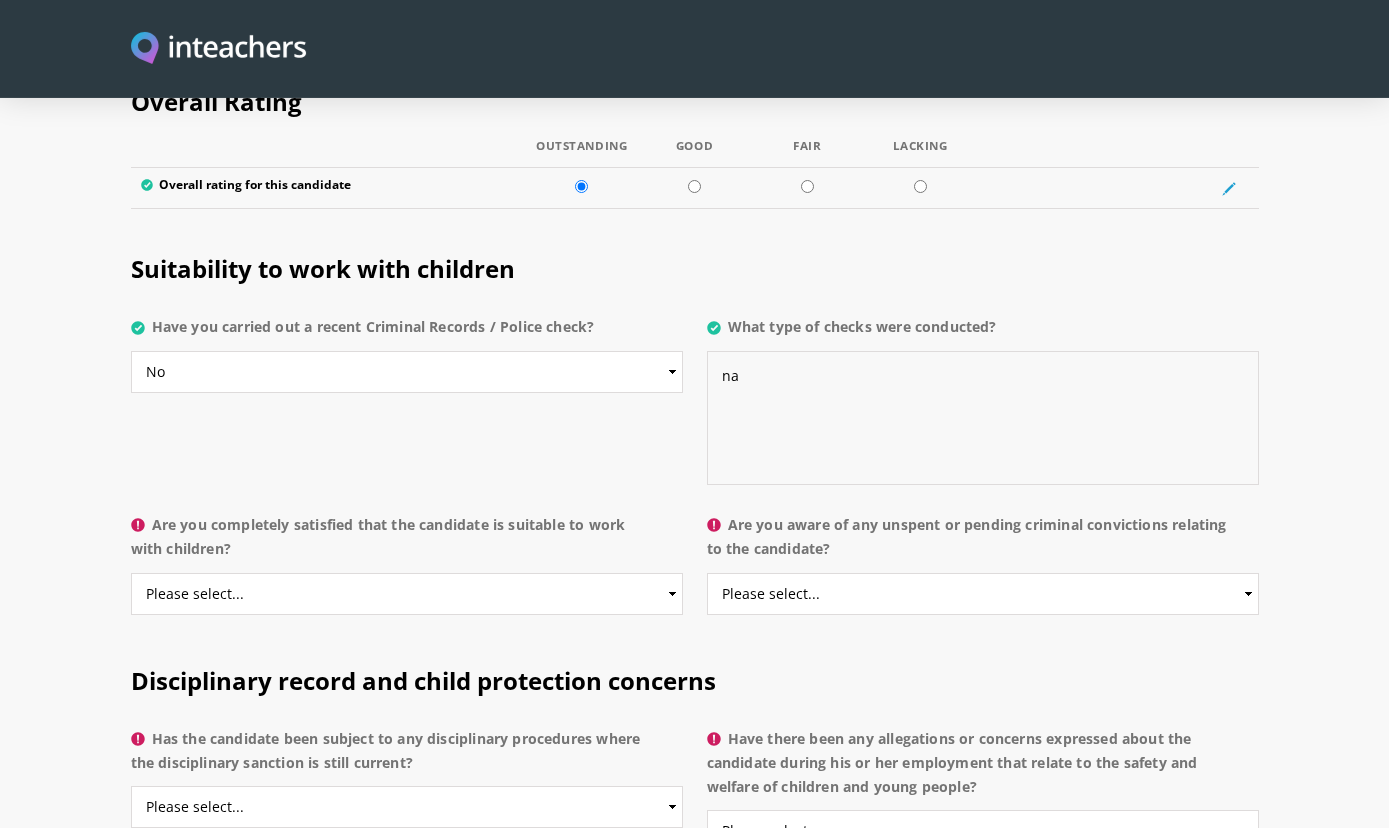 type on "na" 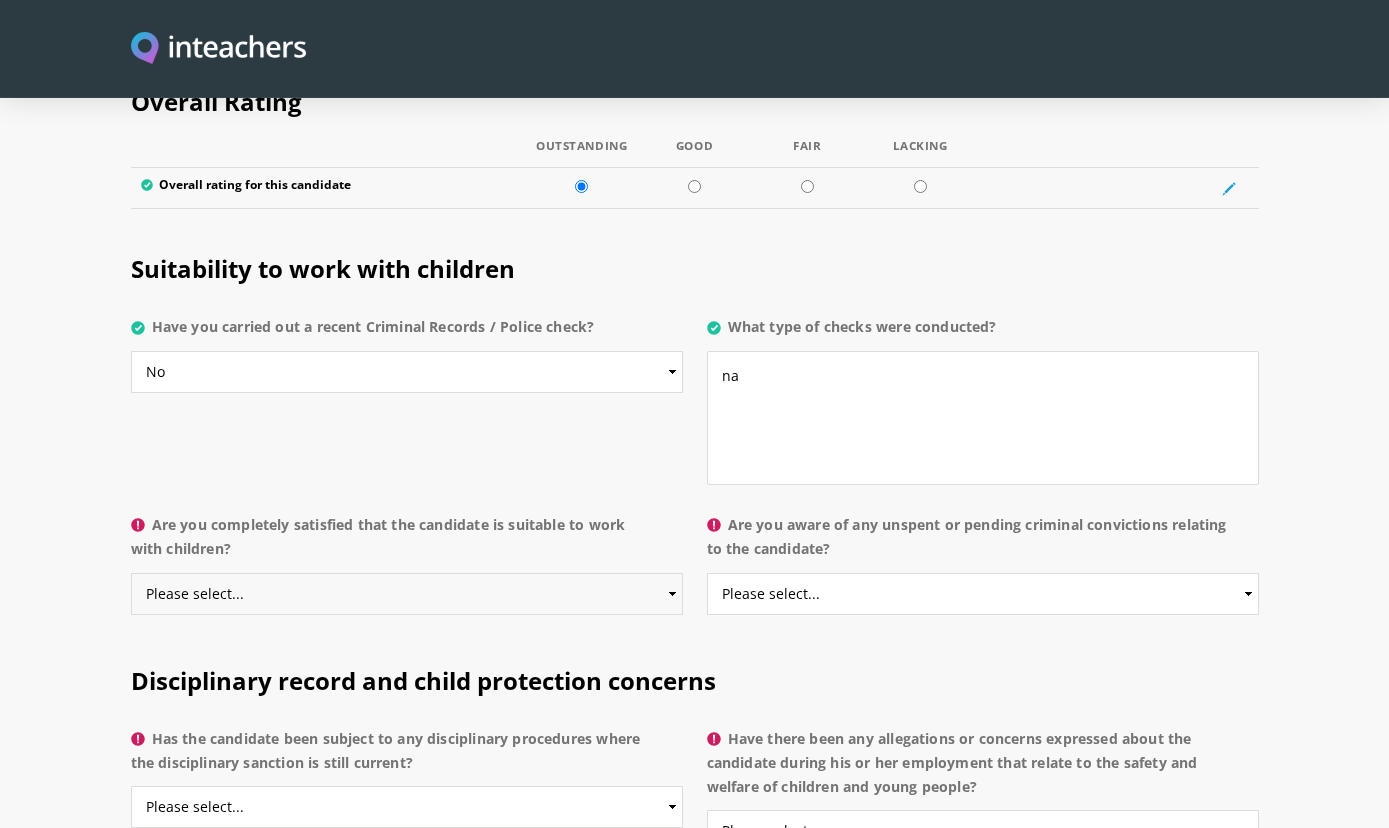 click on "Please select... Yes
No
Do not know" at bounding box center [407, 594] 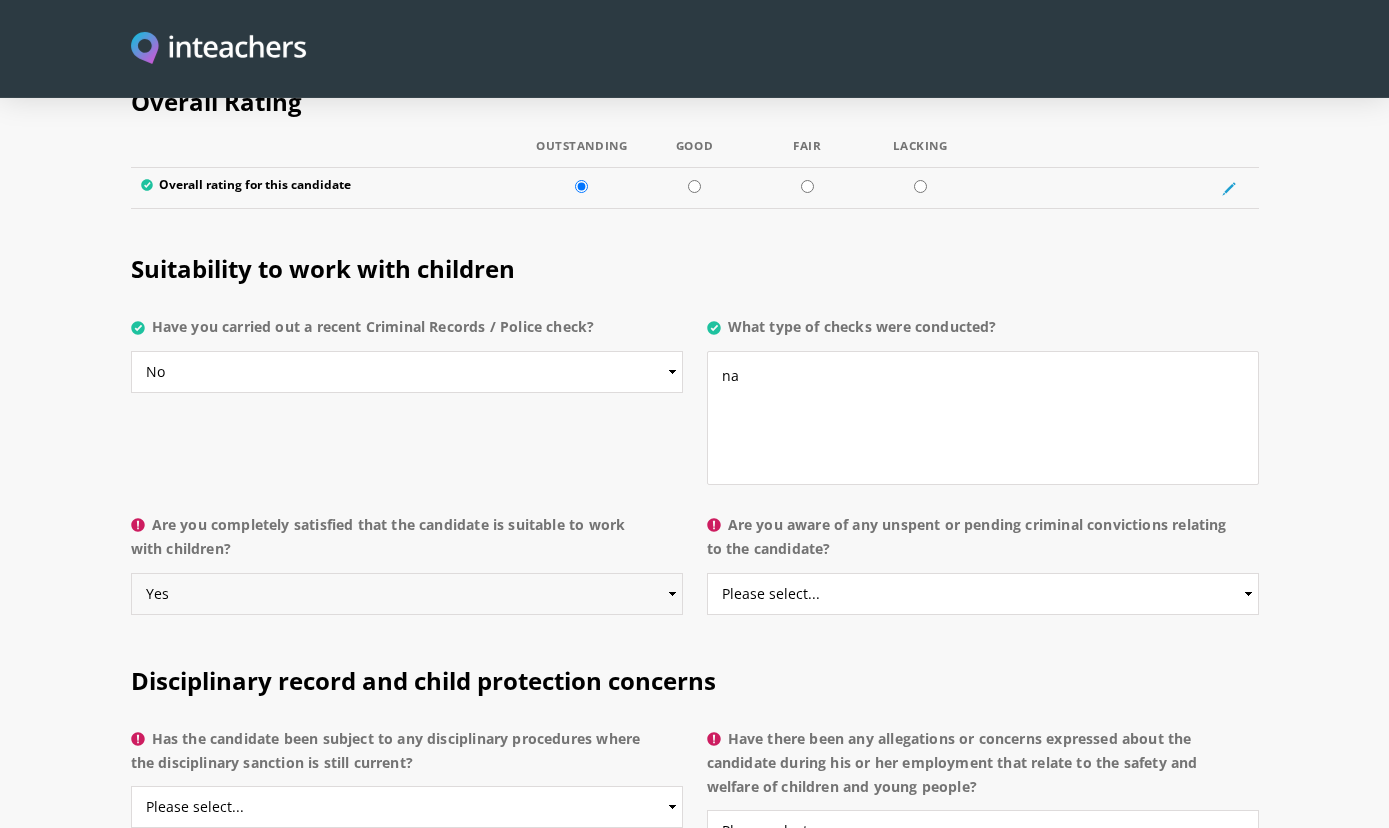 click on "Yes" at bounding box center [0, 0] 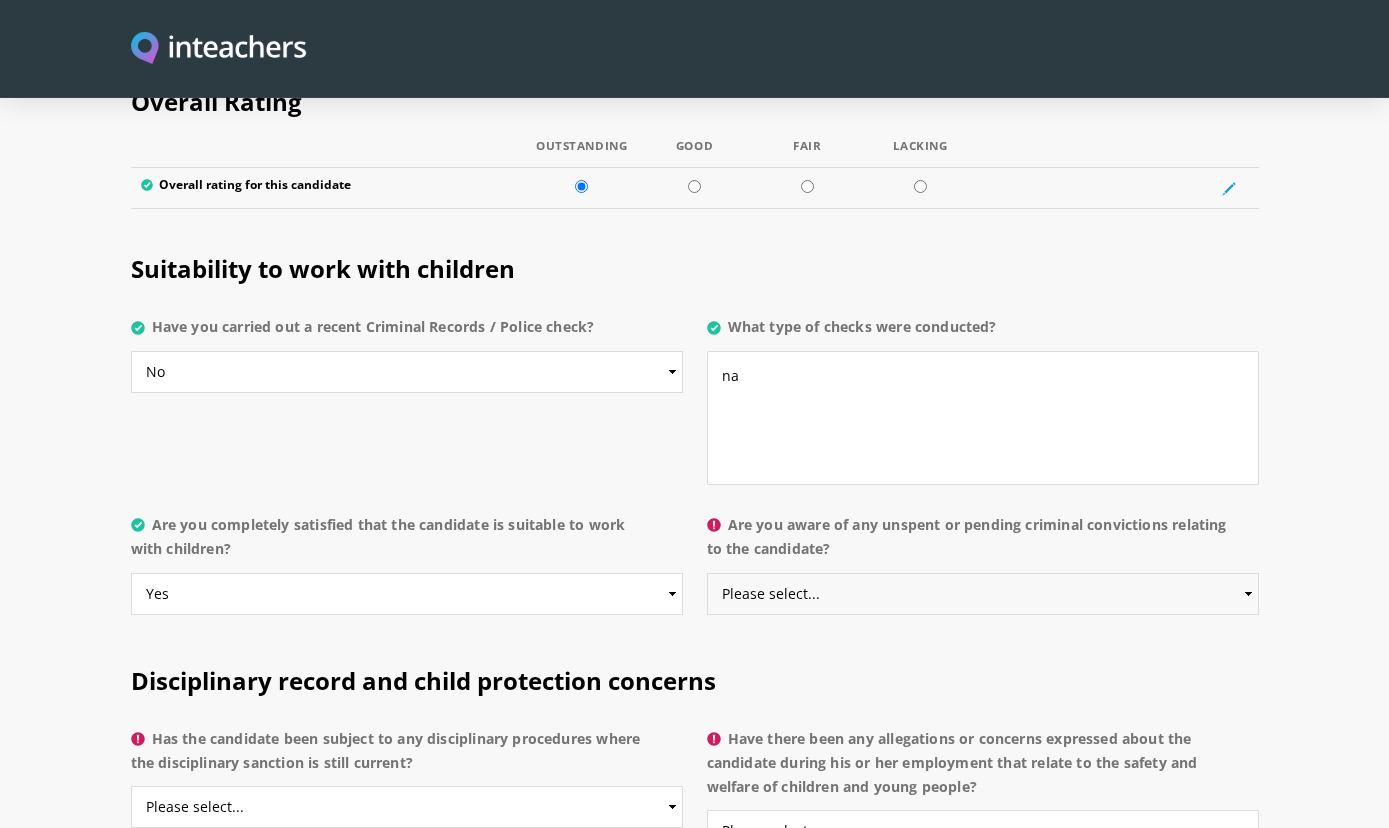 click on "Please select... Yes
No
Do not know" at bounding box center (983, 594) 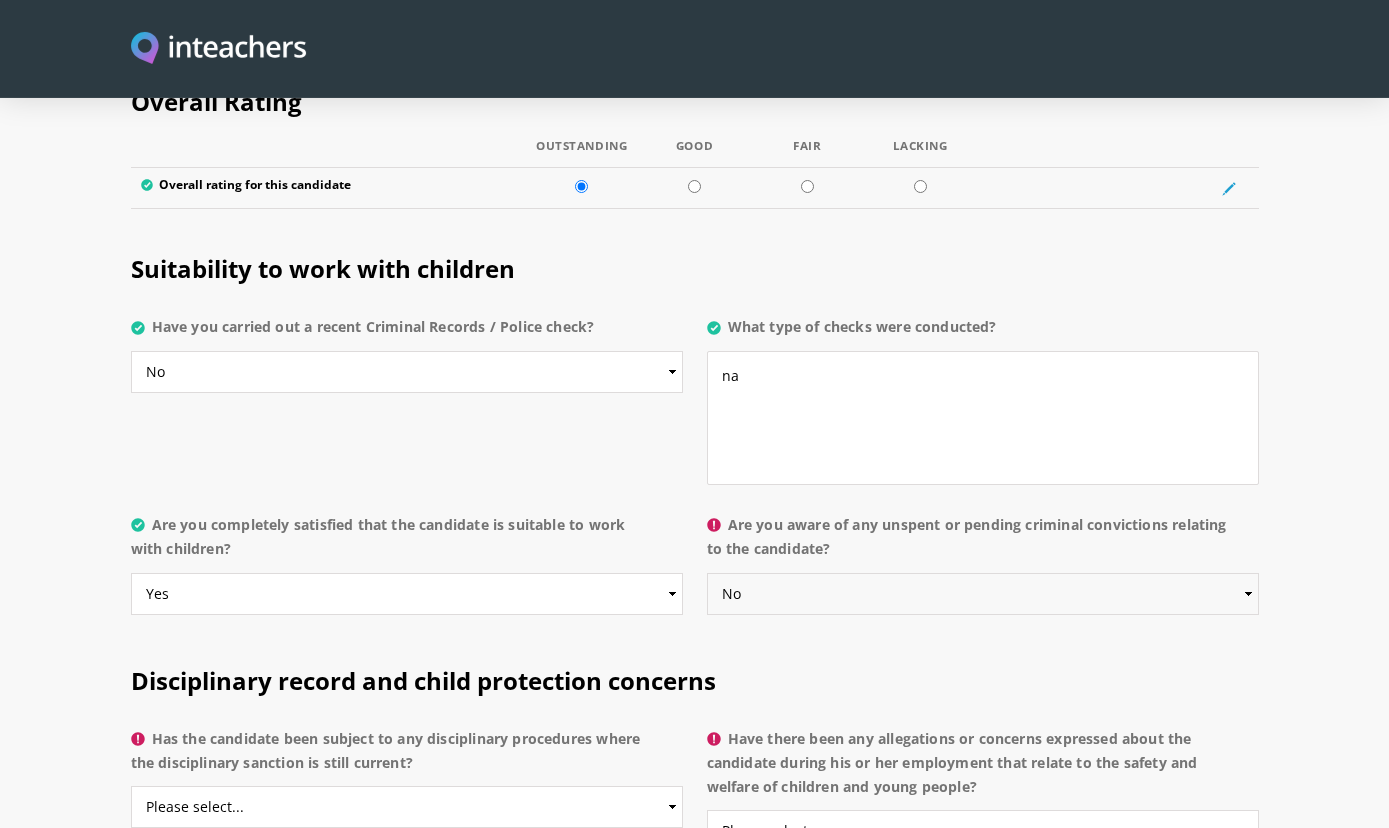 click on "No" at bounding box center (0, 0) 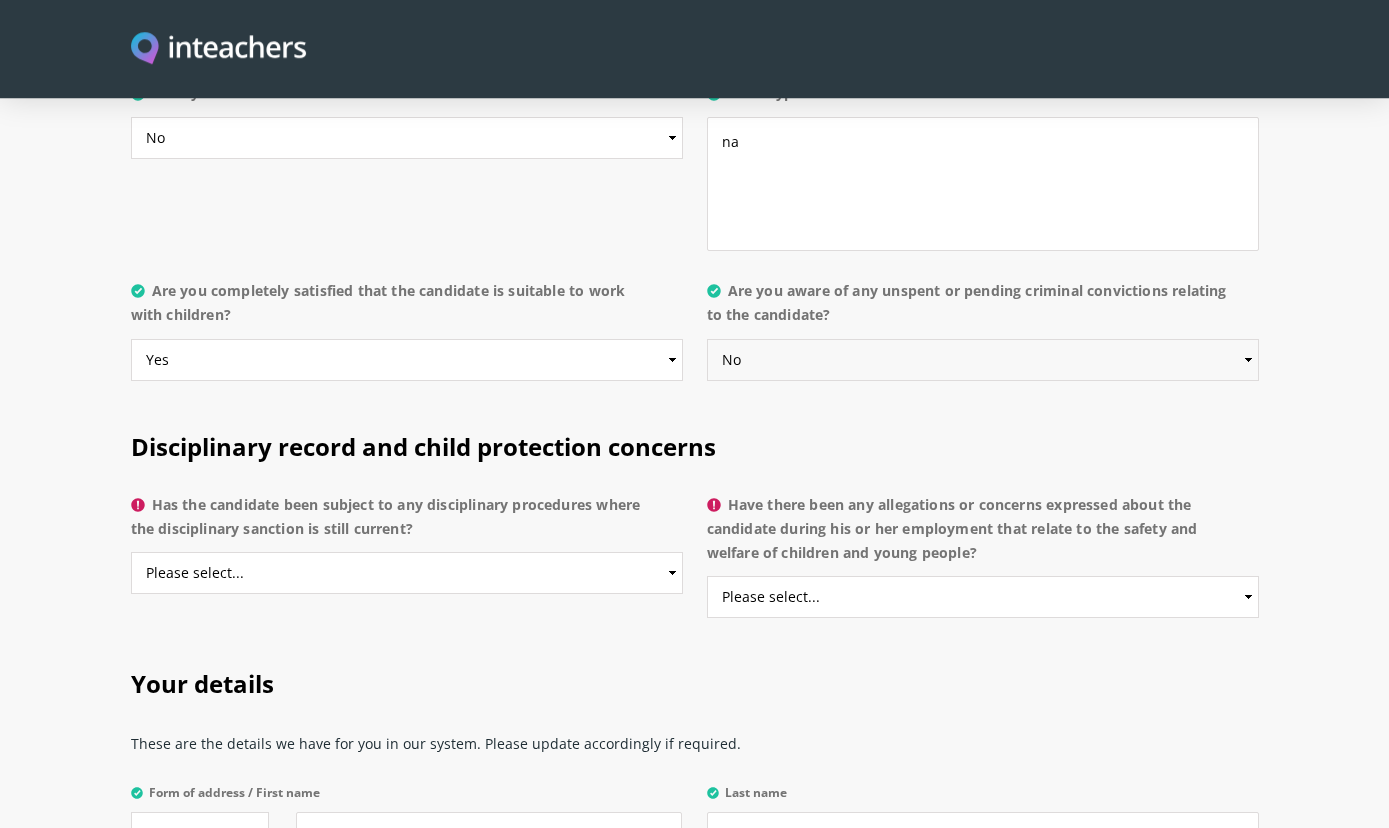 scroll, scrollTop: 4060, scrollLeft: 0, axis: vertical 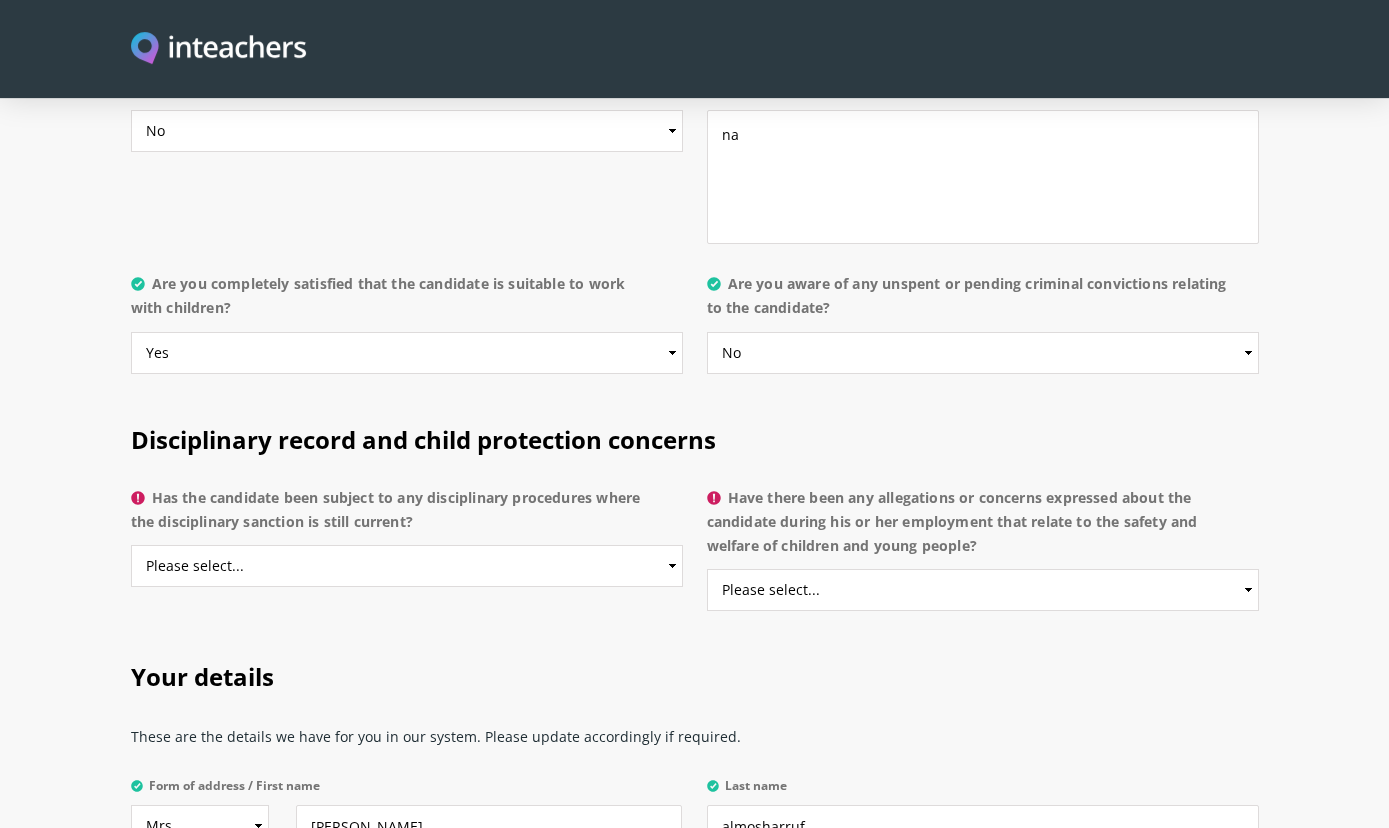 click on "Your details" at bounding box center (695, 673) 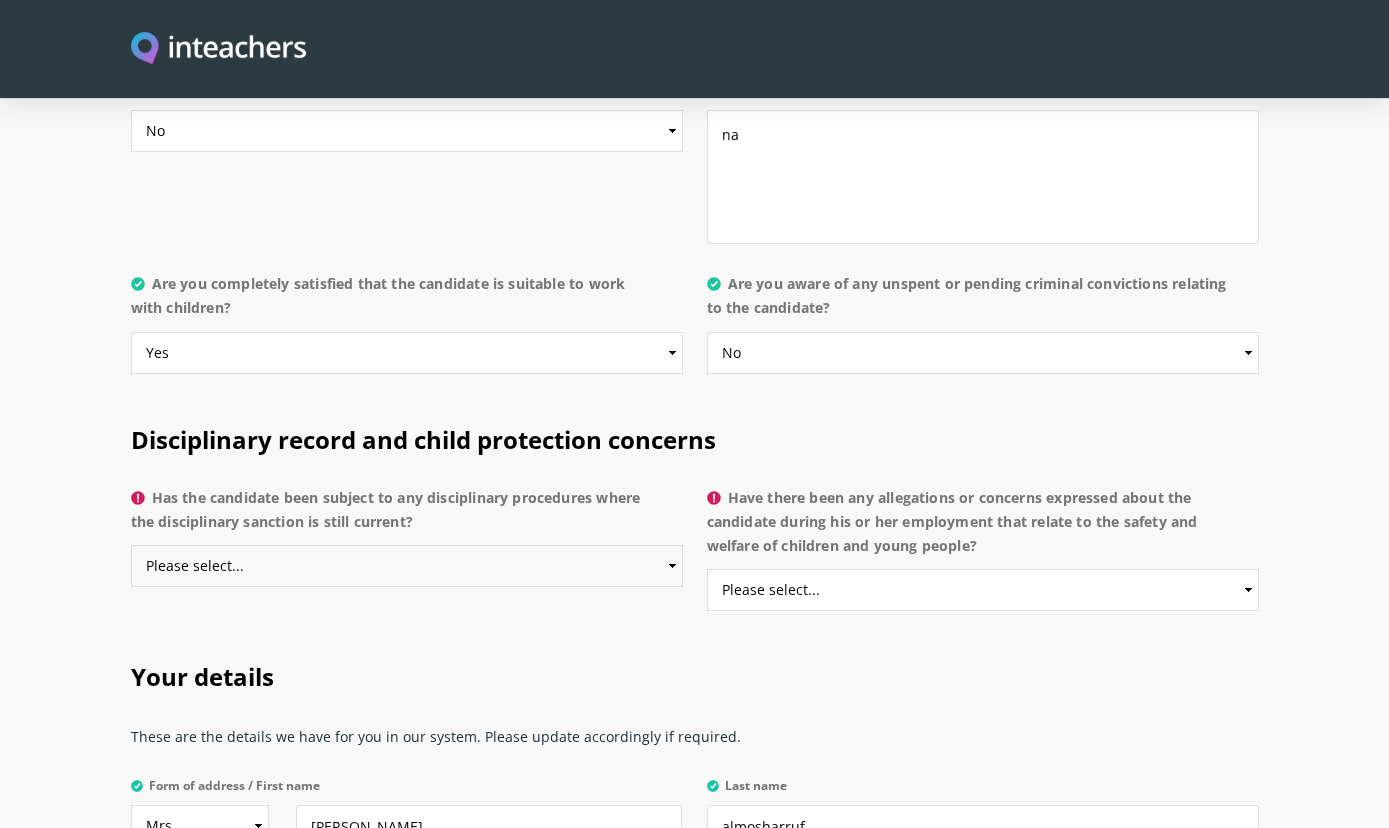 click on "Please select... Yes
No
Do not know" at bounding box center [407, 566] 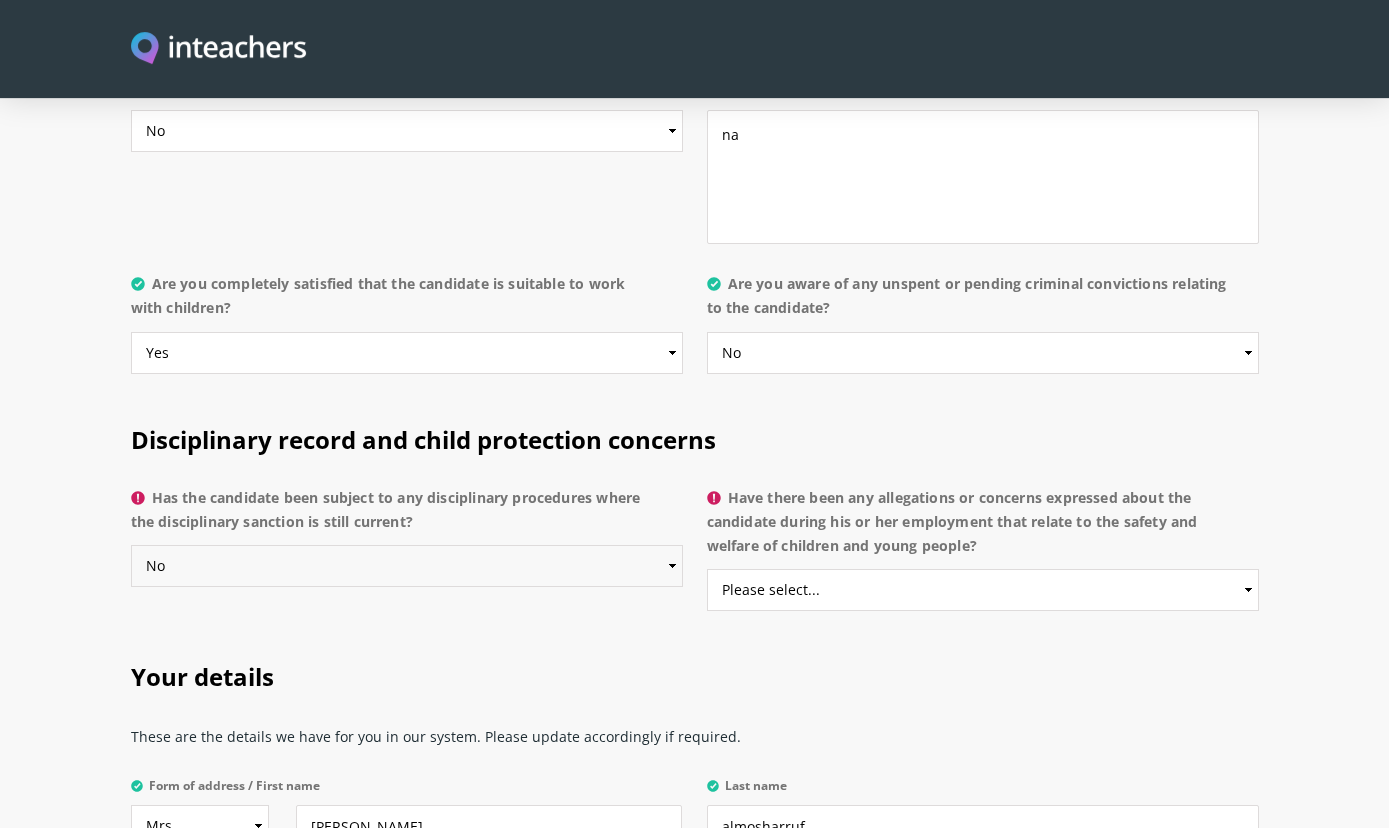 click on "No" at bounding box center (0, 0) 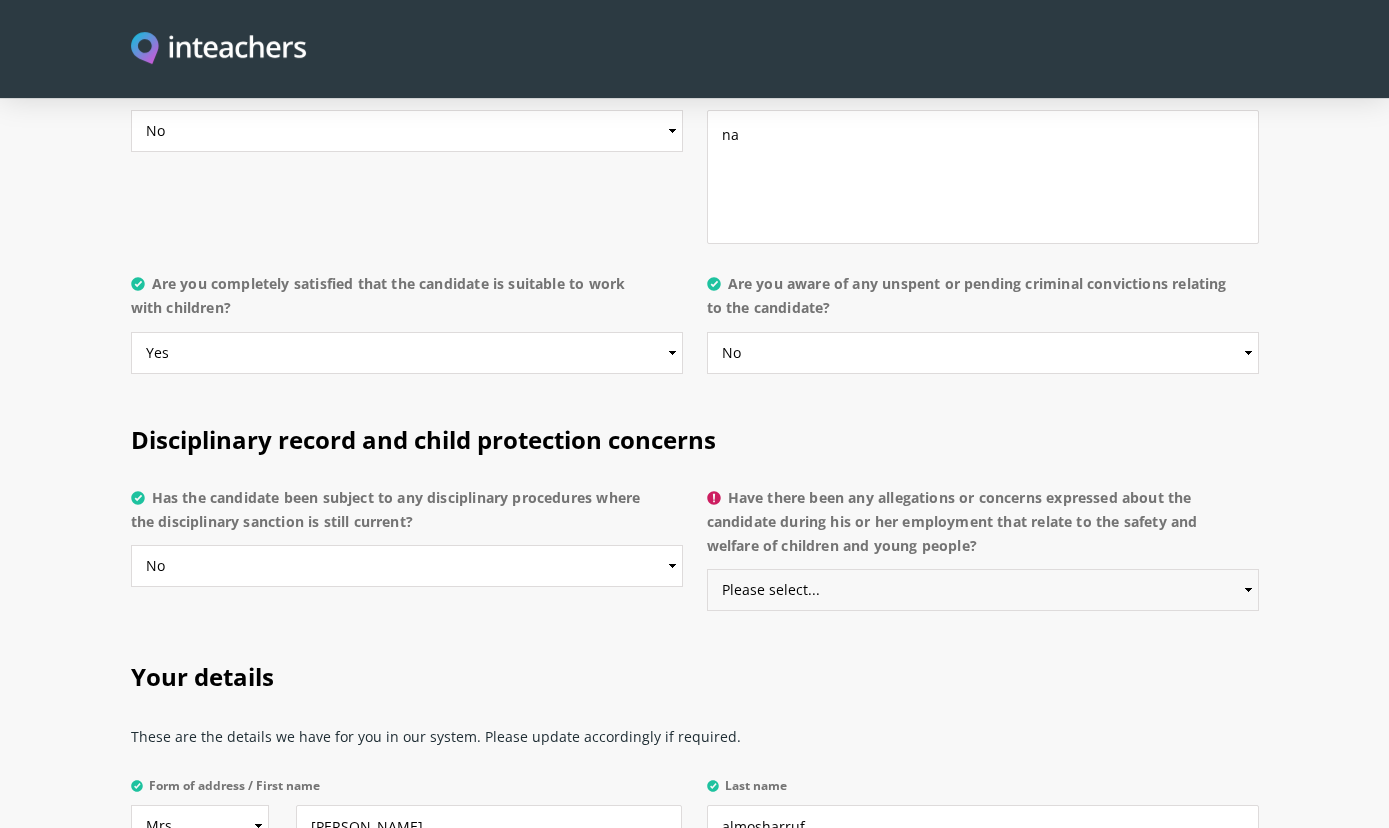 click on "Please select... Yes
No
Do not know" at bounding box center [983, 590] 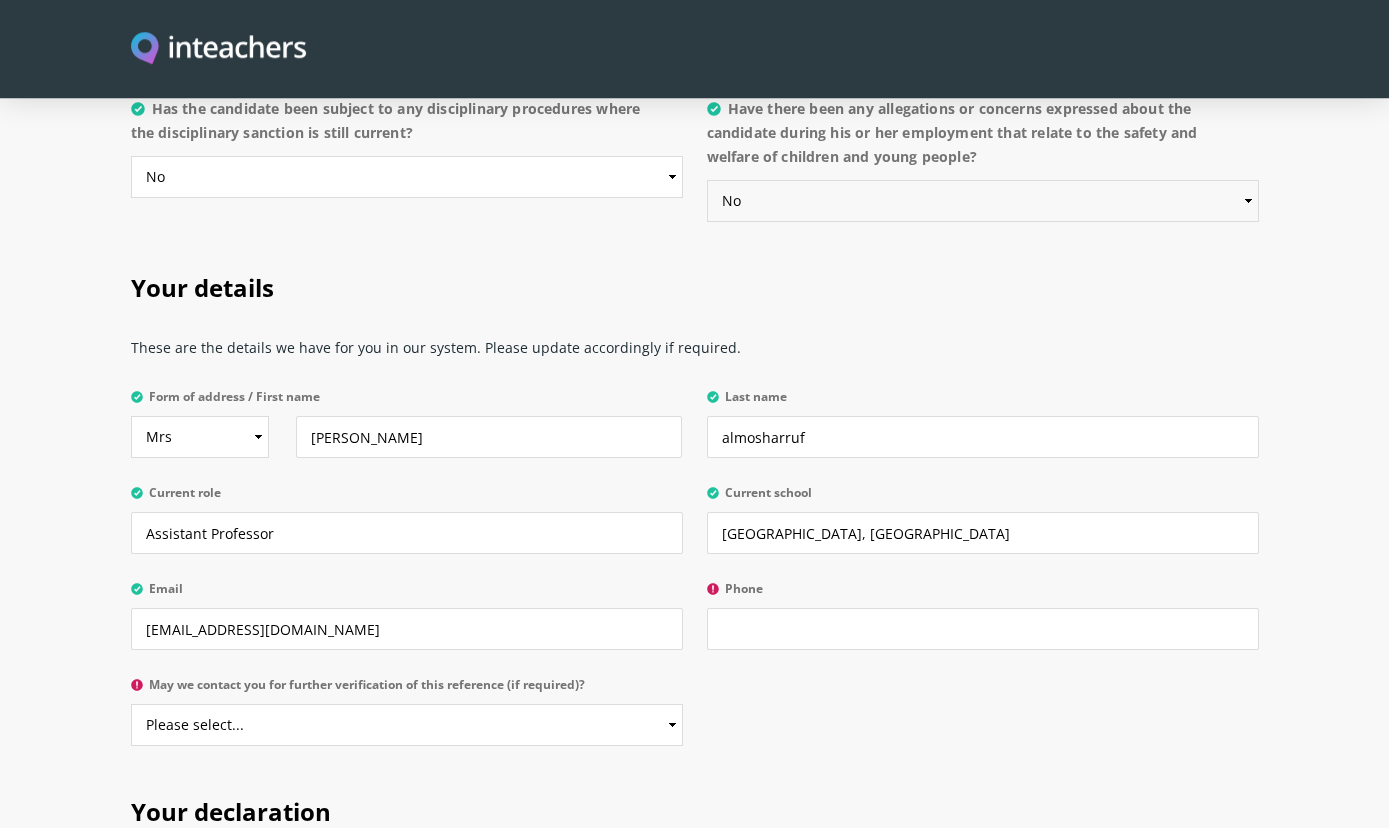 scroll, scrollTop: 4450, scrollLeft: 0, axis: vertical 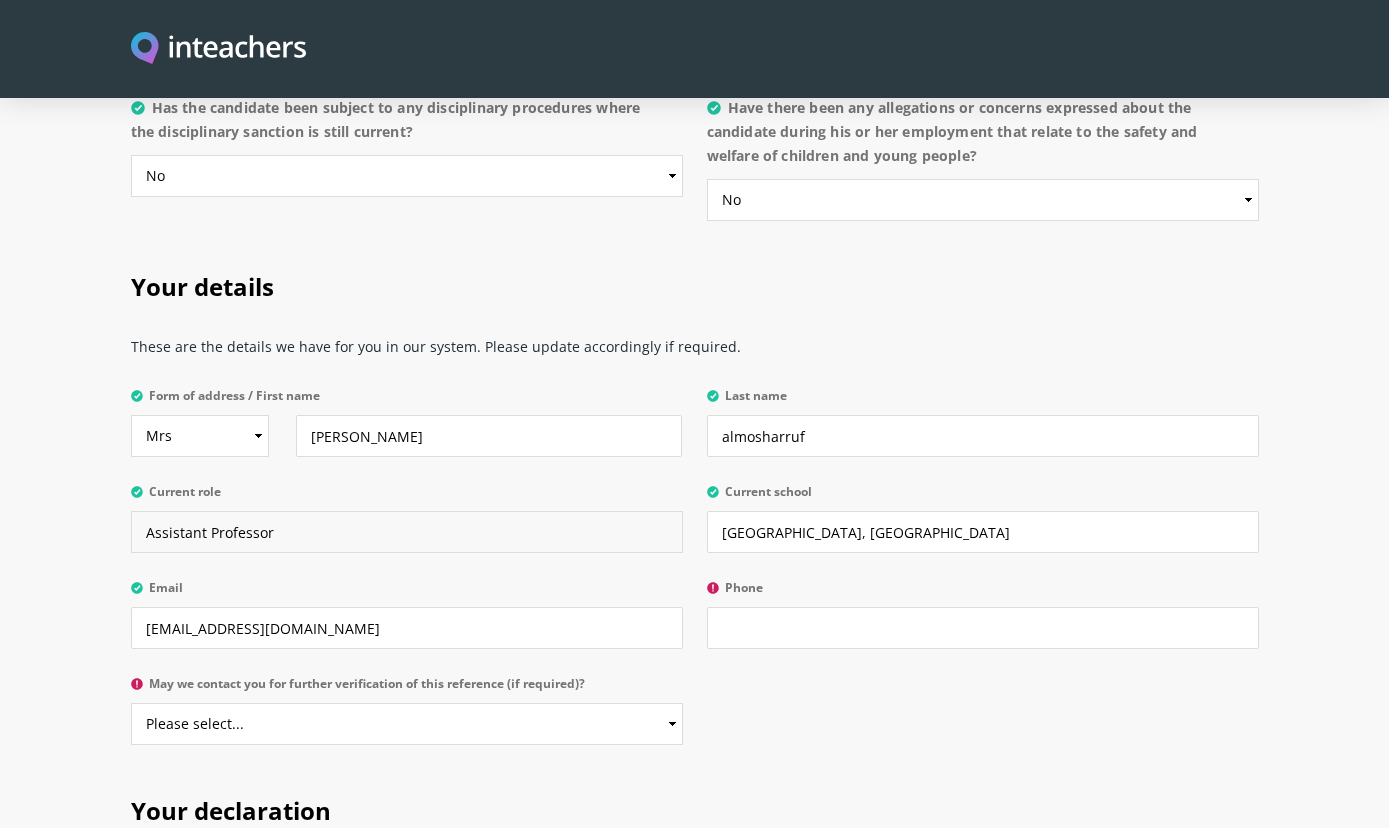 drag, startPoint x: 204, startPoint y: 485, endPoint x: 168, endPoint y: 493, distance: 36.878178 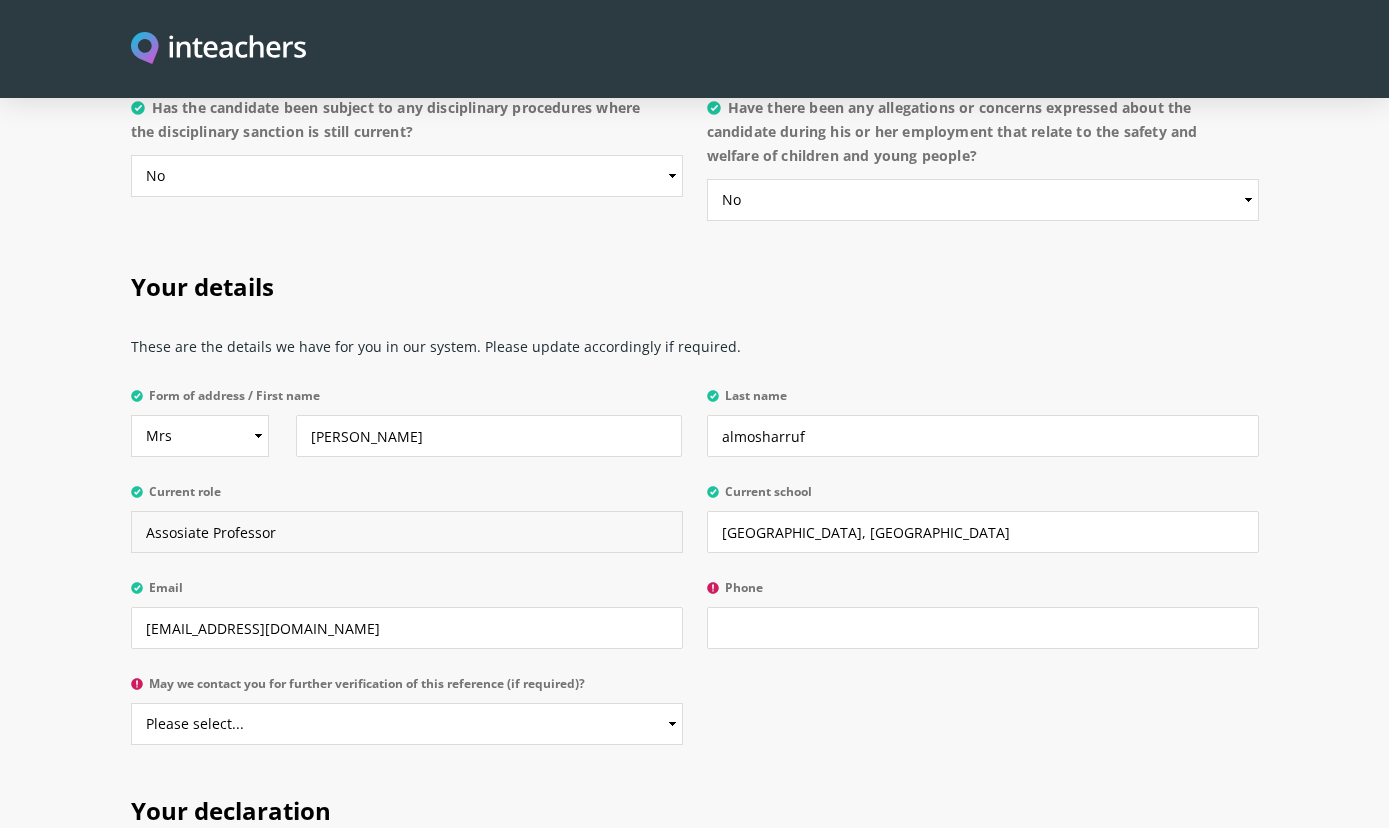 type on "Assosiate Professor" 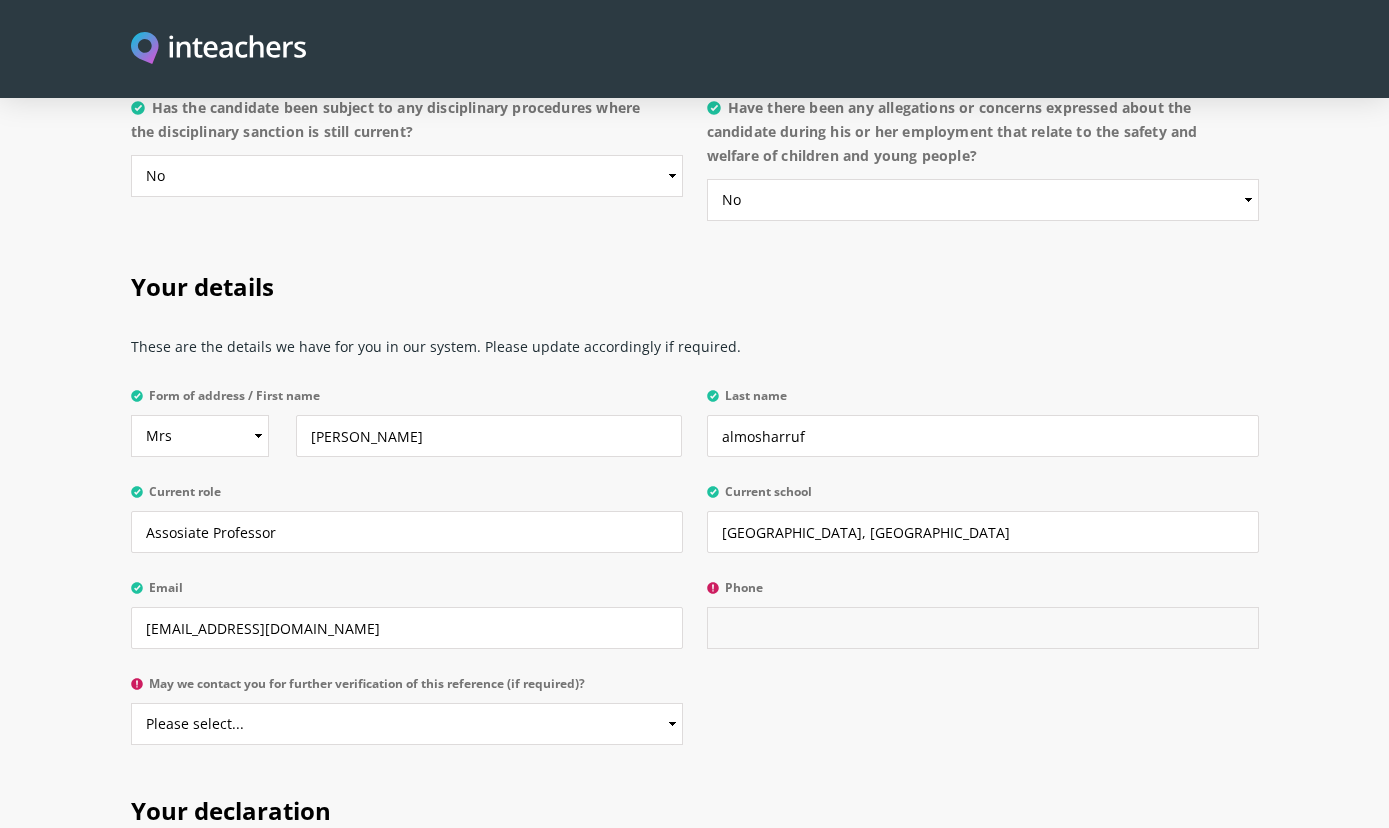 click on "Phone" at bounding box center (983, 628) 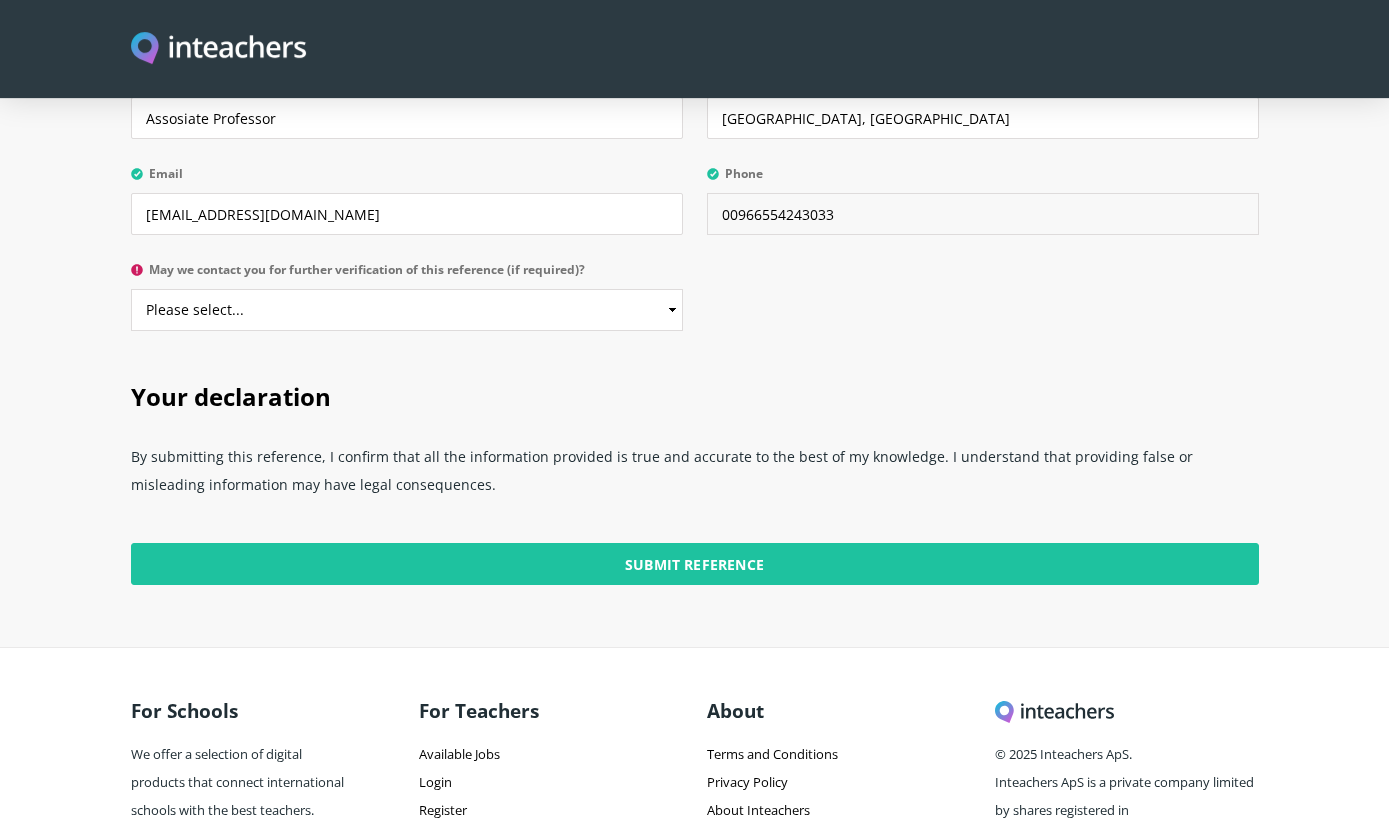scroll, scrollTop: 4887, scrollLeft: 0, axis: vertical 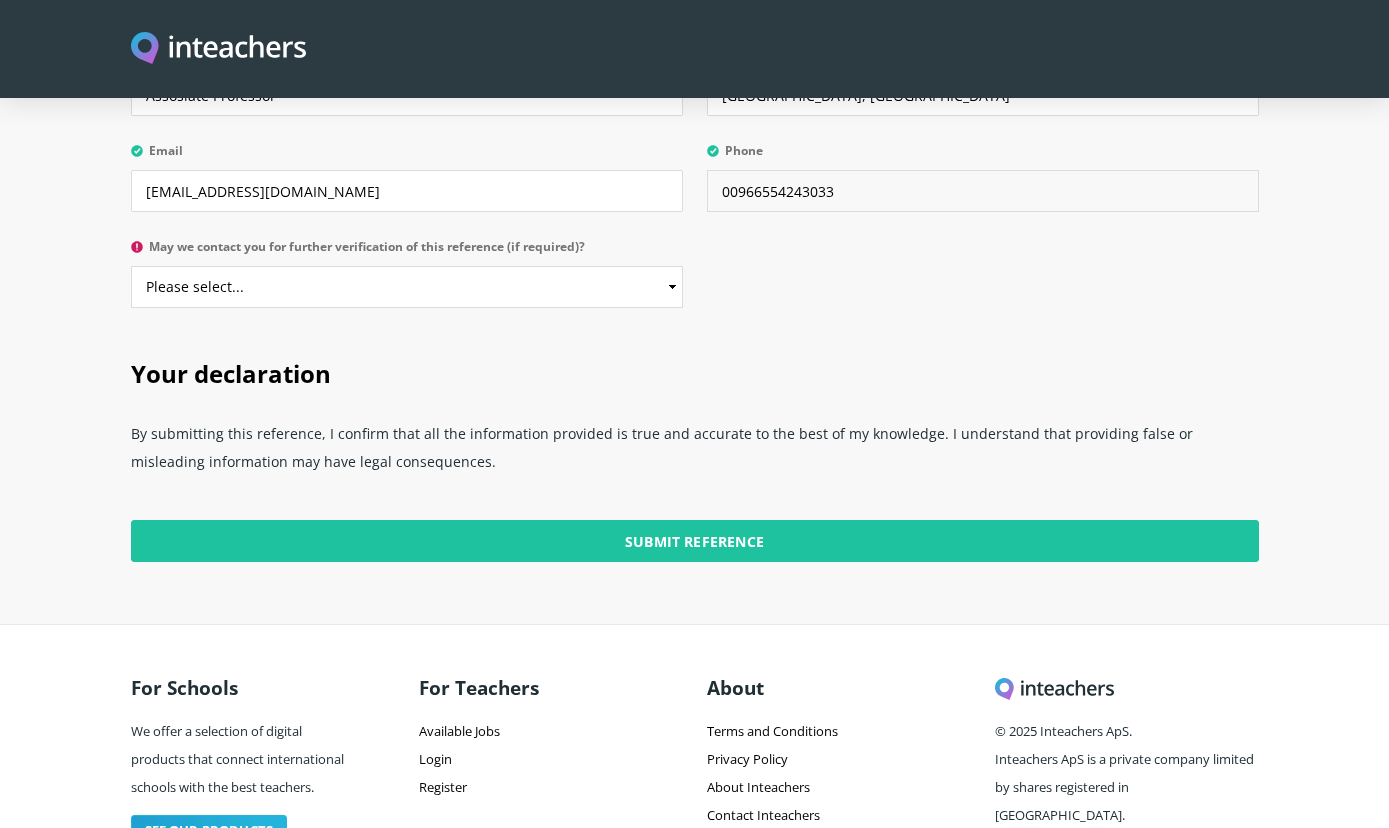 type on "00966554243033" 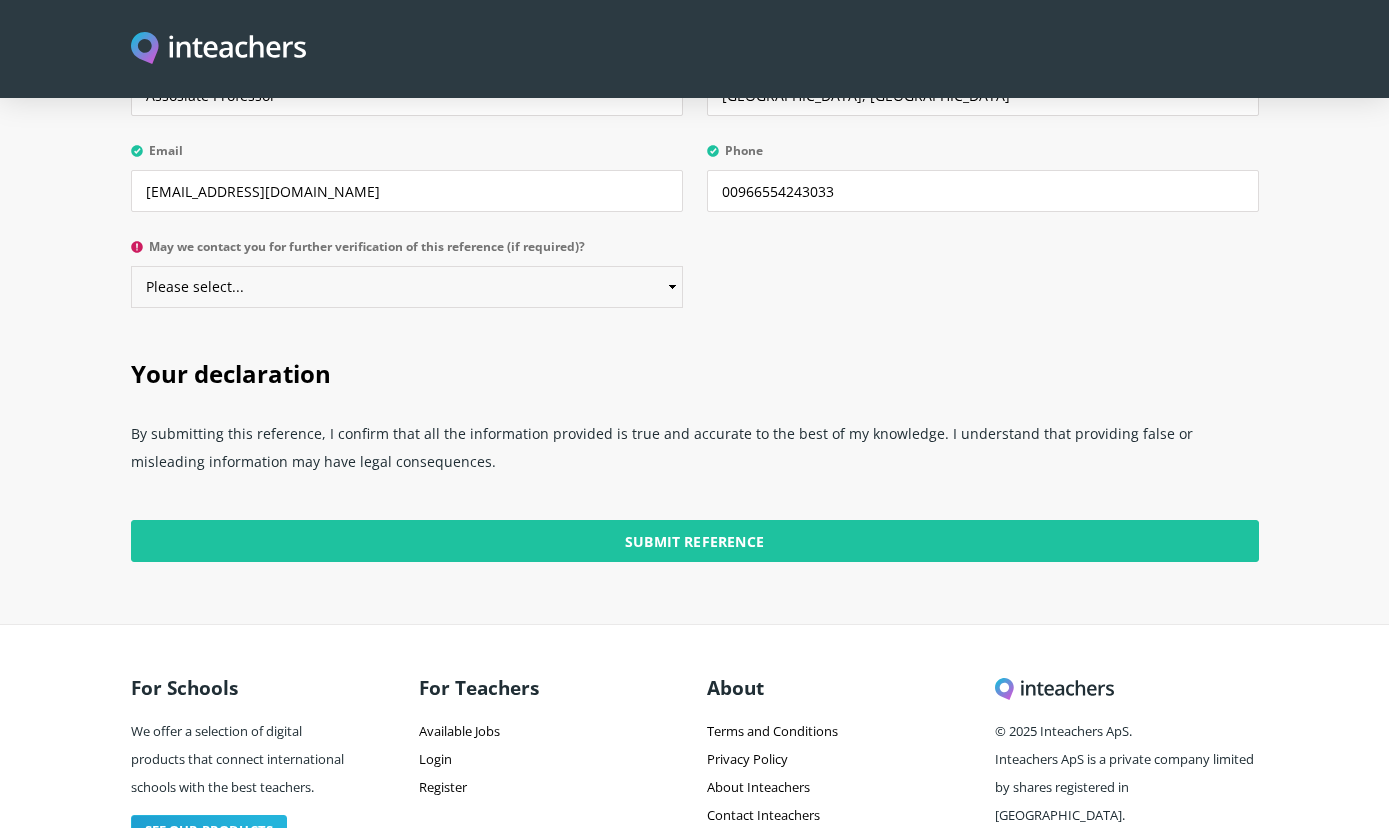 click on "Please select... Yes
No" at bounding box center (407, 287) 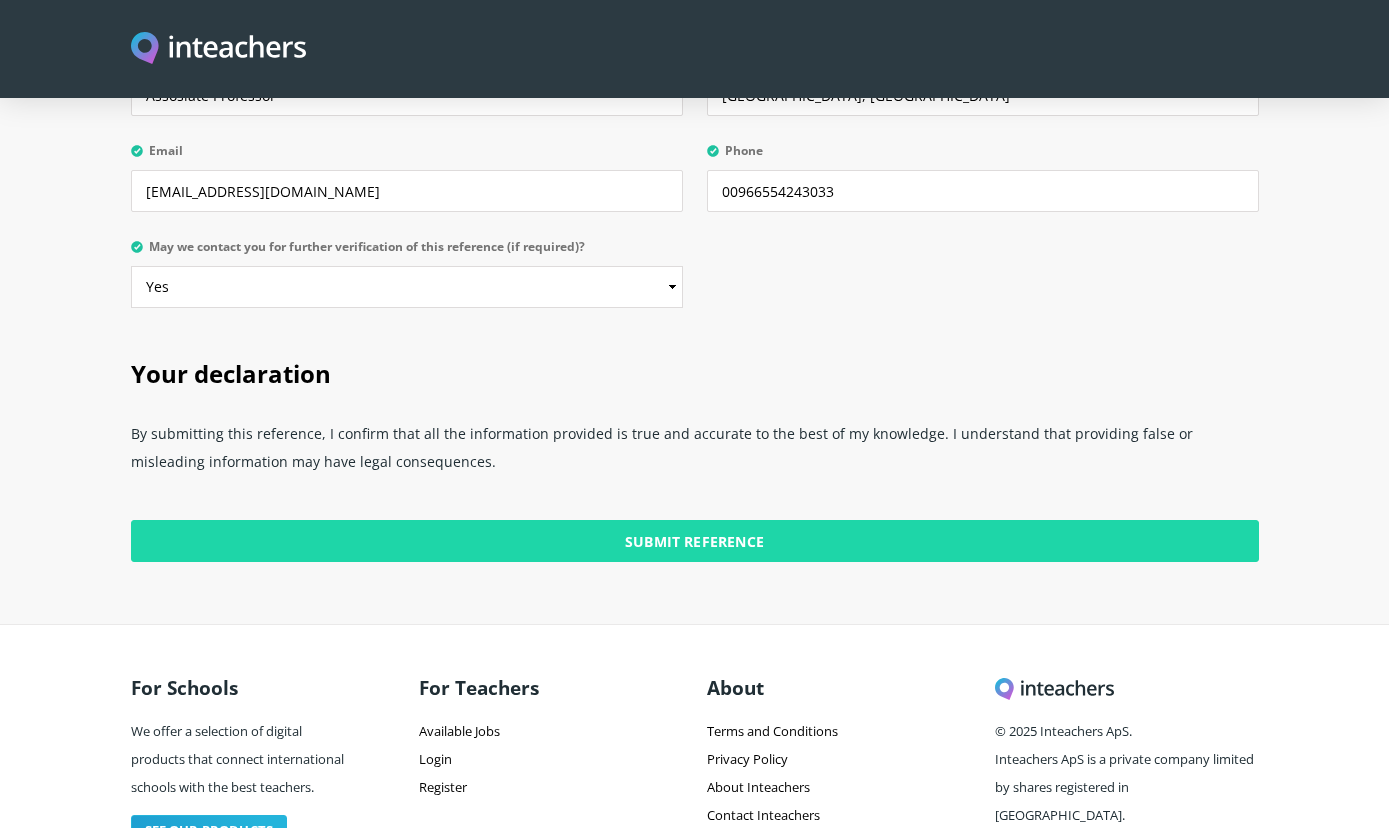 click on "Submit Reference" at bounding box center [695, 541] 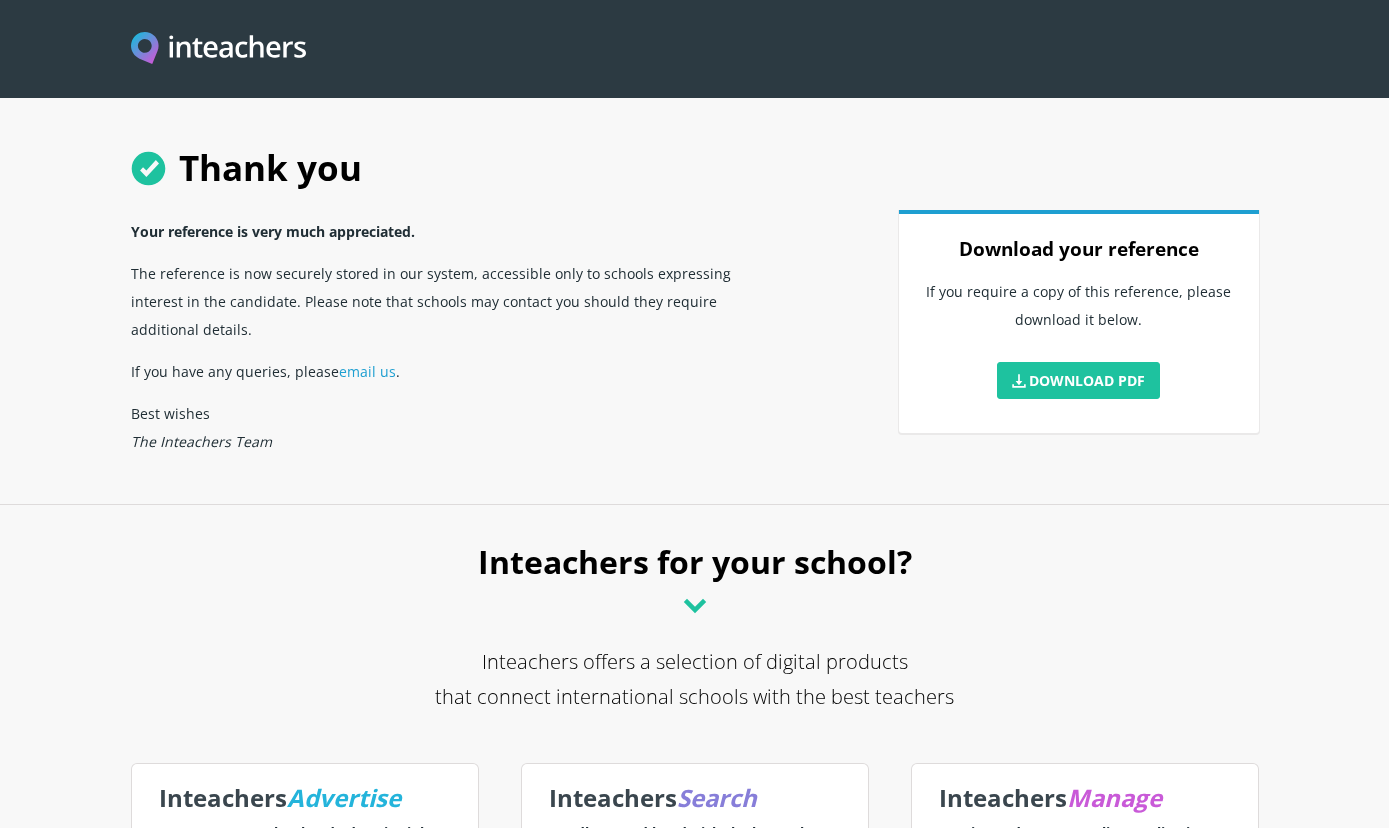 scroll, scrollTop: 0, scrollLeft: 0, axis: both 